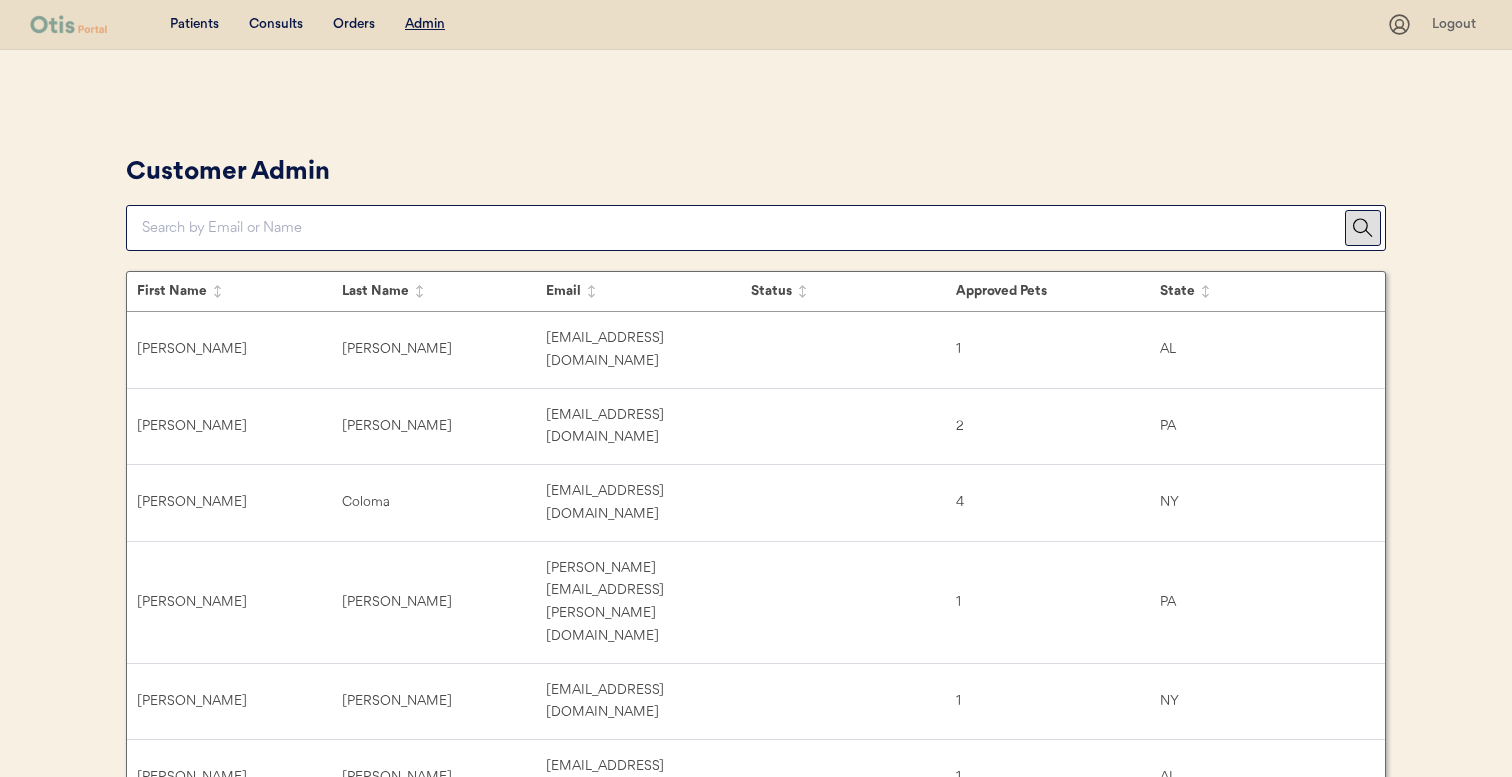 scroll, scrollTop: 0, scrollLeft: 0, axis: both 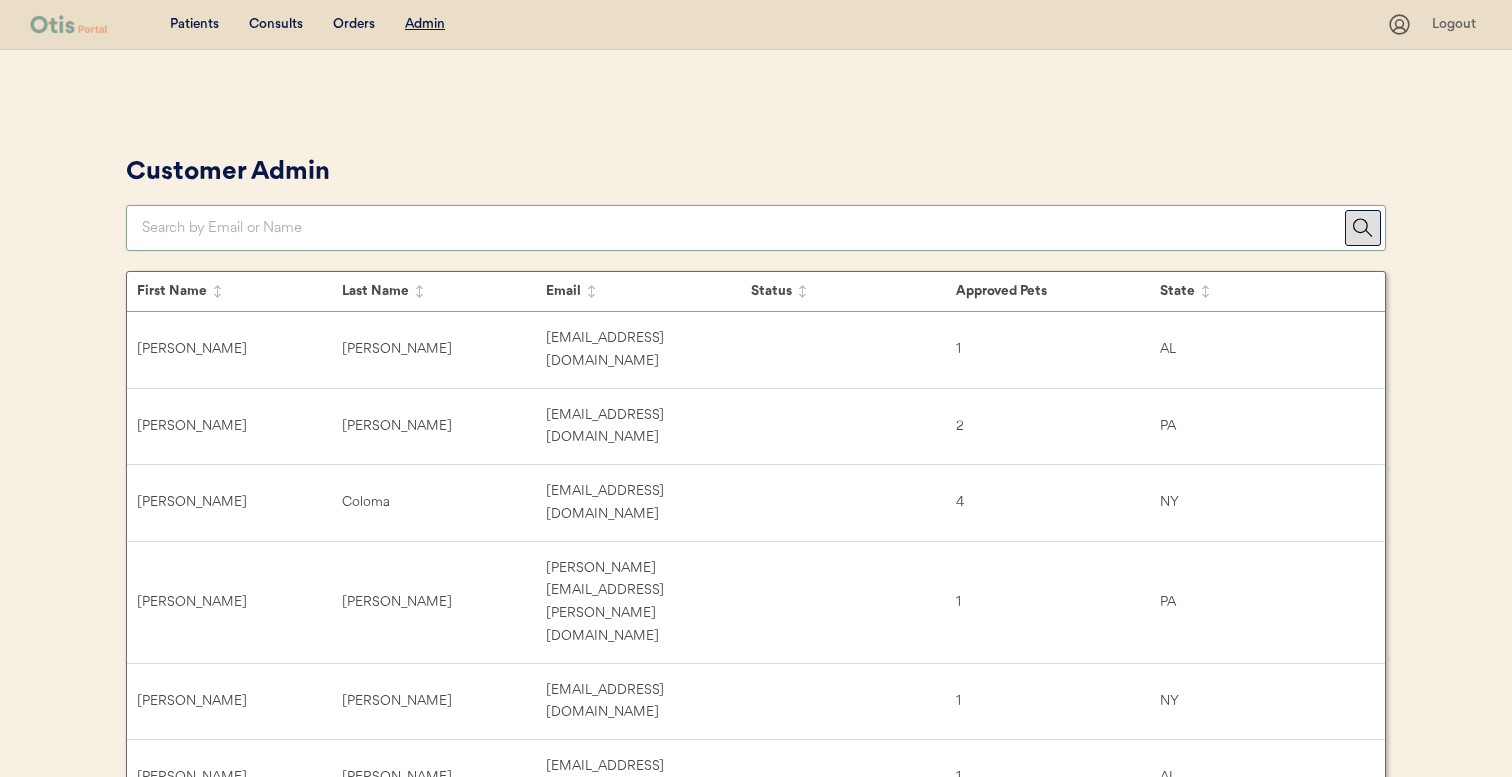paste on "leigh374@hotmail.com" 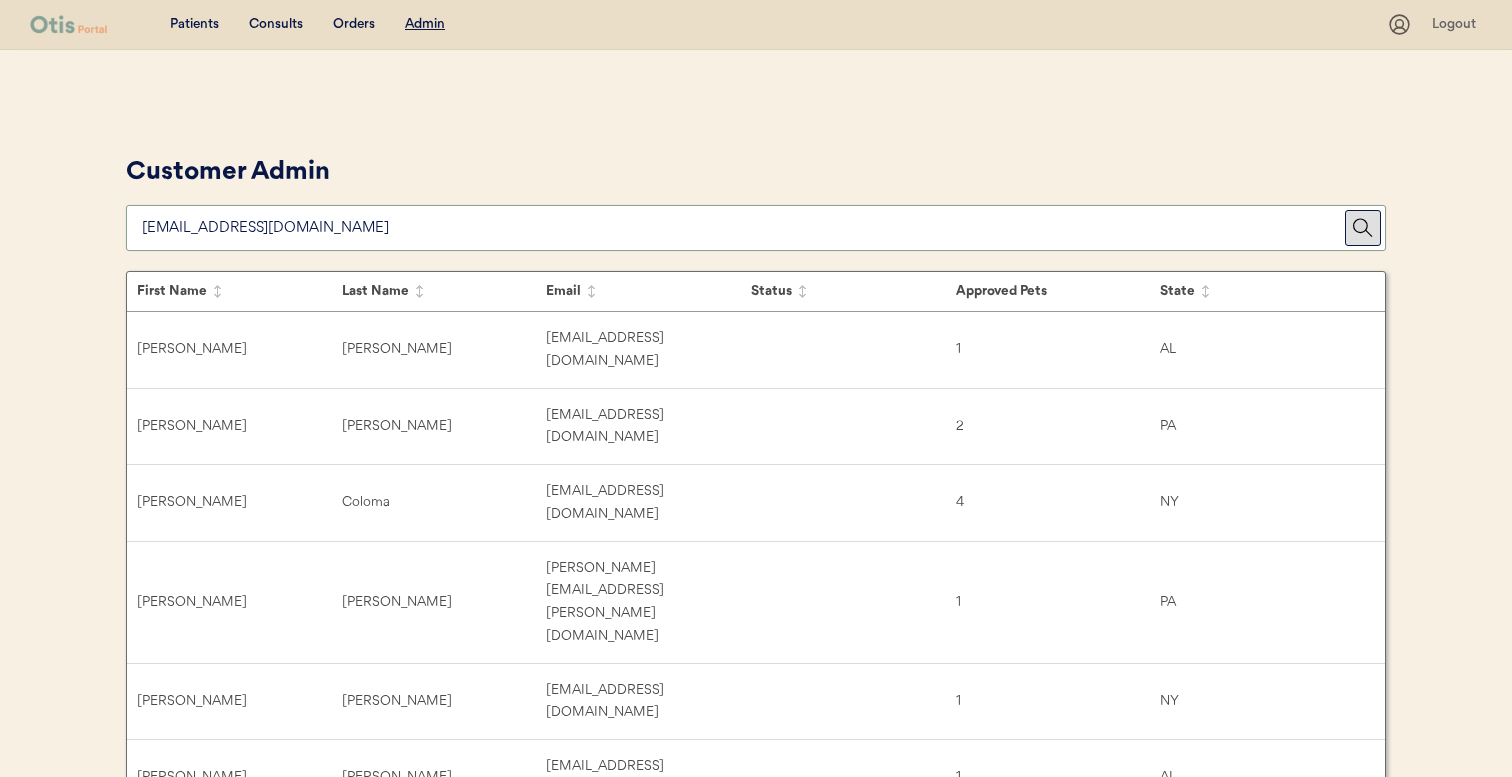 type on "leigh374@hotmail.com" 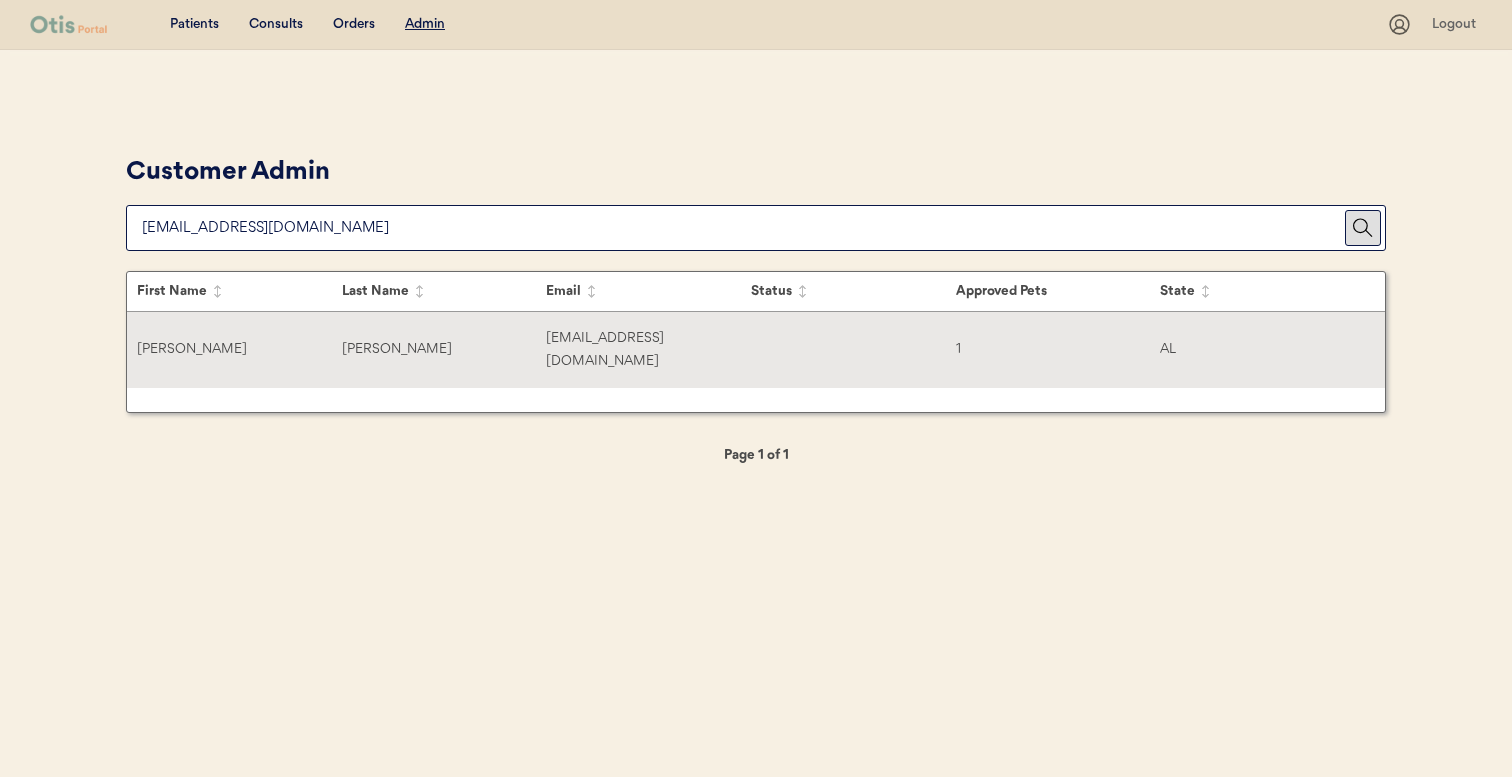 click on "Donahue" at bounding box center [444, 349] 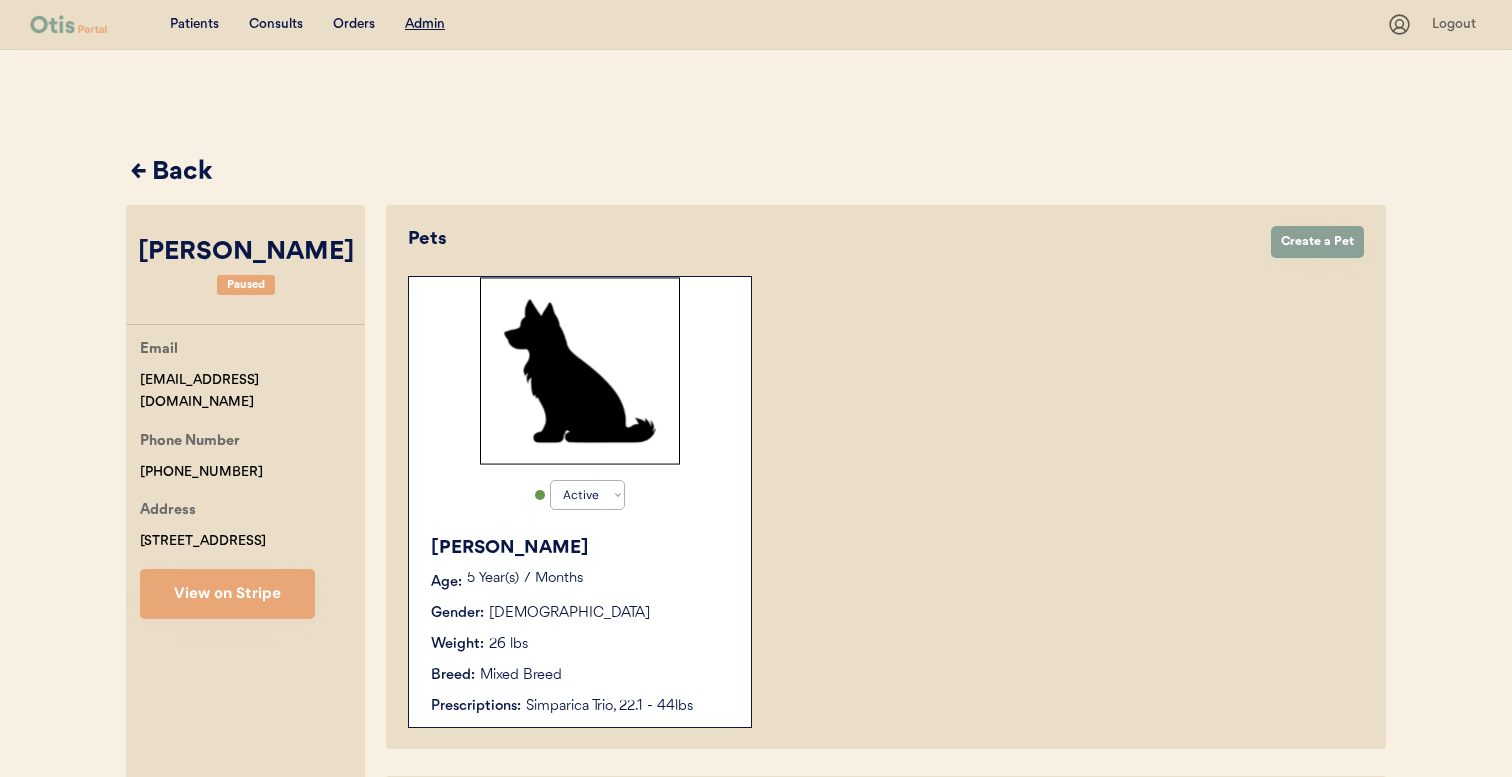 click on "Active Active Inactive Henry Age:
5 Year(s) 7 Months
Gender: Male Weight: 26 lbs Breed: Mixed Breed Prescriptions: Simparica Trio, 22.1 - 44lbs" at bounding box center (580, 502) 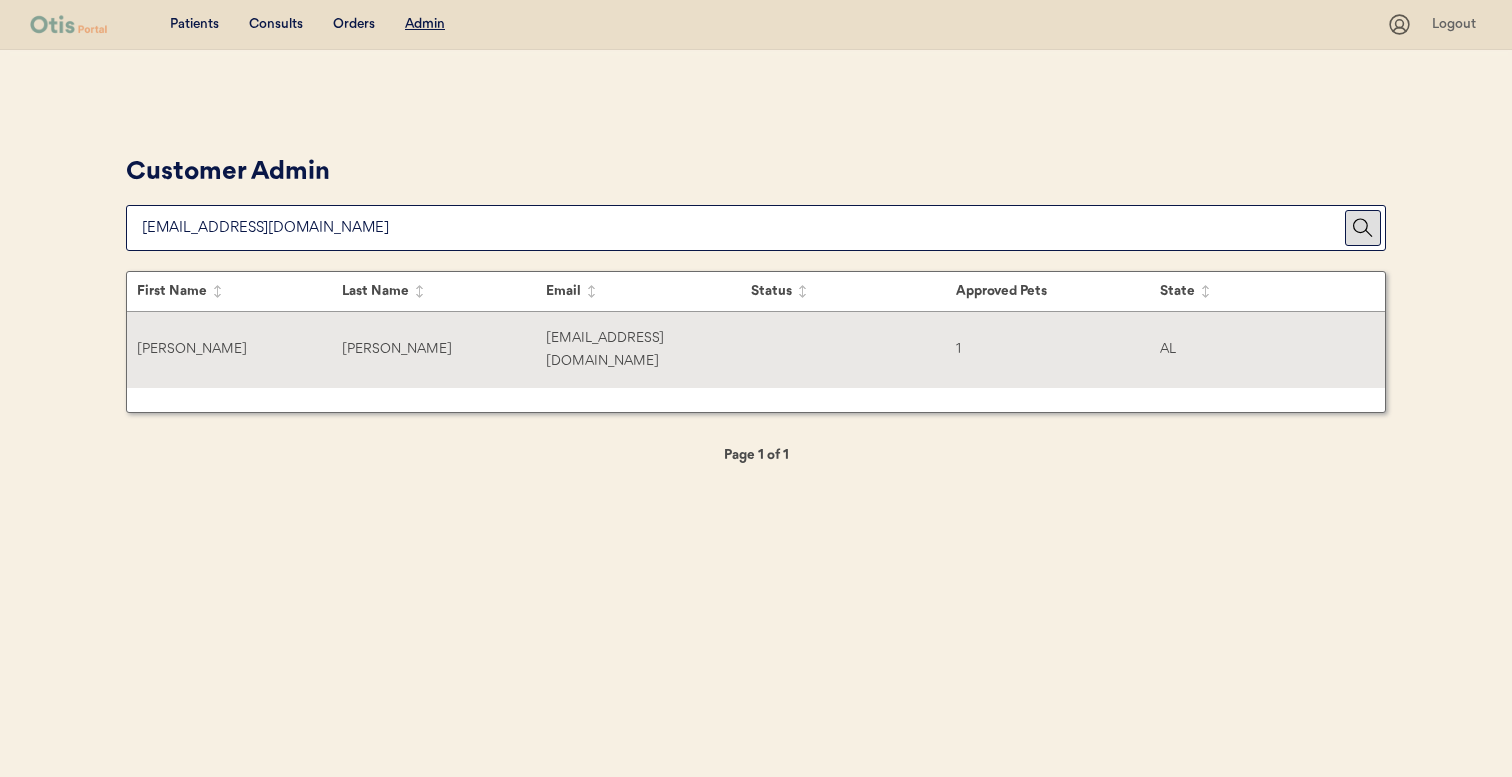 click on "Donahue" at bounding box center [444, 349] 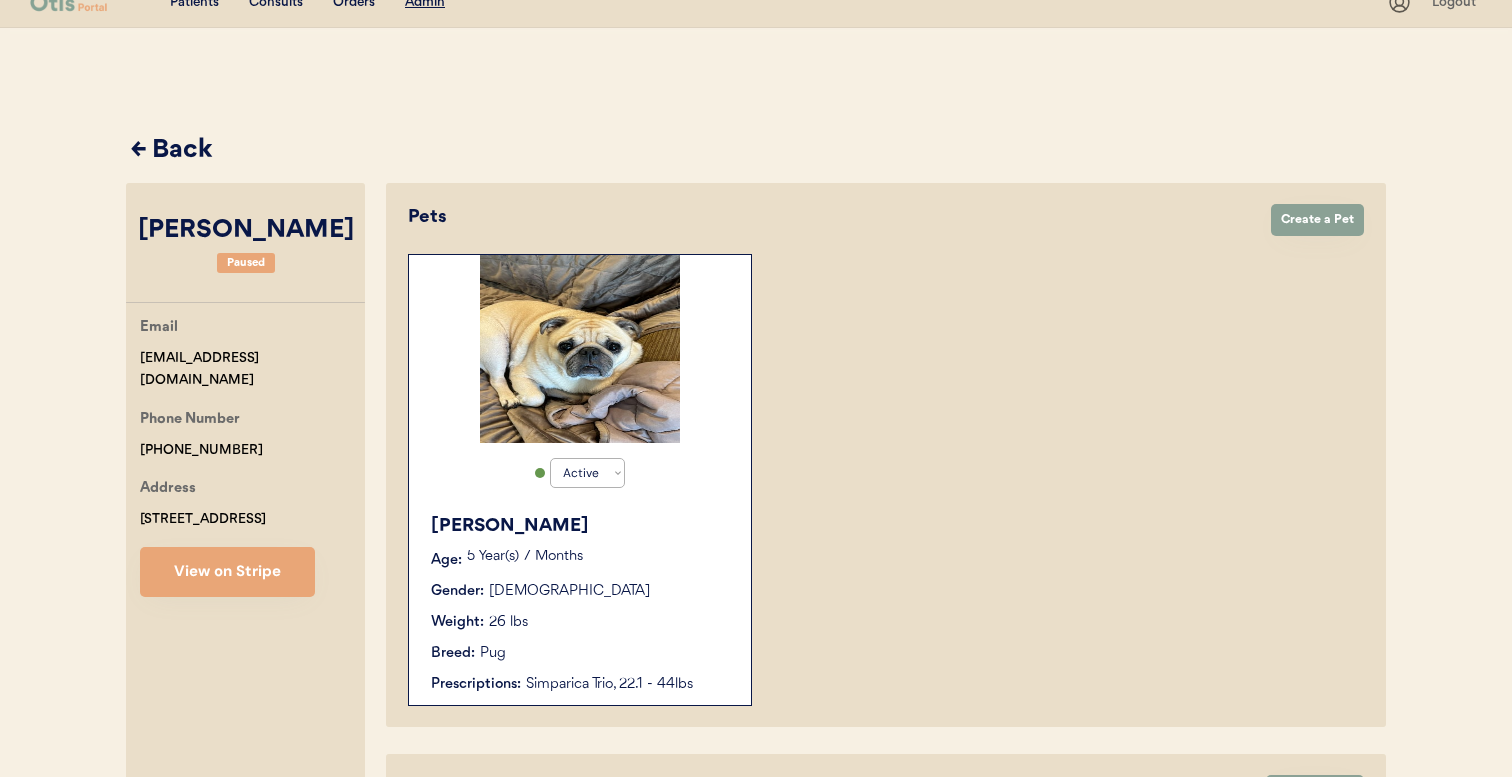 scroll, scrollTop: 0, scrollLeft: 0, axis: both 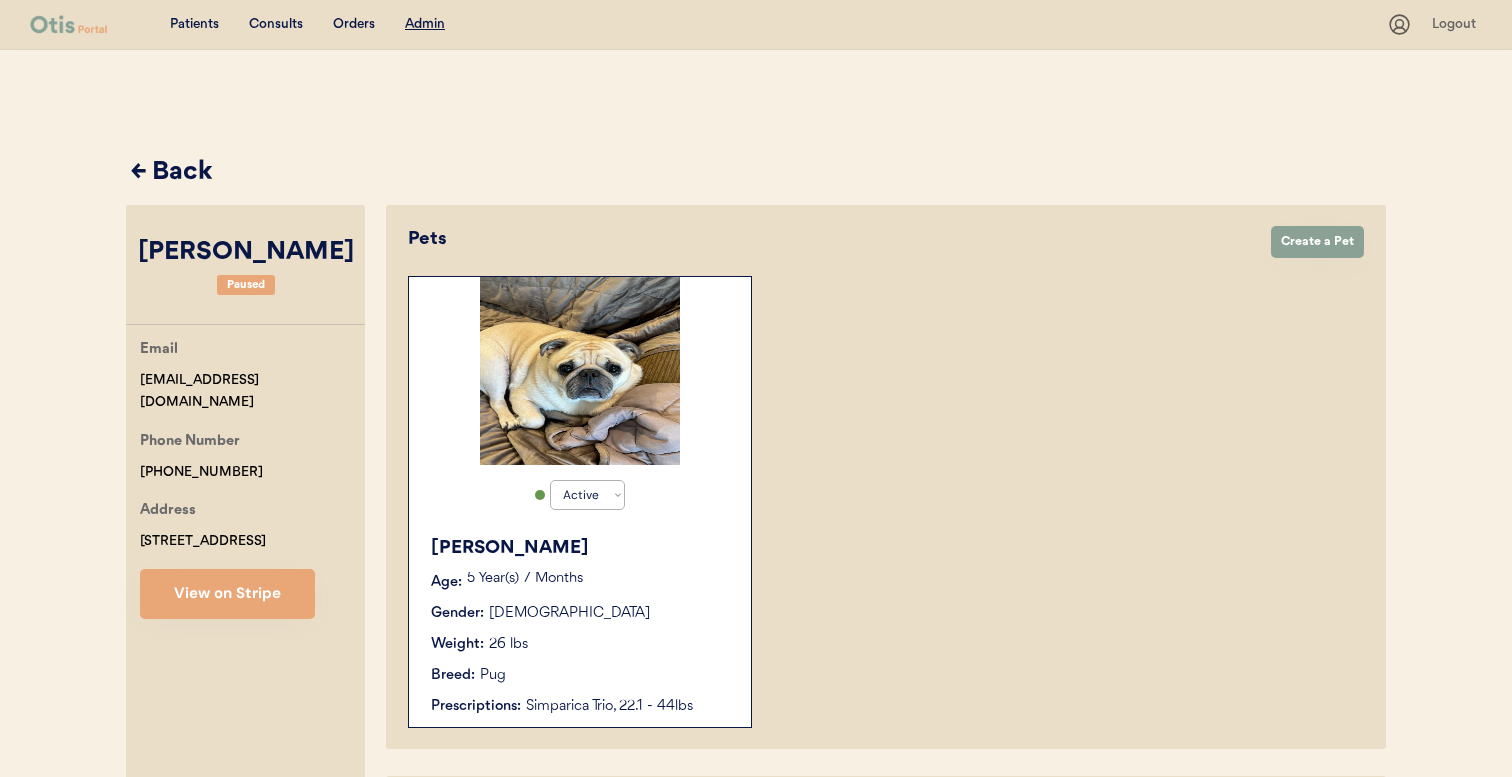 click on "Active Active Inactive Henry Age:
5 Year(s) 7 Months
Gender: Male Weight: 26 lbs Breed: Pug Prescriptions: Simparica Trio, 22.1 - 44lbs" at bounding box center (580, 502) 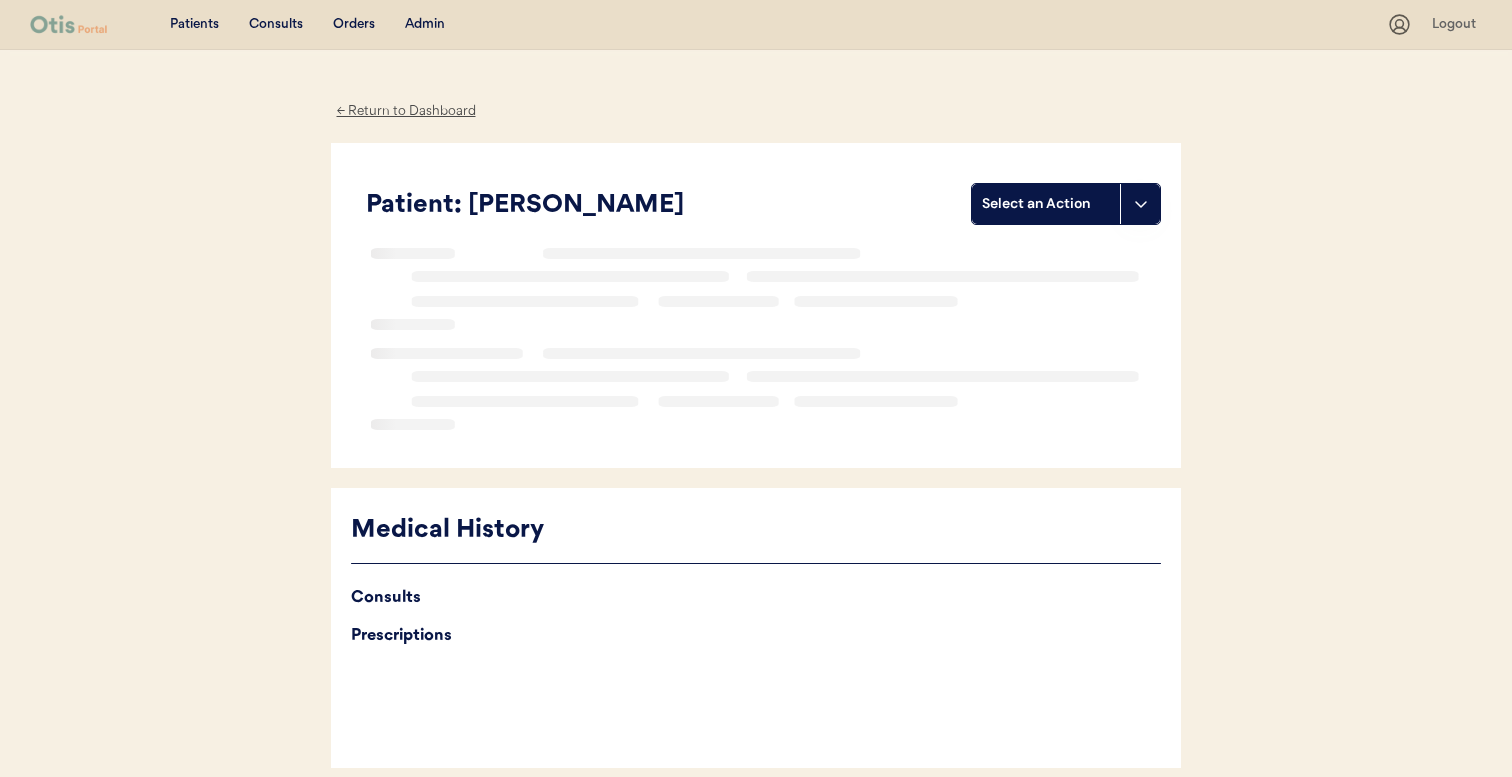 scroll, scrollTop: 0, scrollLeft: 0, axis: both 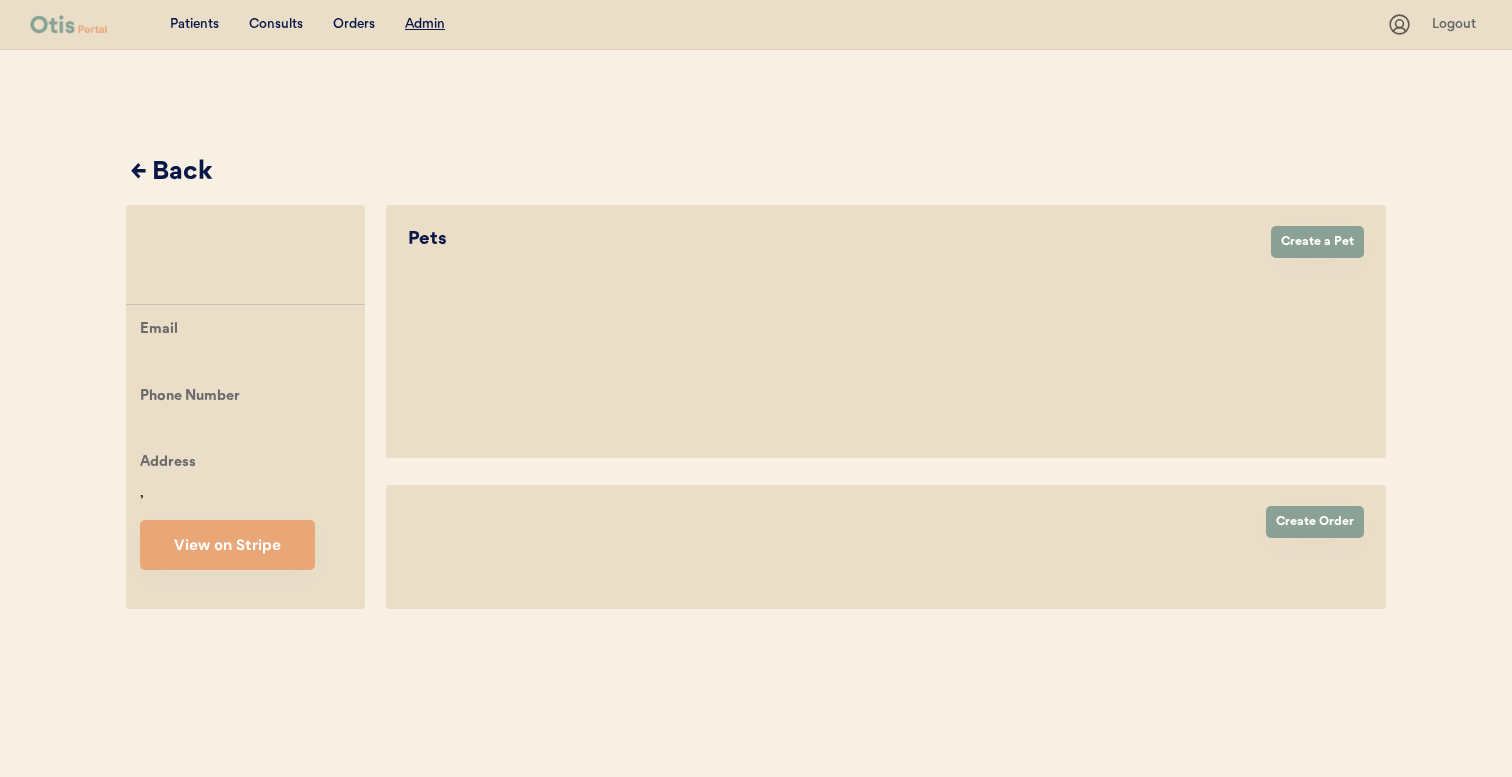 select on "true" 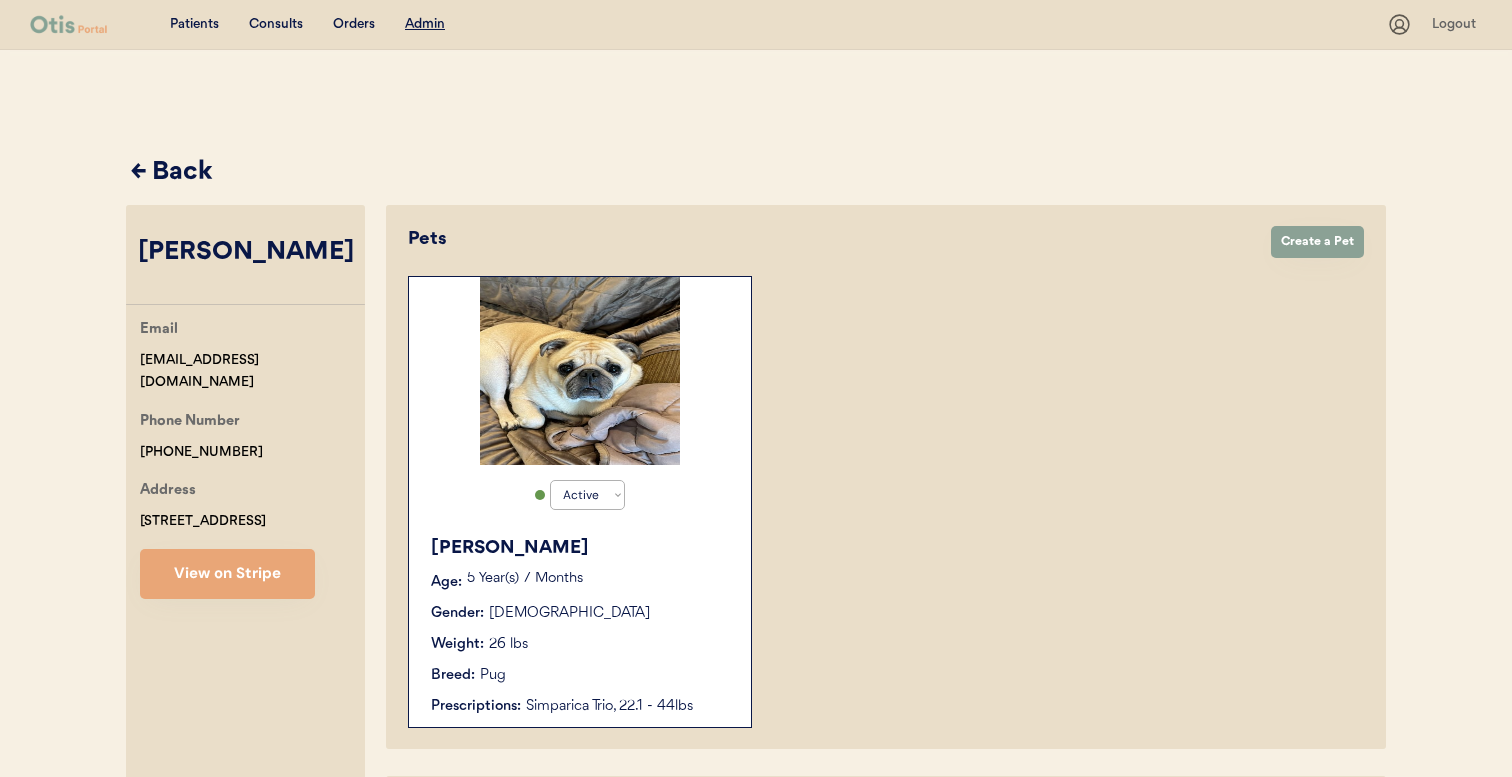 click on "← Back" at bounding box center [758, 173] 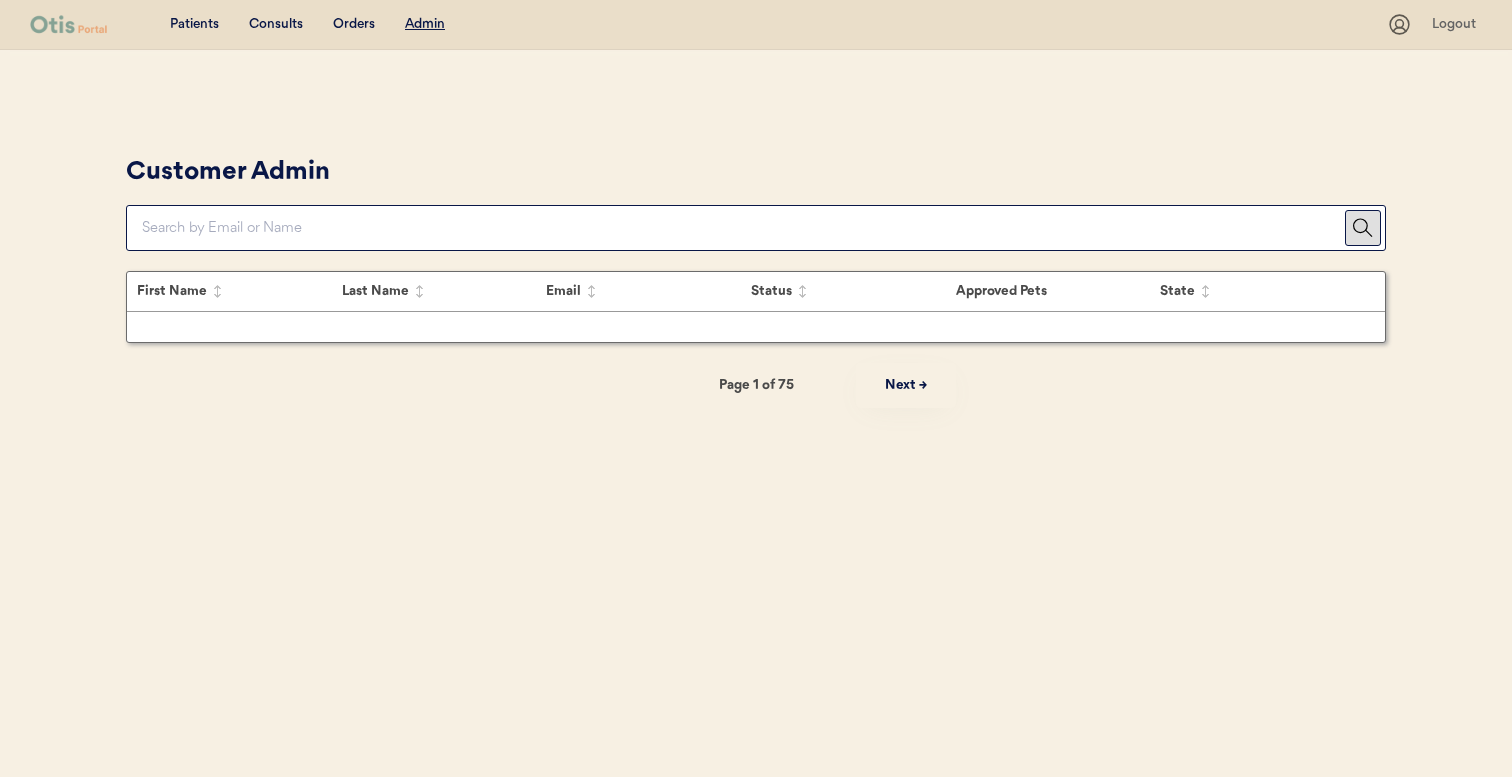 click at bounding box center [743, 228] 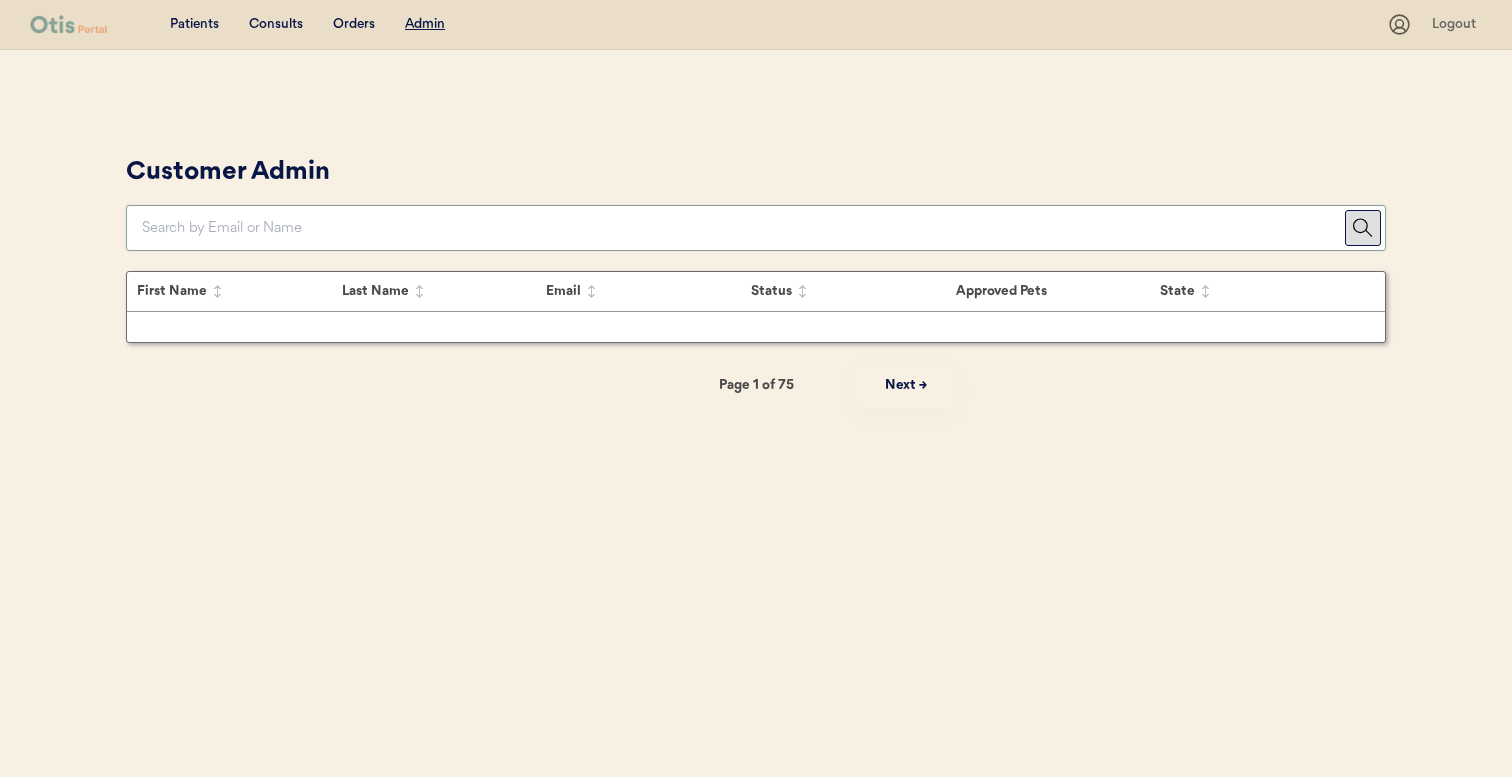 paste on "1717007743250x438455609865133300" 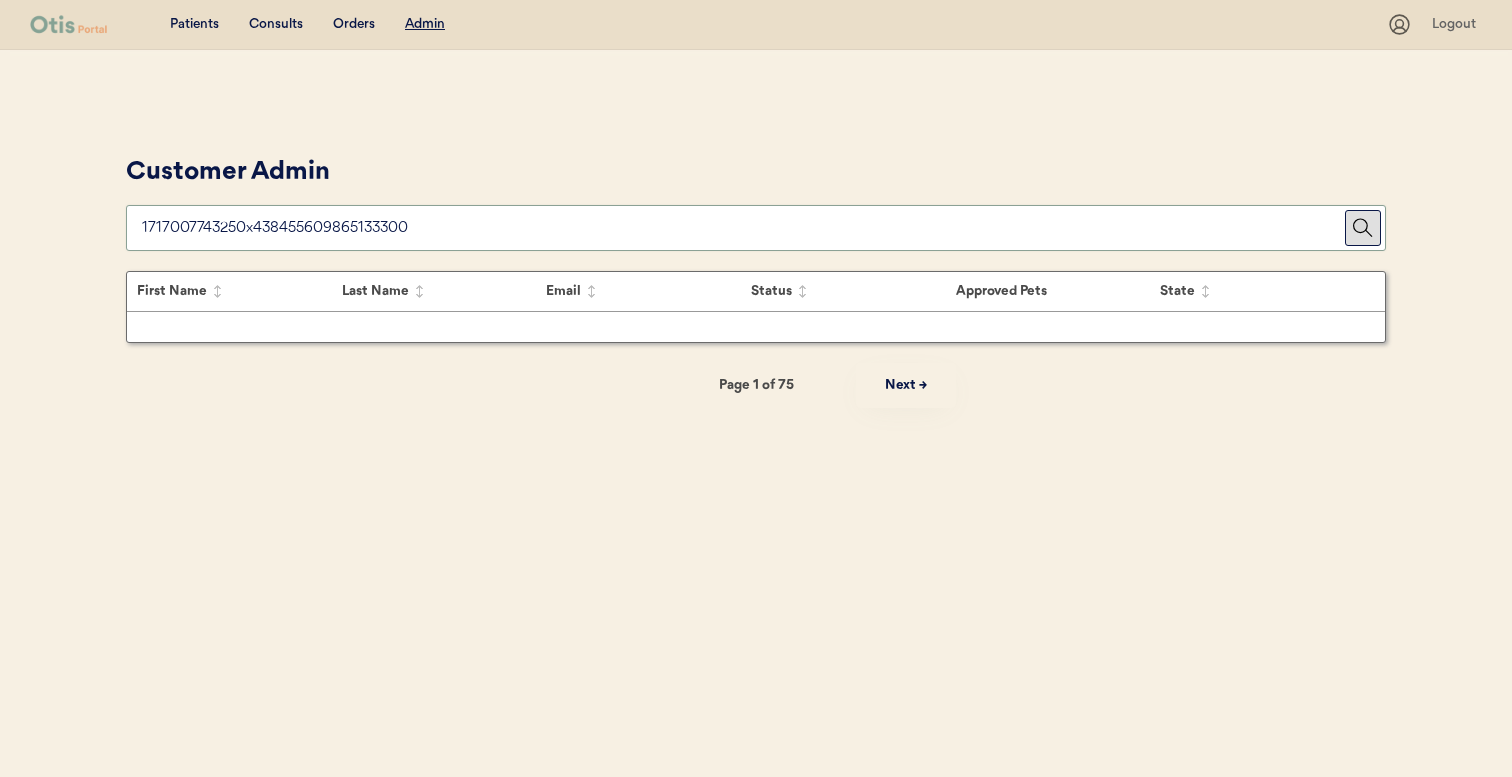 click on "Patients Consults Orders Admin Logout Customer Admin First Name Last Name Email Status Approved Pets State Page 1 of 75 Next → ← Back Paused Email Phone Number Address 13621 Apple Lane
Northport, AL 35475 View on Stripe Pets Create Order Create a Pet Active Active Inactive Henry Age:
5 Year(s) 7 Months
Gender: Male Weight: 26 lbs Breed: Pug Prescriptions: Simparica Trio, 22.1 - 44lbs Create Order Orders In Progress Order ID Placement Date Status HZDFVQ Jul 2, 2025 8:55 pm On Hold Previous Orders Order ID Placement Date Fulfillment Date Status Tracking Number LQCJ53 Jun 2, 2025 8:52 pm June 3, 2025 Complete 9400150206210044020824 Order ID Placement Date Fulfillment Date Status Tracking Number 4NJ5Z2 May 2, 2025 8:52 pm May 5, 2025 Complete 9400111206212428513688 Order ID Placement Date Fulfillment Date Status Tracking Number L58UJ4 Apr 2, 2025 8:52 pm April 3, 2025 Complete 9400111206212890096597 Order ID Placement Date Fulfillment Date Status Tracking Number H2V1V5 March 3, 2025" at bounding box center (756, 388) 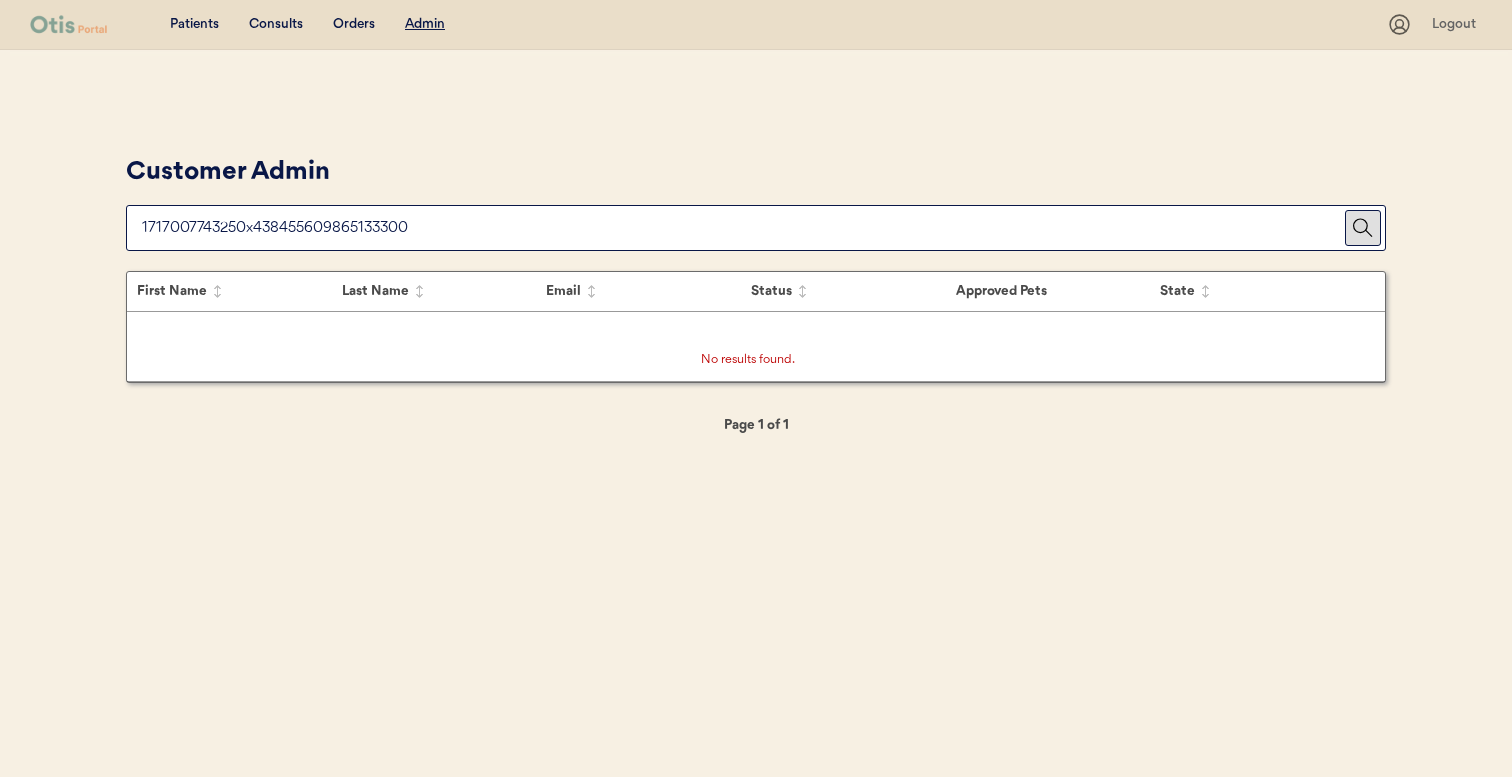 click at bounding box center [743, 228] 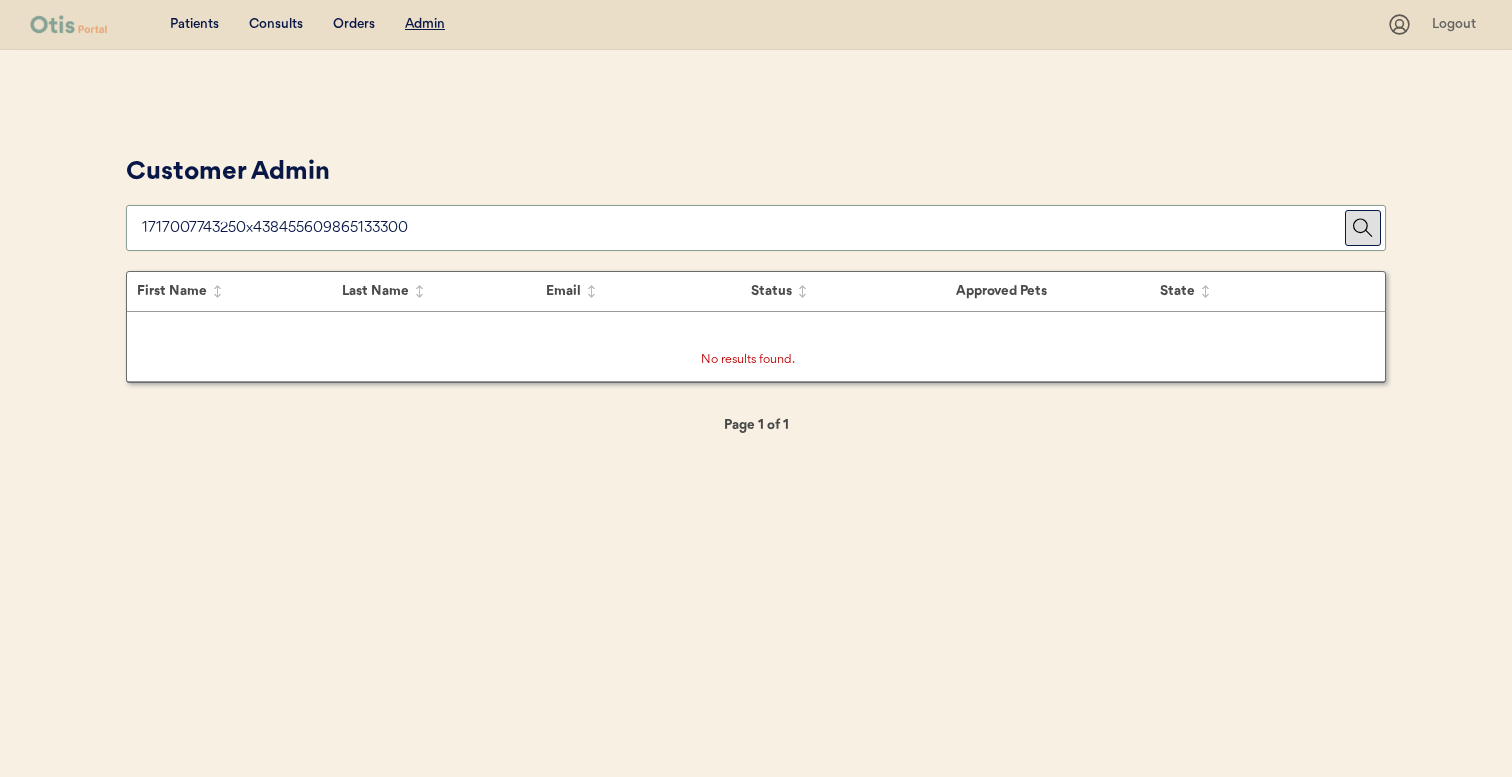 paste on "[EMAIL_ADDRESS][DOMAIN_NAME]" 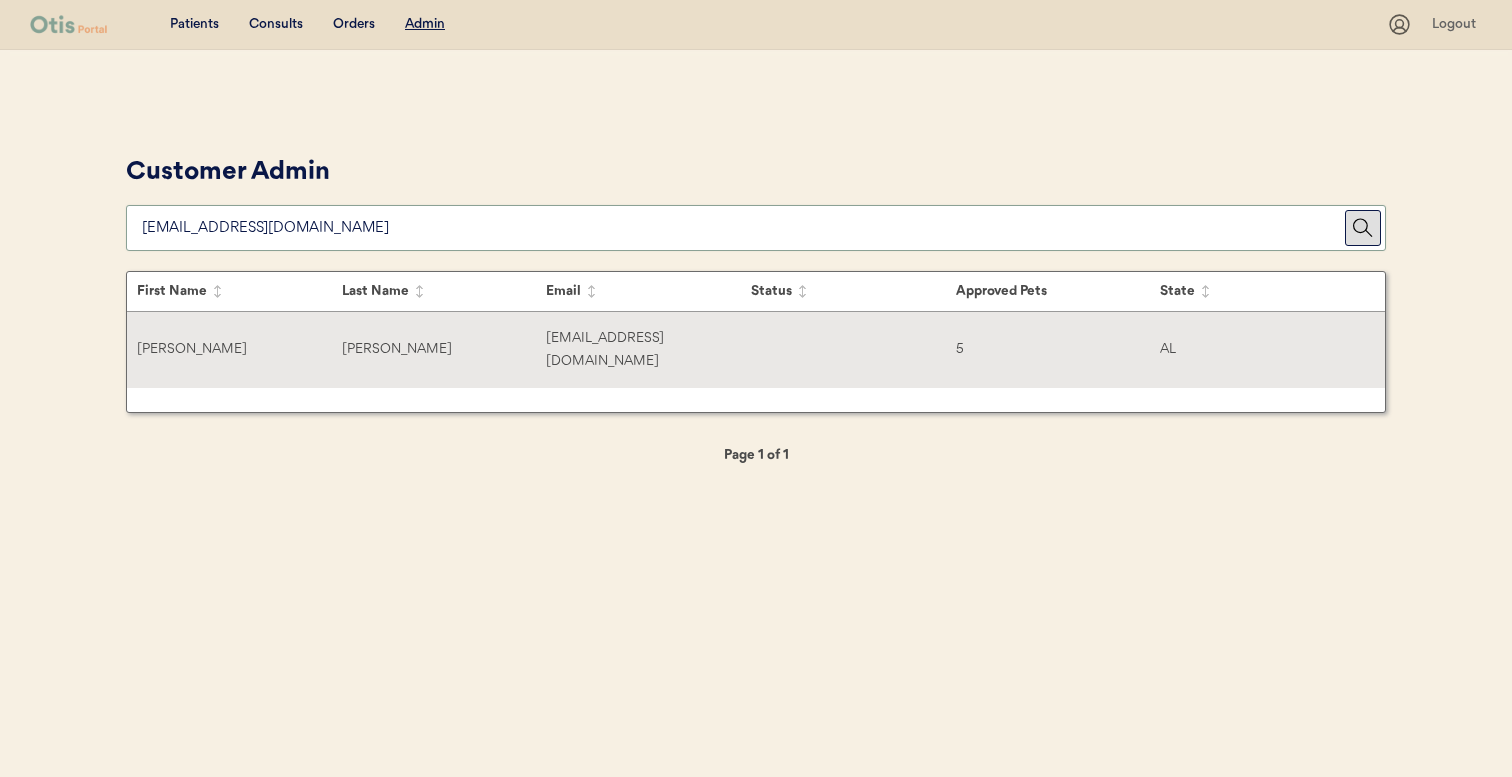 type on "[EMAIL_ADDRESS][DOMAIN_NAME]" 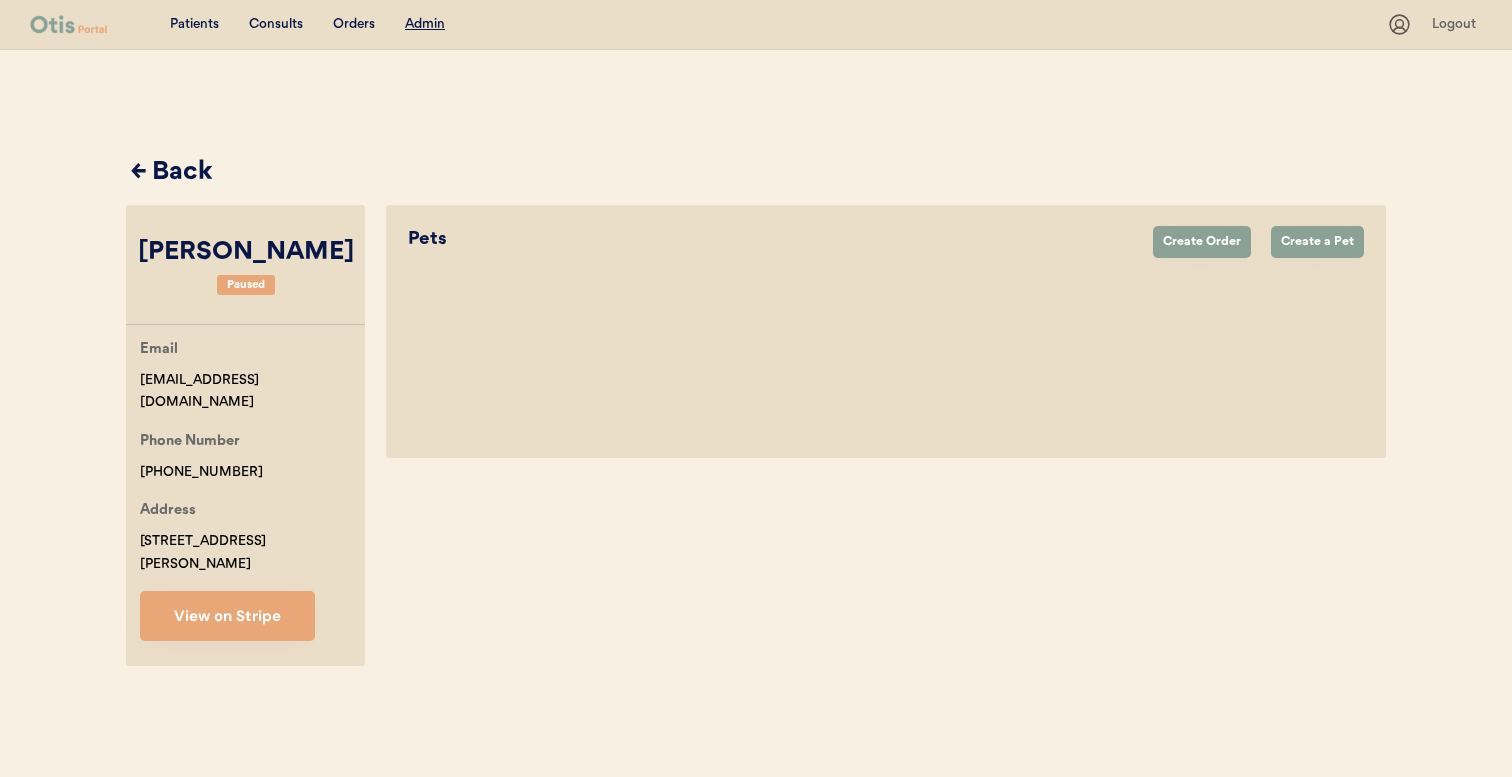 select on "true" 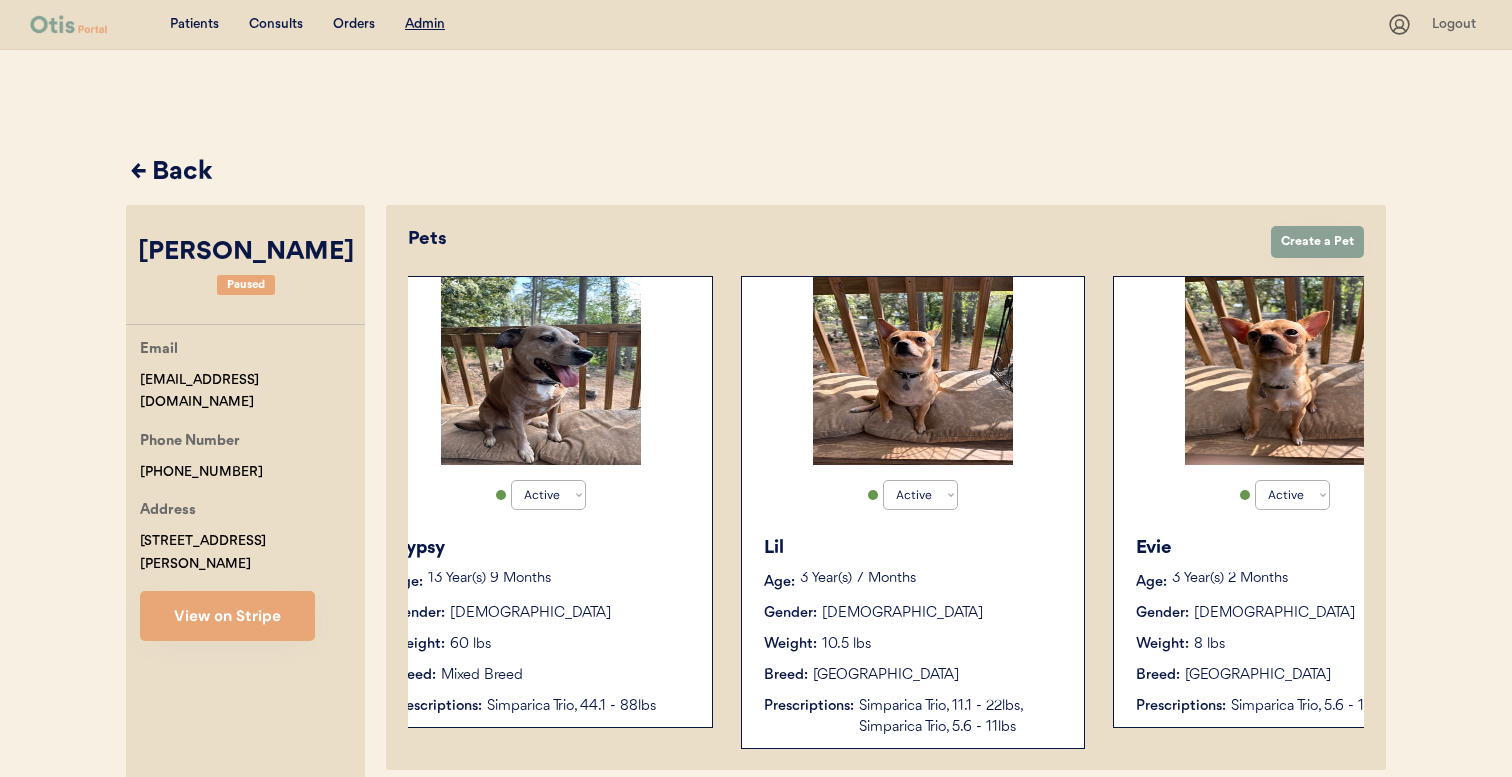 scroll, scrollTop: 0, scrollLeft: 653, axis: horizontal 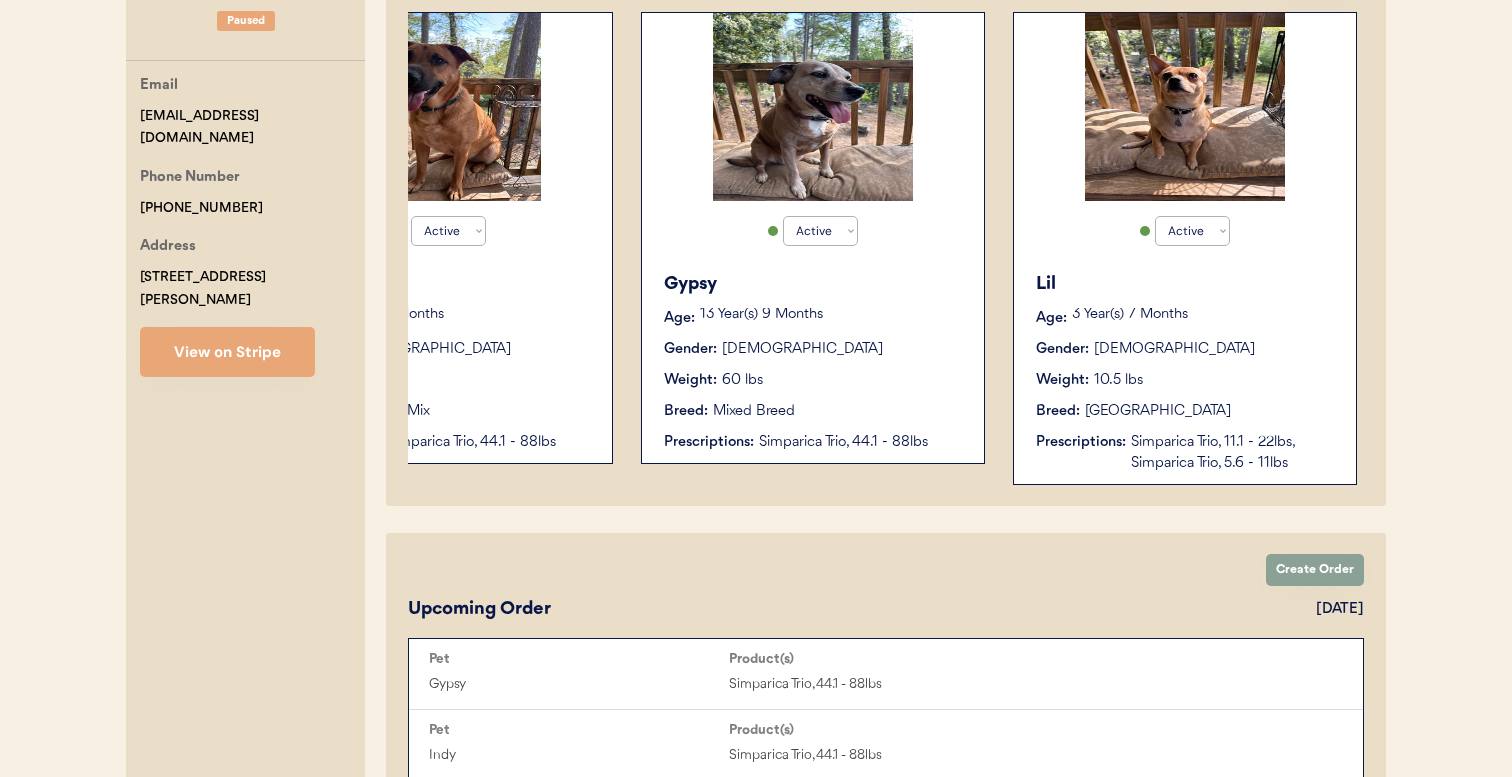 click on "Active Active Inactive Gypsy Age:
13 Year(s) 9 Months
Gender: Female Weight: 60 lbs Breed: Mixed Breed Prescriptions: Simparica Trio, 44.1 - 88lbs" at bounding box center (813, 238) 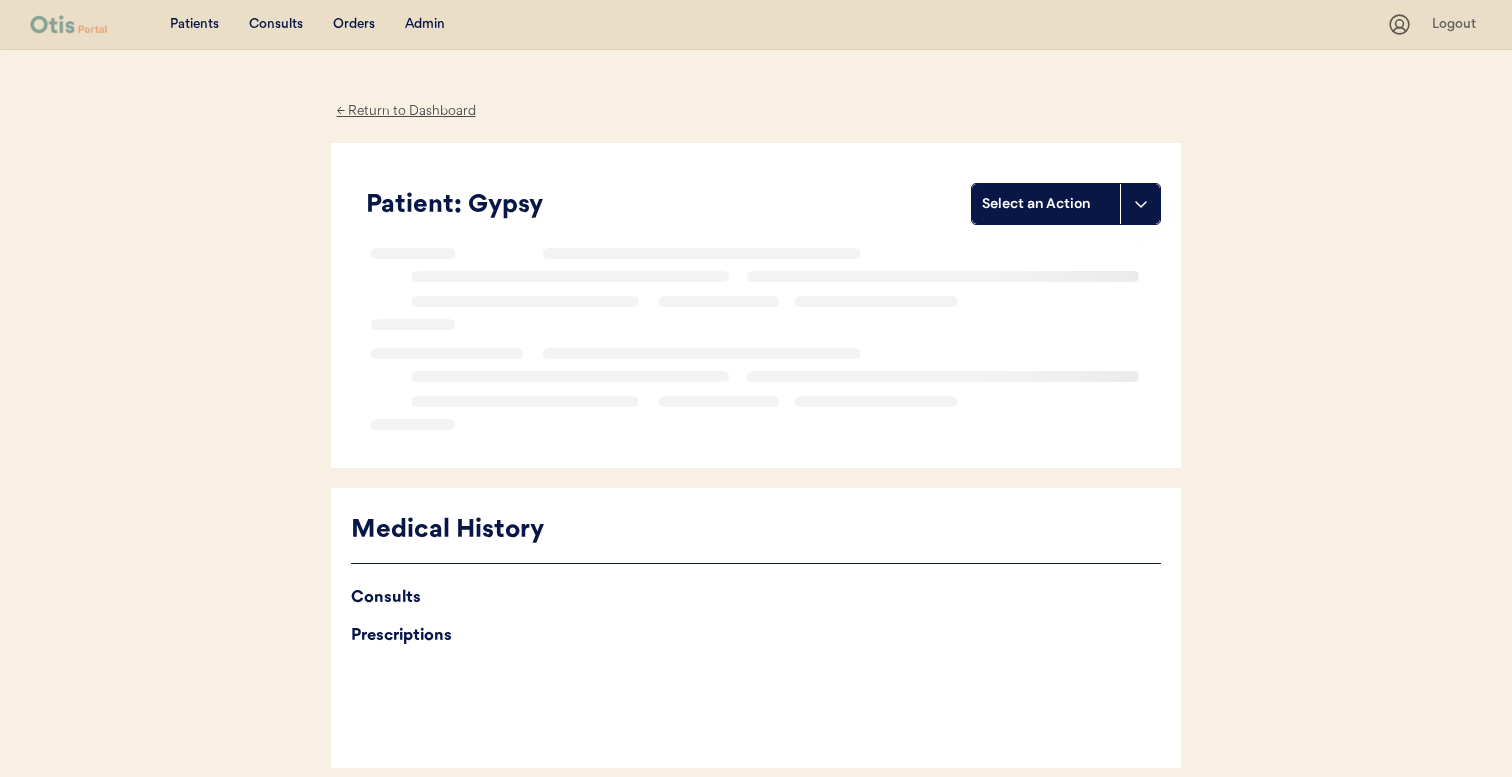 scroll, scrollTop: 0, scrollLeft: 0, axis: both 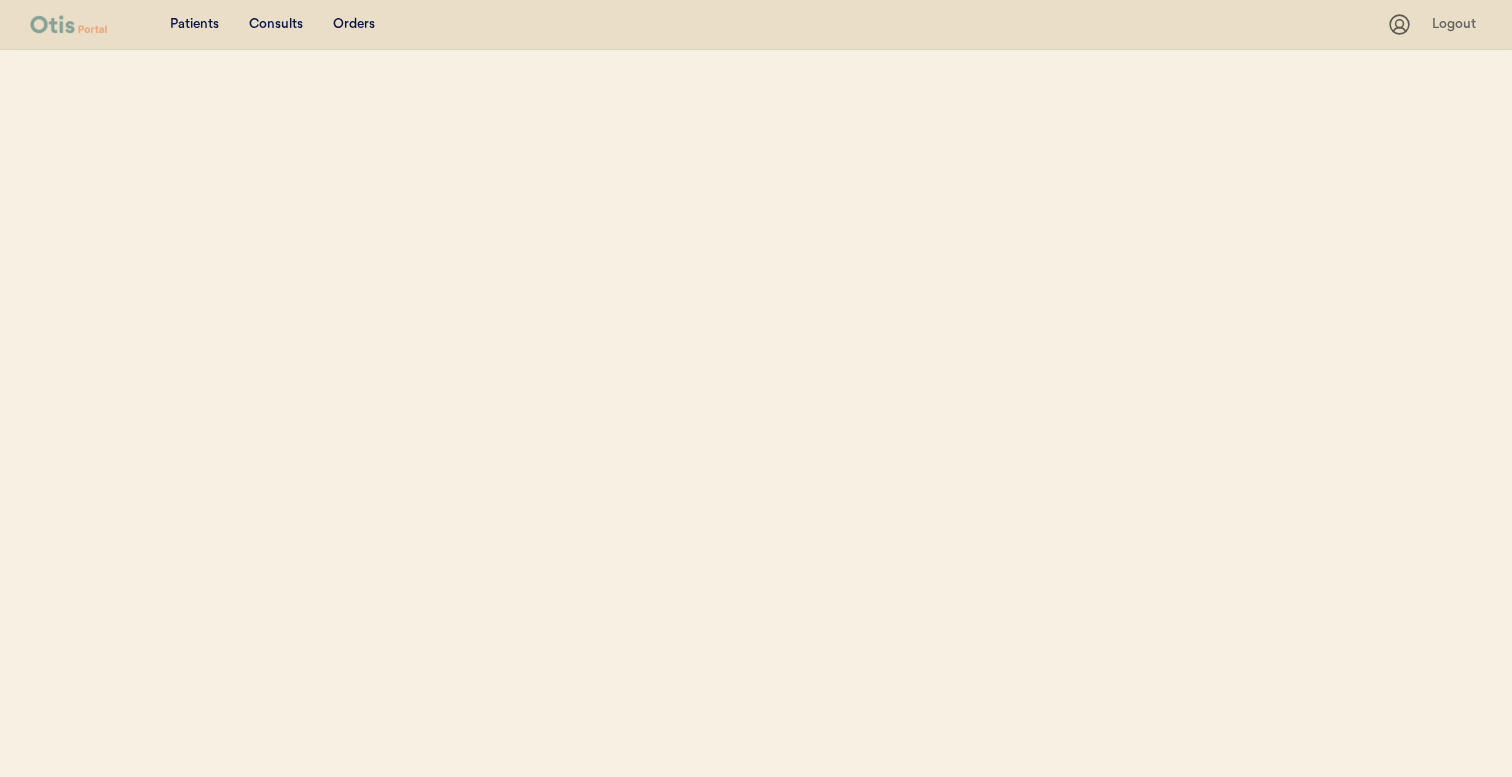 select on "true" 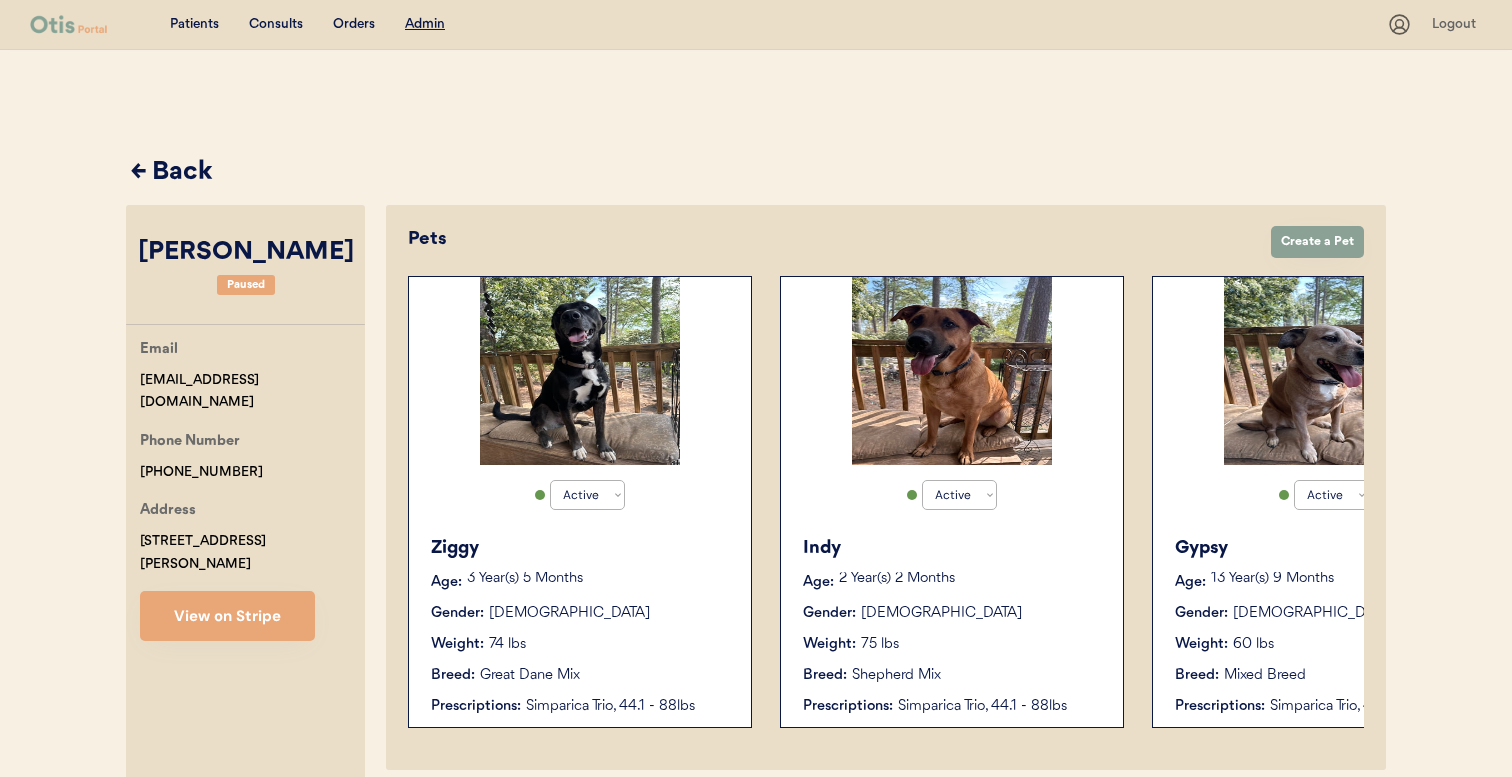 click on "← Back [PERSON_NAME] Paused Email [EMAIL_ADDRESS][DOMAIN_NAME] Phone Number [PHONE_NUMBER] Address [STREET_ADDRESS][PERSON_NAME] View on Stripe Pets Create Order Create a Pet Active Active Inactive Ziggy Age:
[DEMOGRAPHIC_DATA] Year(s) 5 Months
Gender: [DEMOGRAPHIC_DATA] Weight: 74 lbs Breed: Great Dane Mix Prescriptions: Simparica Trio, 44.1 - 88lbs Active Active Inactive Indy Age:
[DEMOGRAPHIC_DATA] Year(s) 2 Months
Gender: [DEMOGRAPHIC_DATA] Weight: 75 lbs Breed: Shepherd Mix Prescriptions: Simparica Trio, 44.1 - 88lbs Active Active Inactive Gypsy Age:
[DEMOGRAPHIC_DATA] Year(s) 9 Months
Gender: [DEMOGRAPHIC_DATA] Weight: 60 lbs Breed: Mixed Breed Prescriptions: Simparica Trio, 44.1 - 88lbs Active Active Inactive Lil Age:
[DEMOGRAPHIC_DATA] Year(s) 7 Months
Gender: [DEMOGRAPHIC_DATA] Weight: 10.5 lbs Breed: Chihuahua Prescriptions: Simparica Trio, 11.1 - 22lbs, Simparica Trio, 5.6 - 11lbs Active Active Inactive Evie Age:
[DEMOGRAPHIC_DATA] Year(s) 2 Months
Gender: [DEMOGRAPHIC_DATA] Weight: 8 lbs Breed: Chihuahua Prescriptions: Pet" 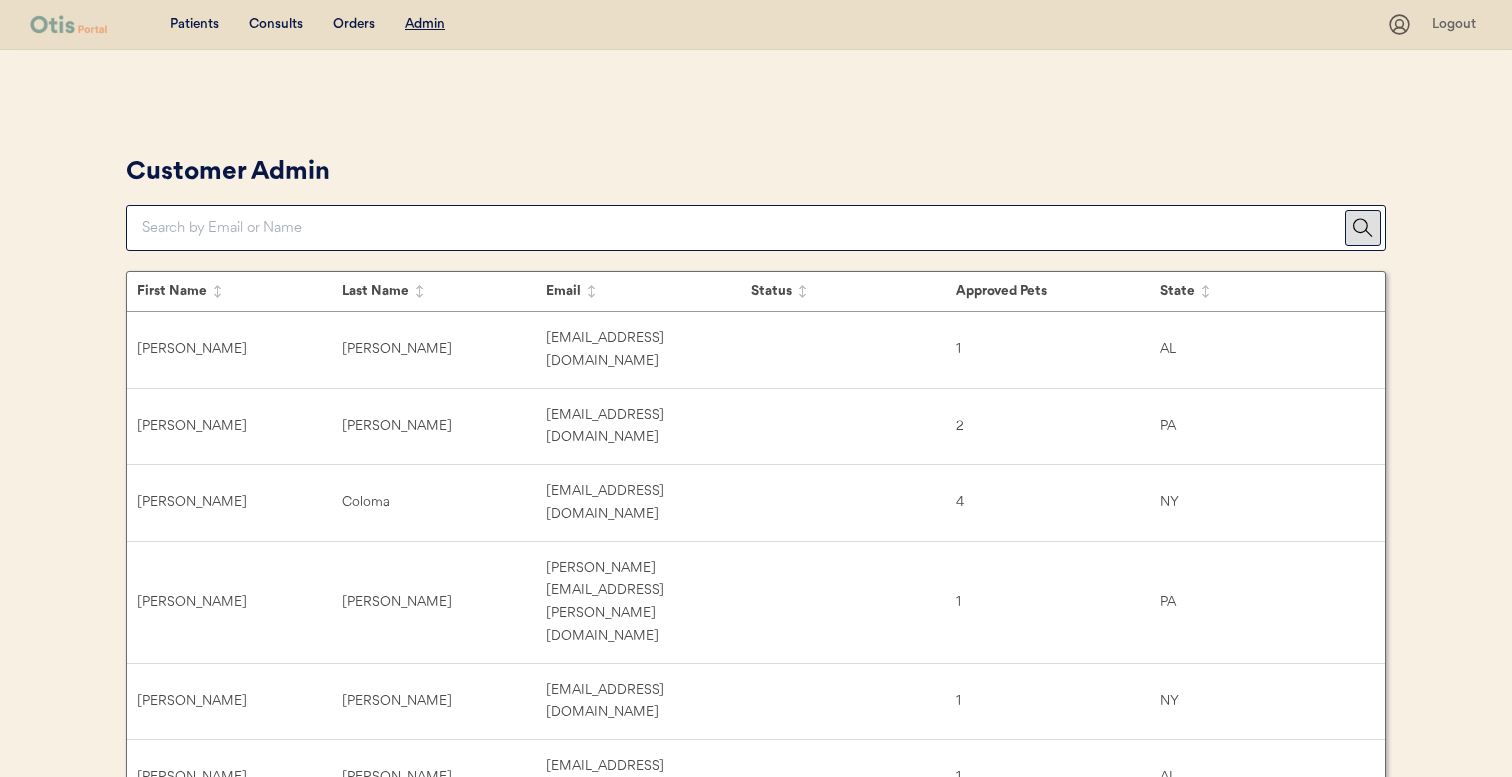click at bounding box center [743, 228] 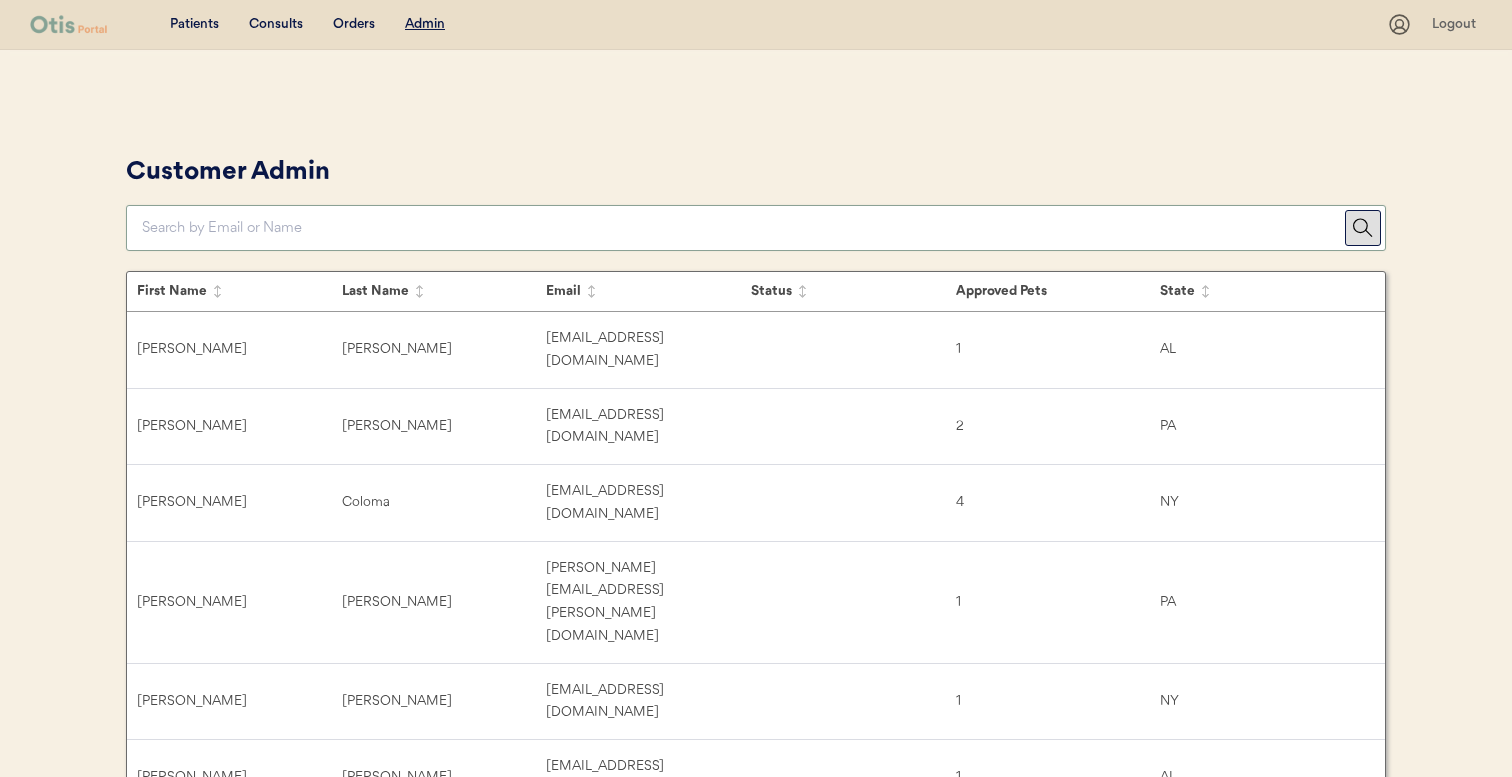 paste on "sydneyerinbrooks@gmail.com" 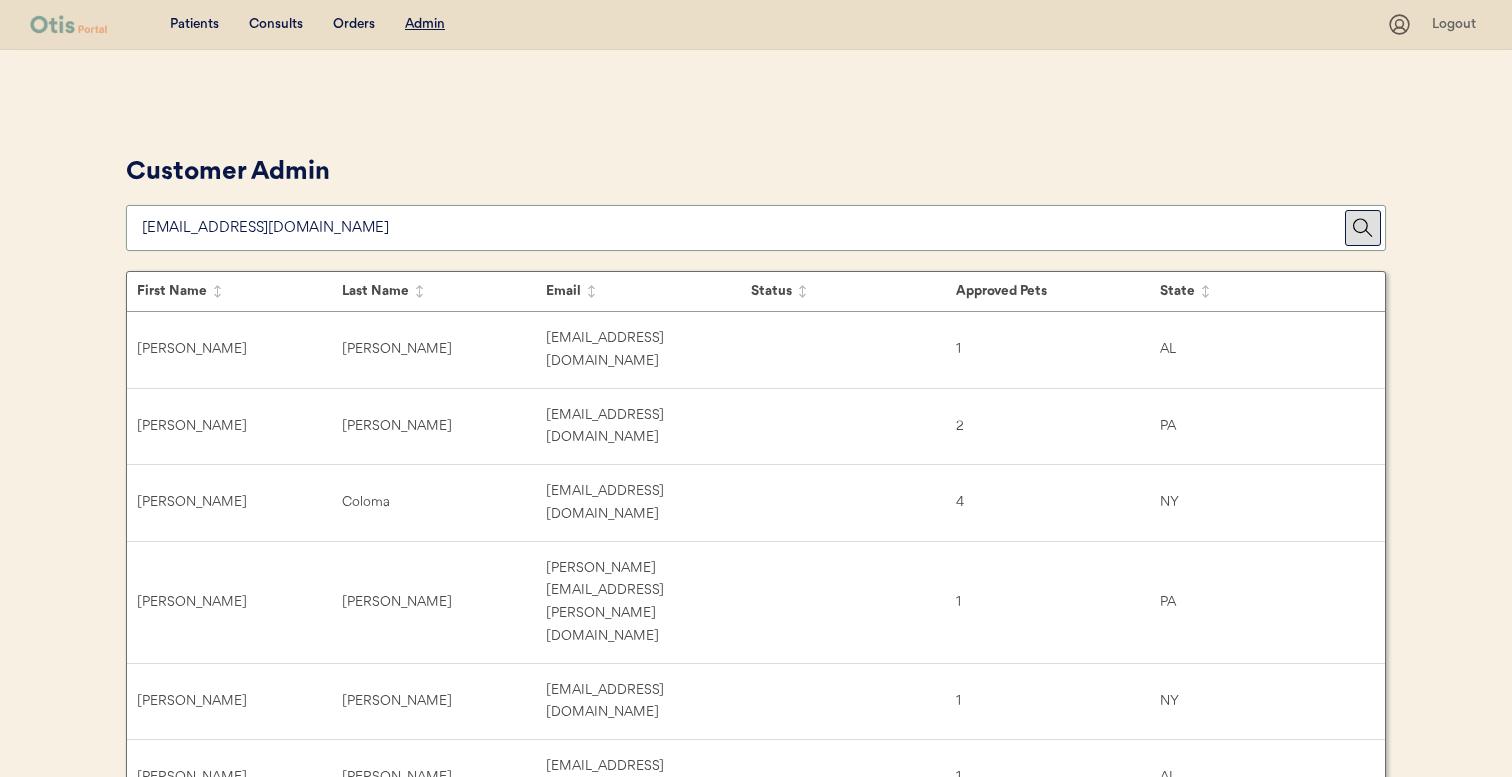 click on "Customer Admin" at bounding box center [756, 200] 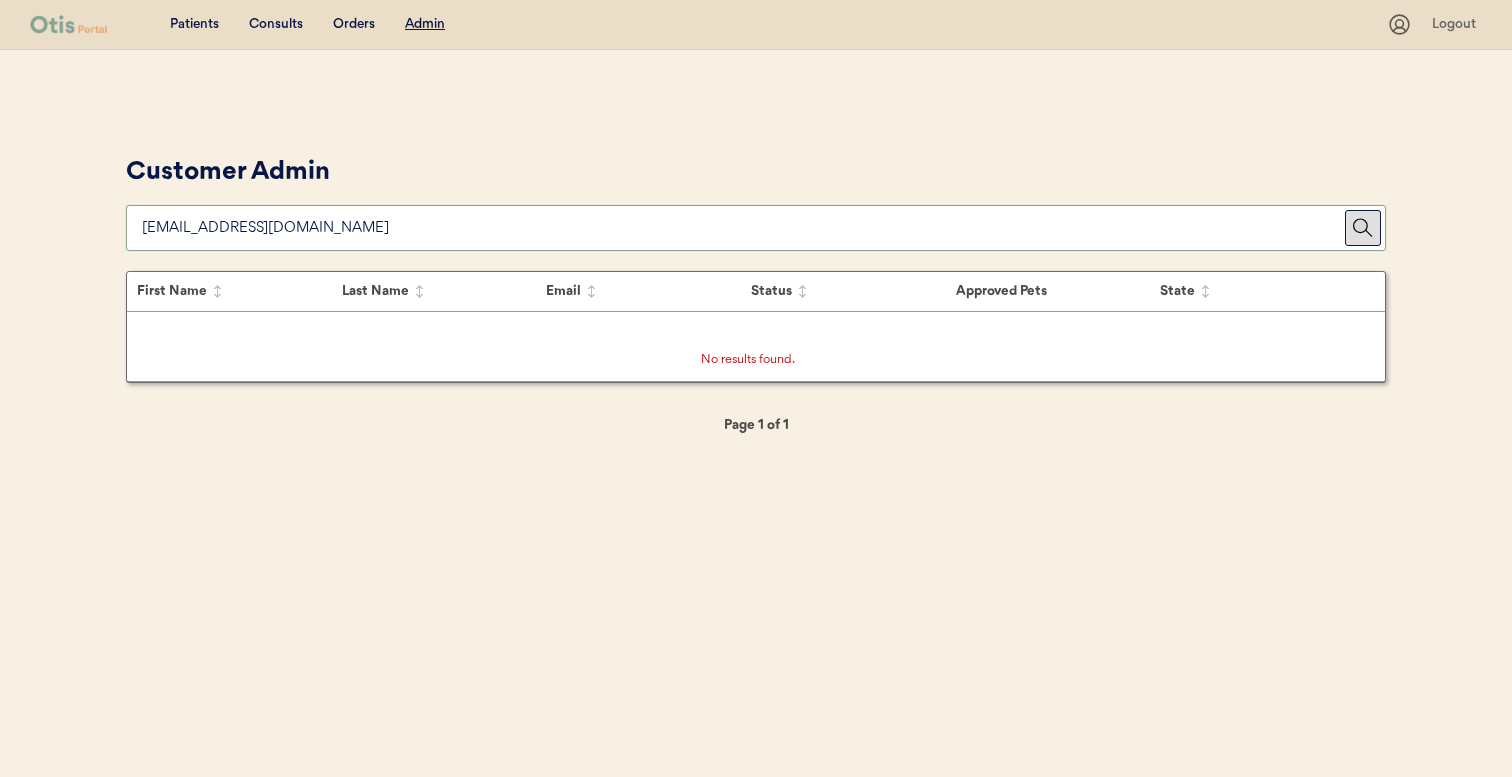 click at bounding box center (743, 228) 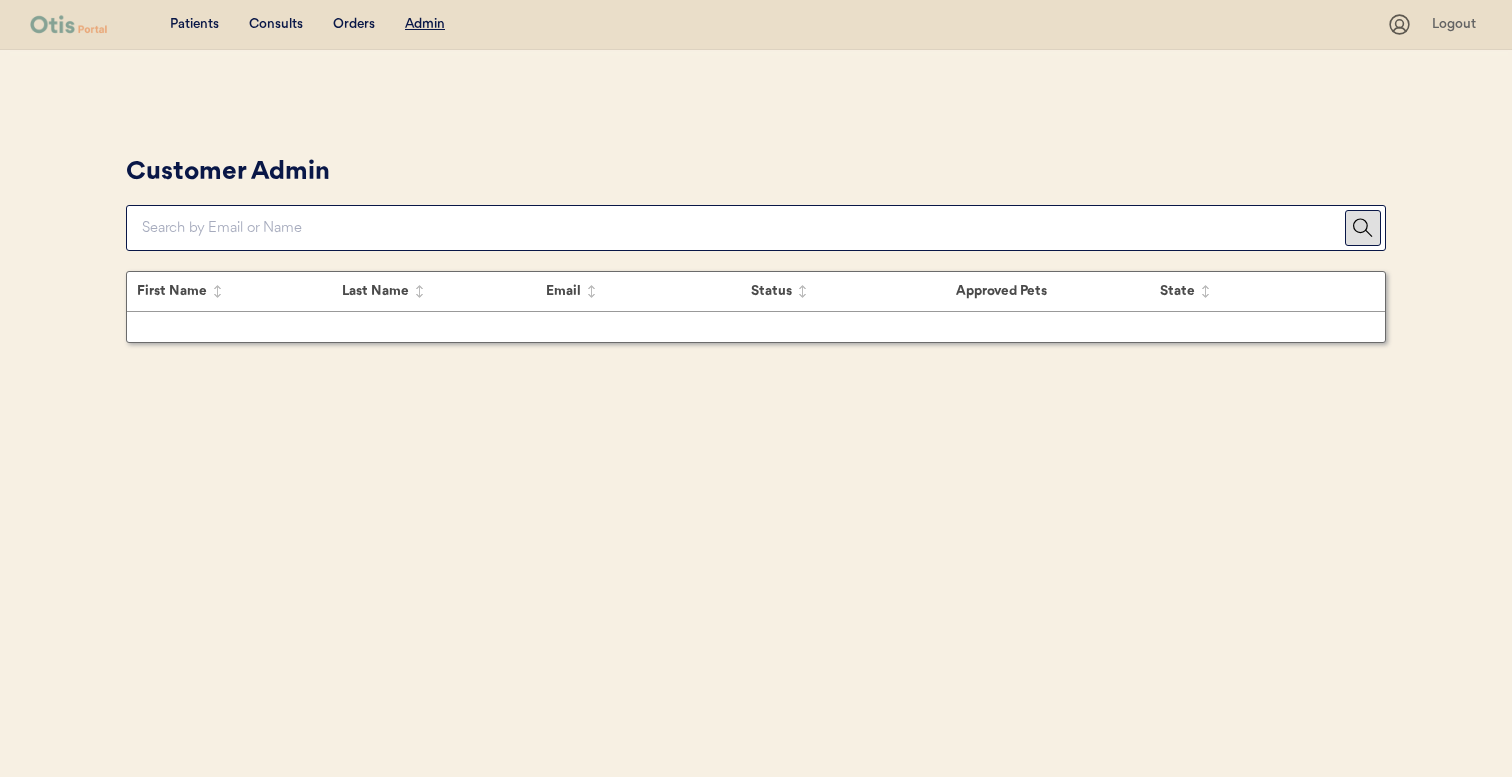 scroll, scrollTop: 0, scrollLeft: 0, axis: both 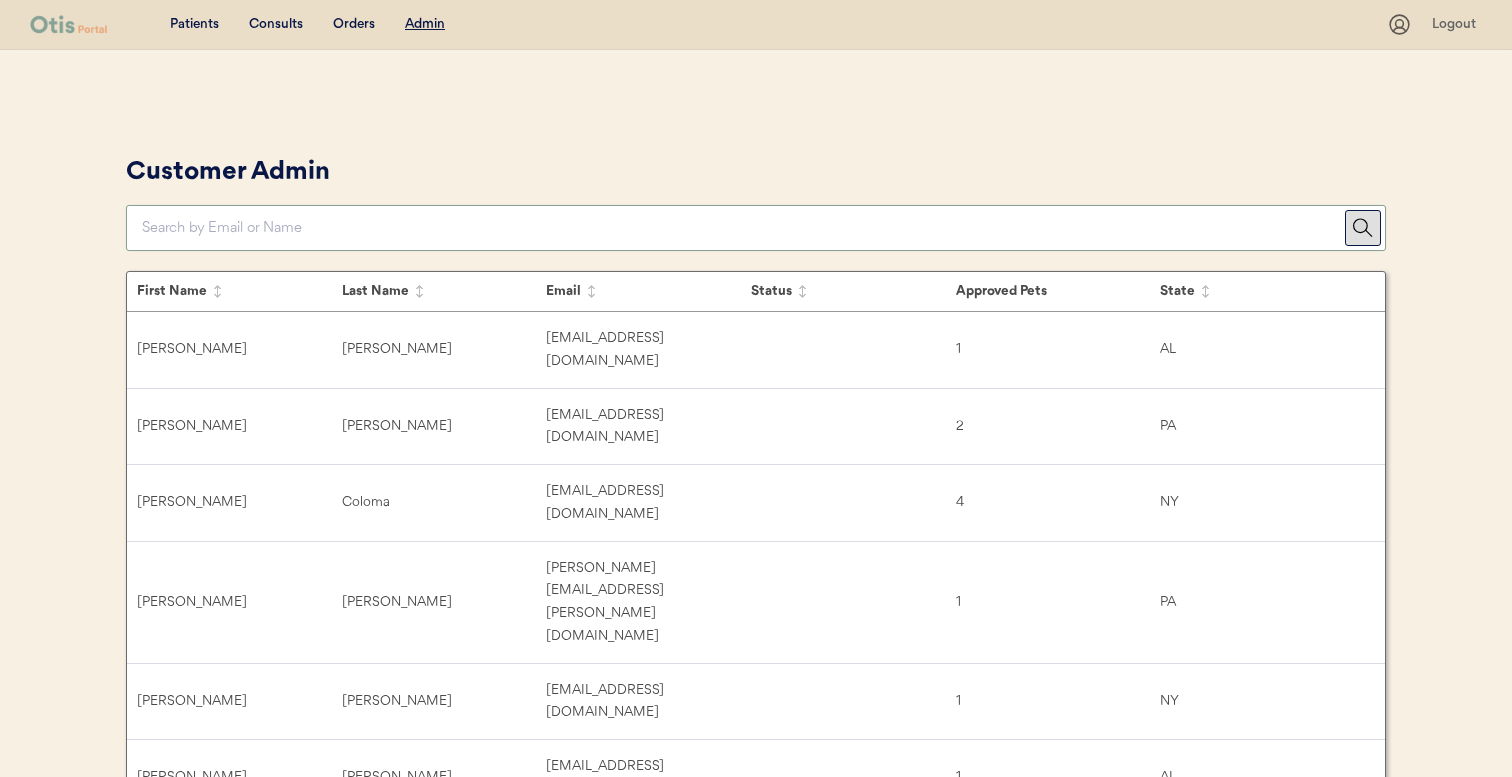 click at bounding box center (743, 228) 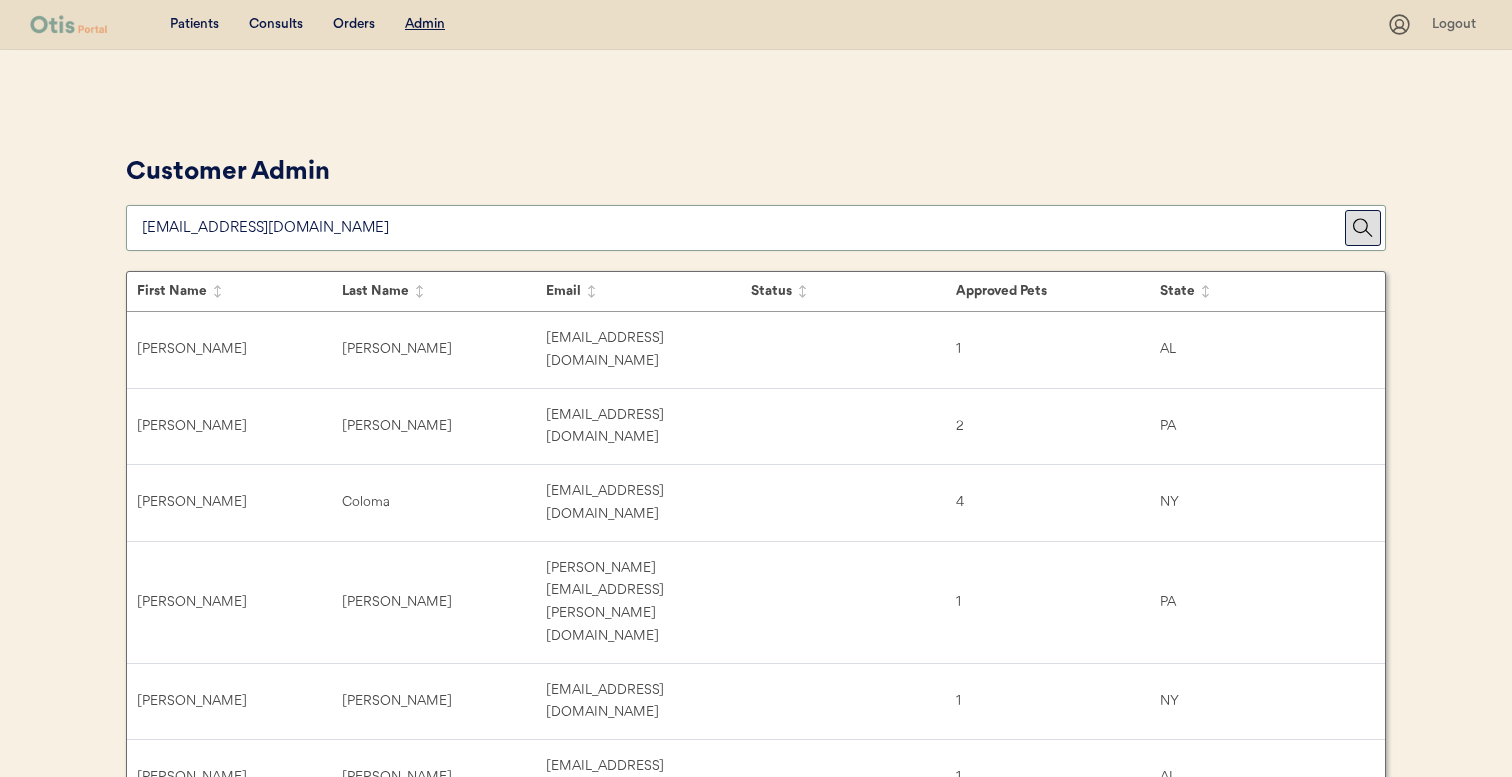 click on "Customer Admin" at bounding box center [756, 200] 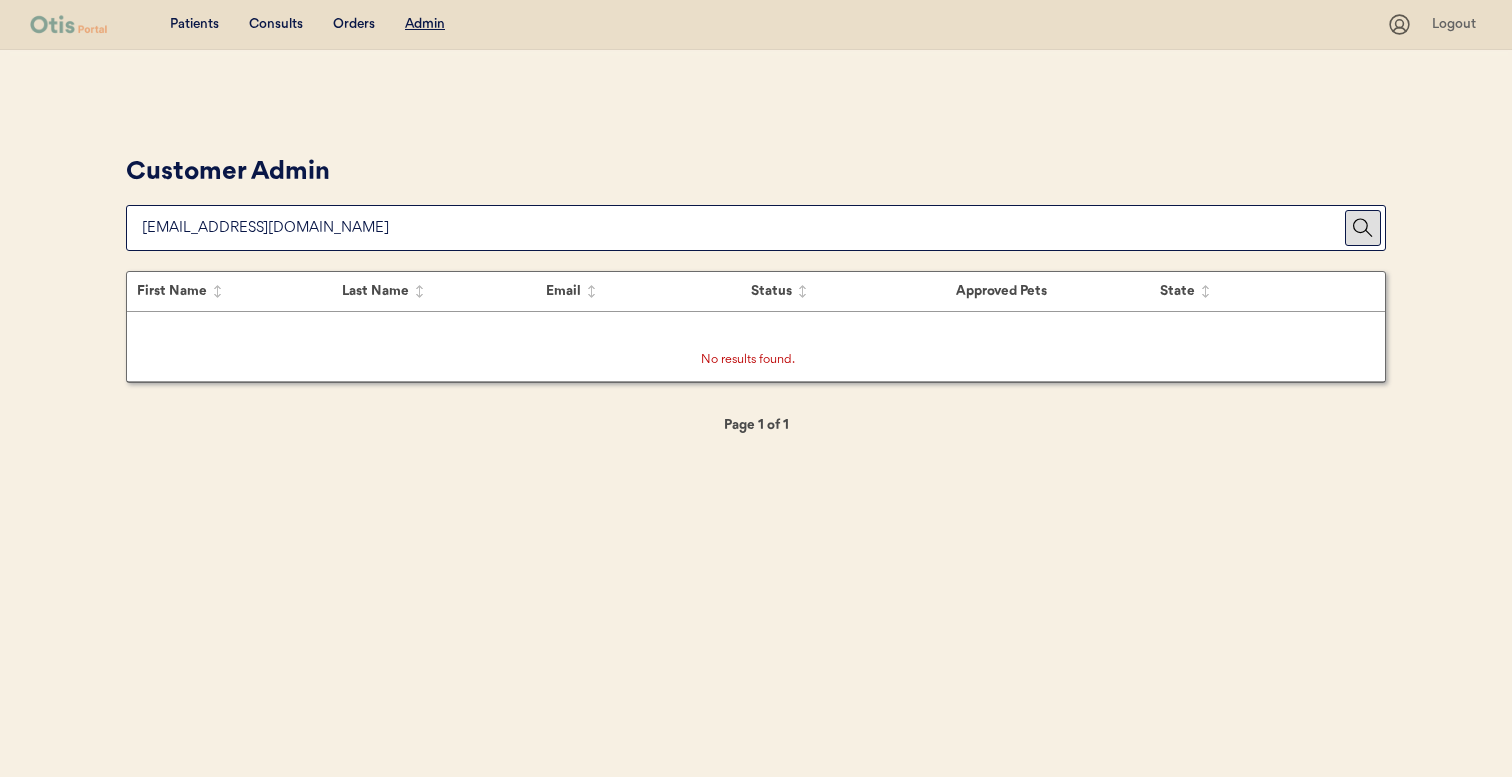 click at bounding box center [743, 228] 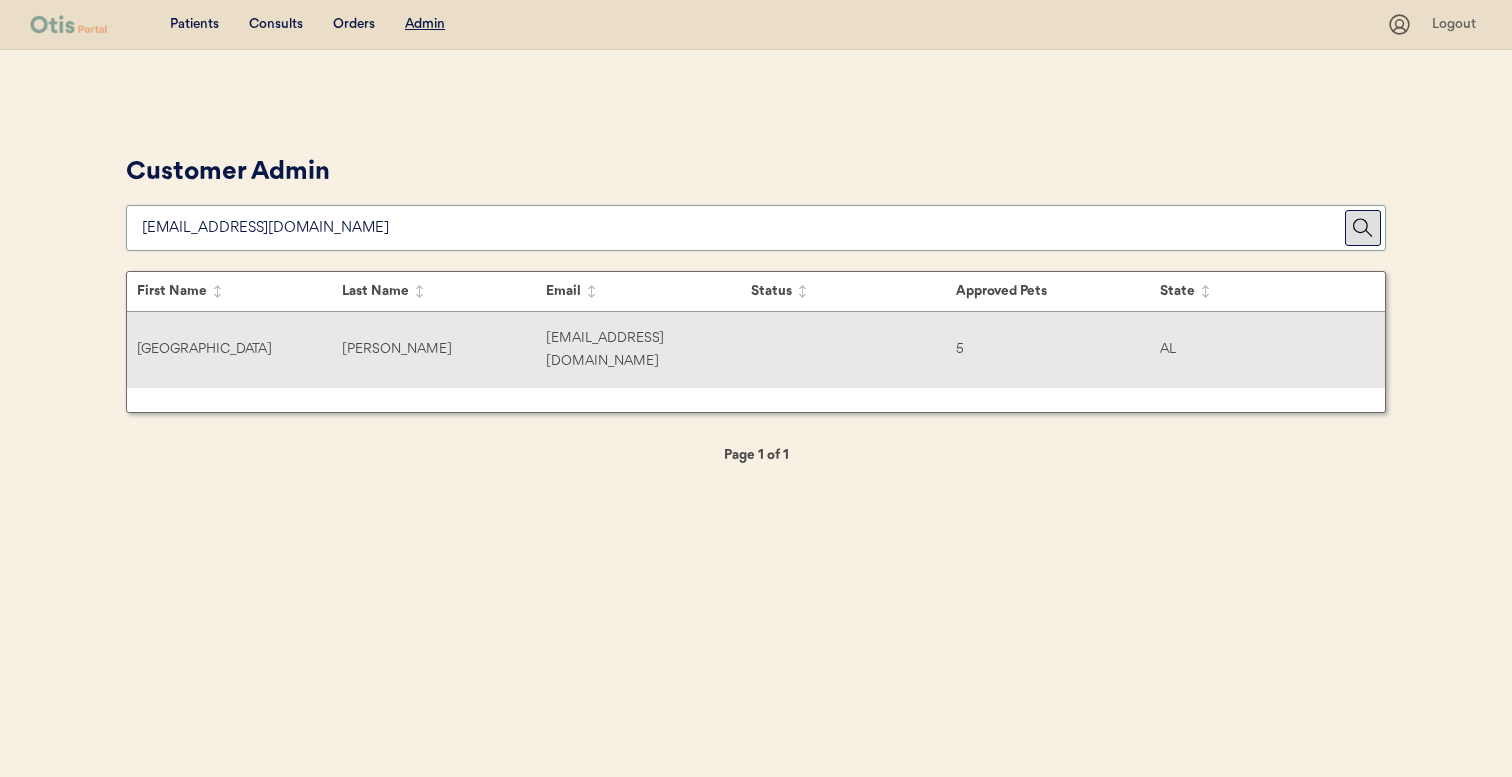 type on "sydneyerinbrooks@gmail.co" 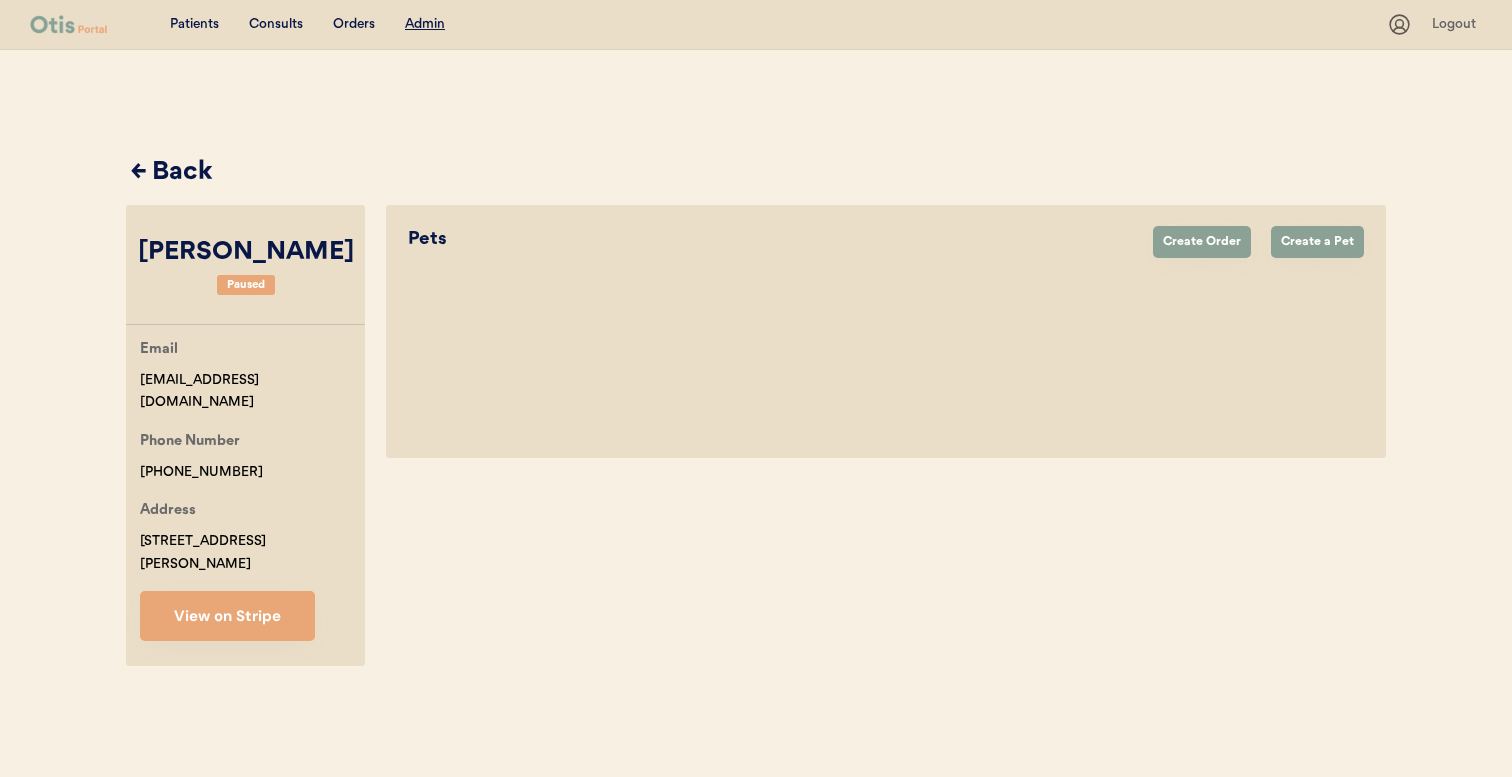 select on "true" 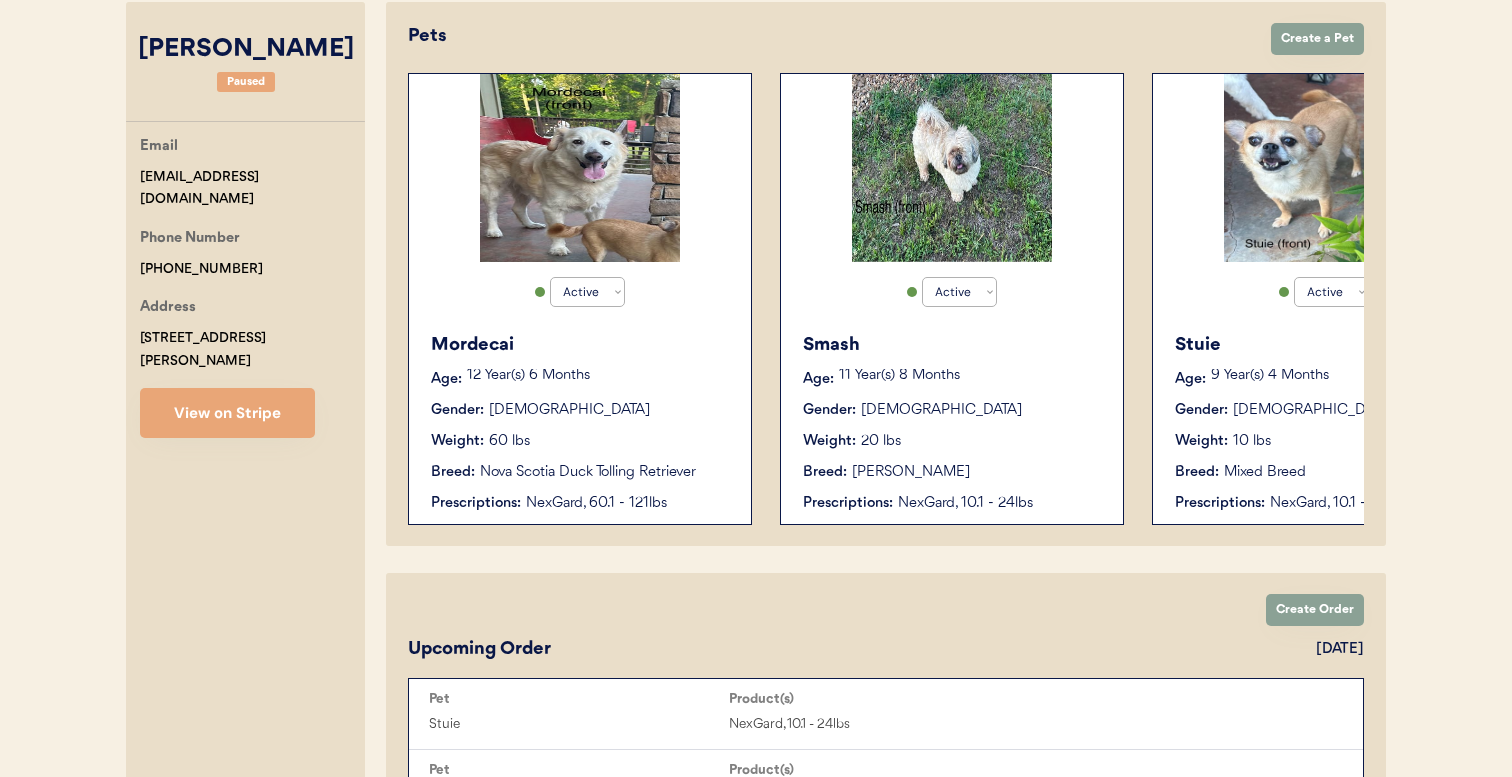 scroll, scrollTop: 239, scrollLeft: 0, axis: vertical 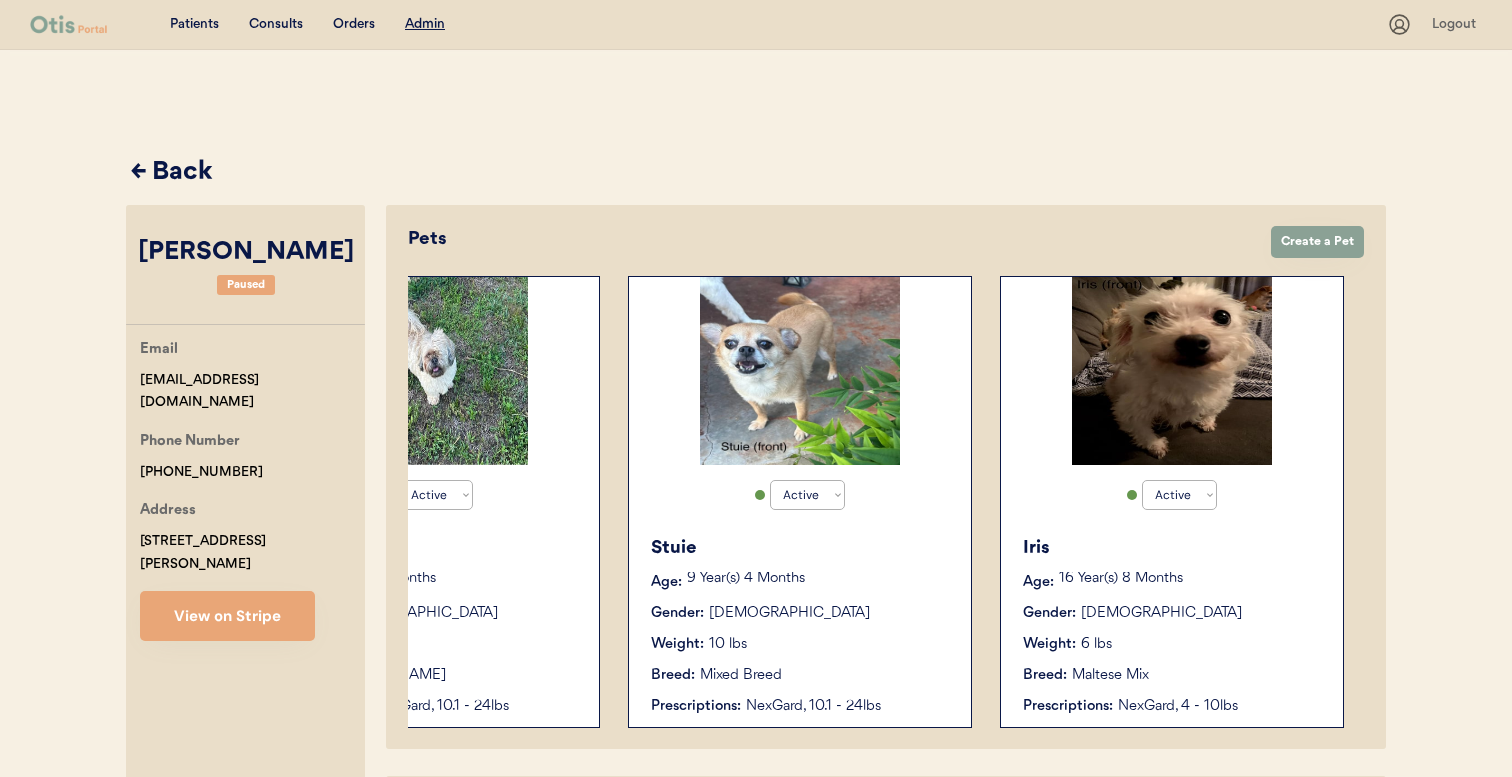 click on "← Back" at bounding box center [758, 173] 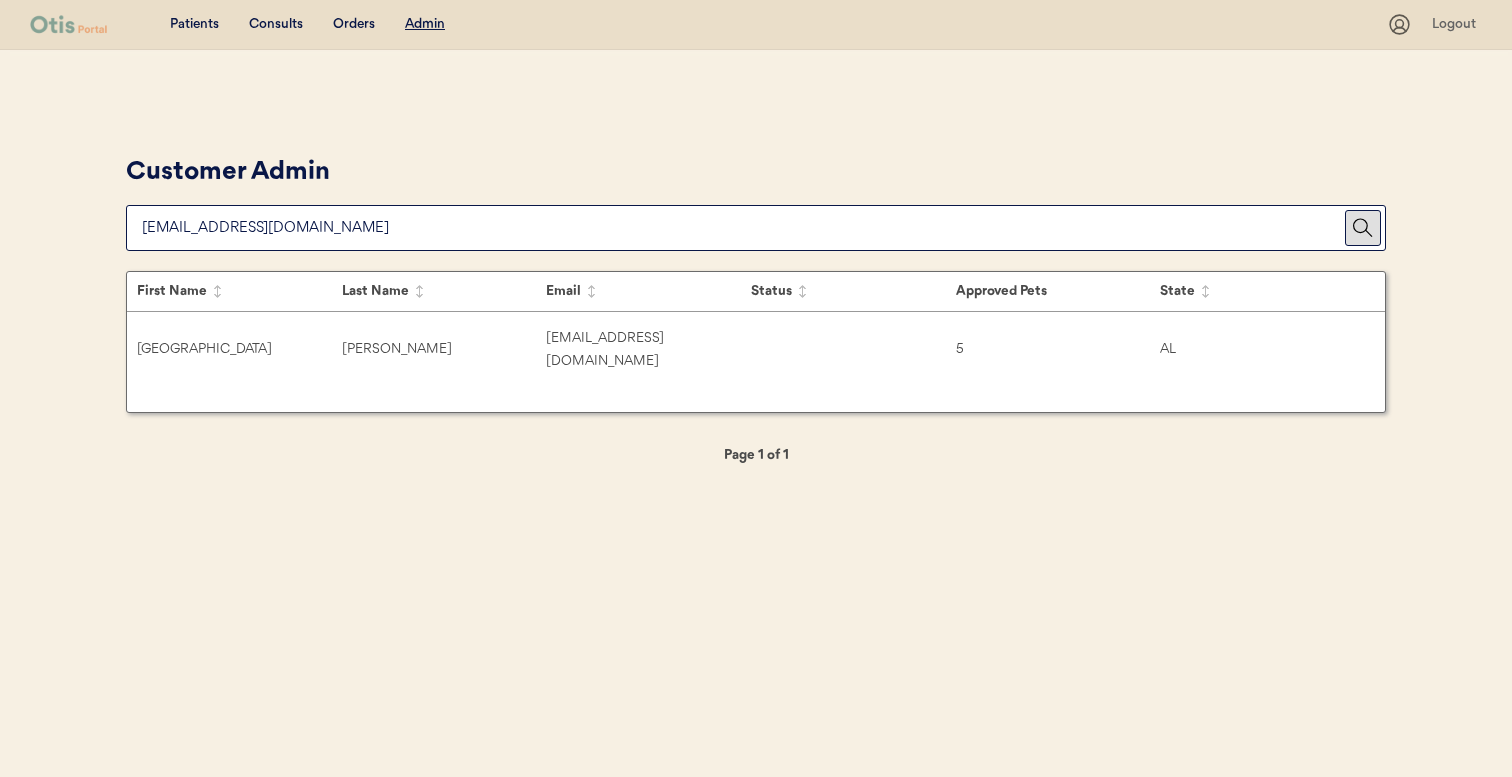 scroll, scrollTop: 0, scrollLeft: 0, axis: both 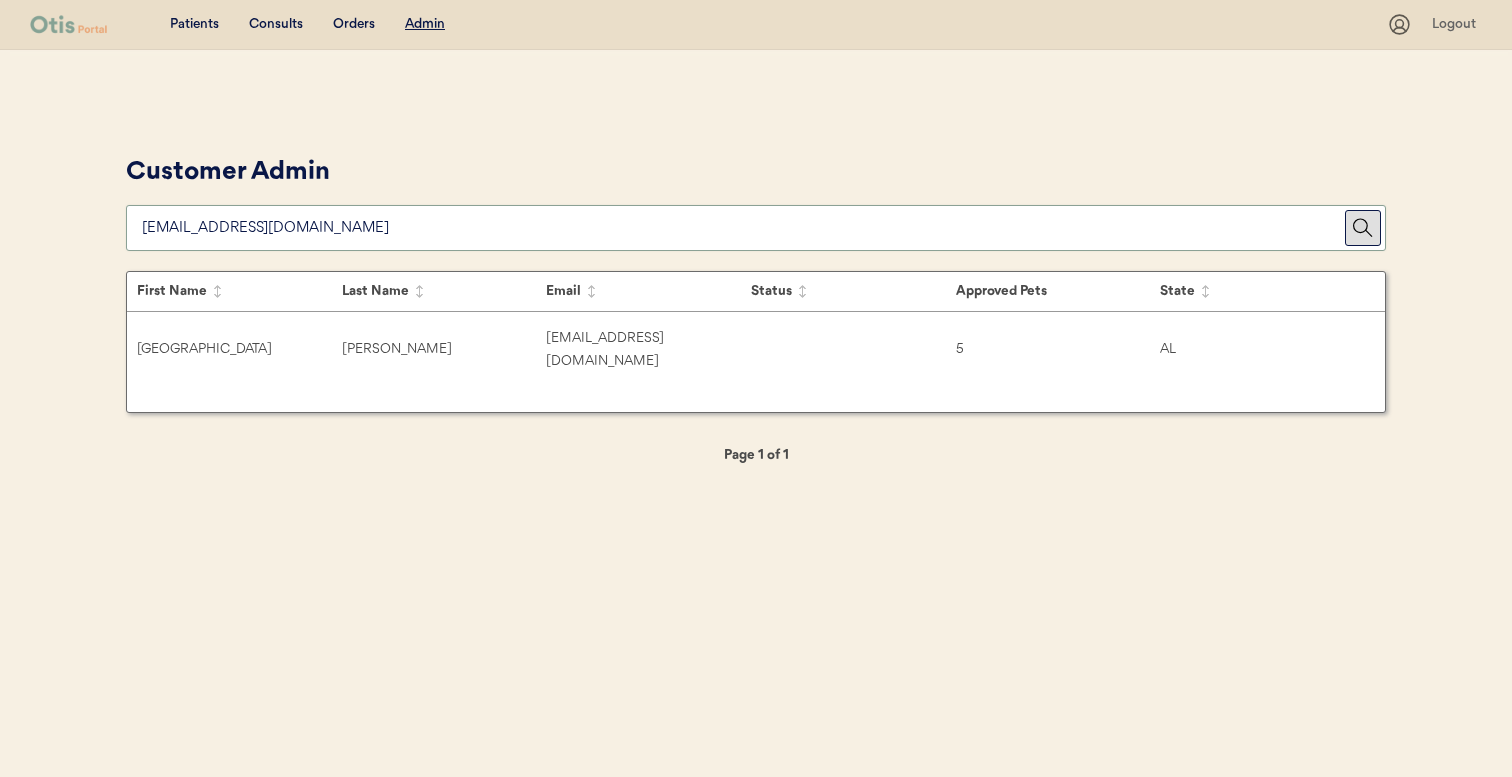 paste on "dezeraegutierrez94@gmail.com" 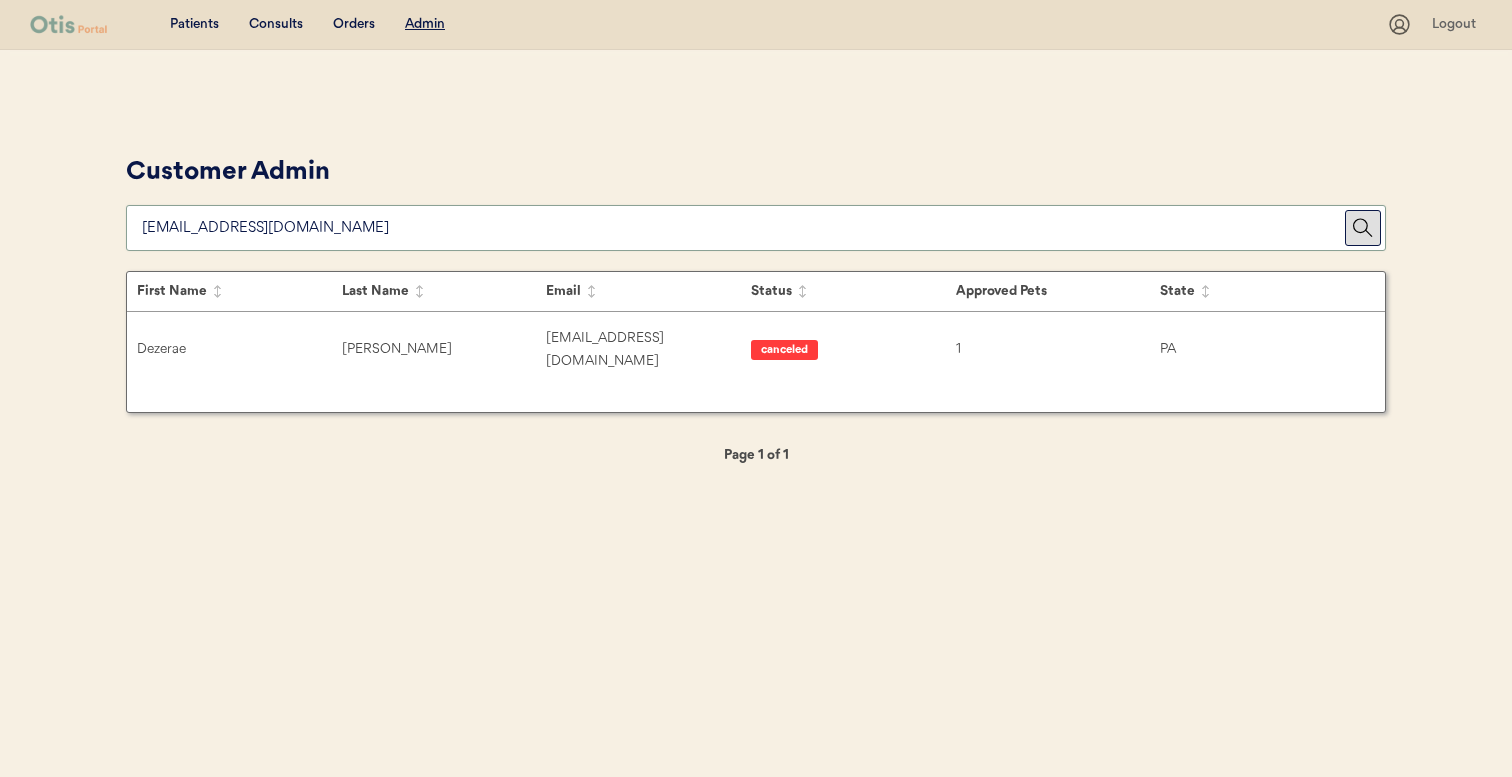 type on "dezeraegutierrez94@gmail.com" 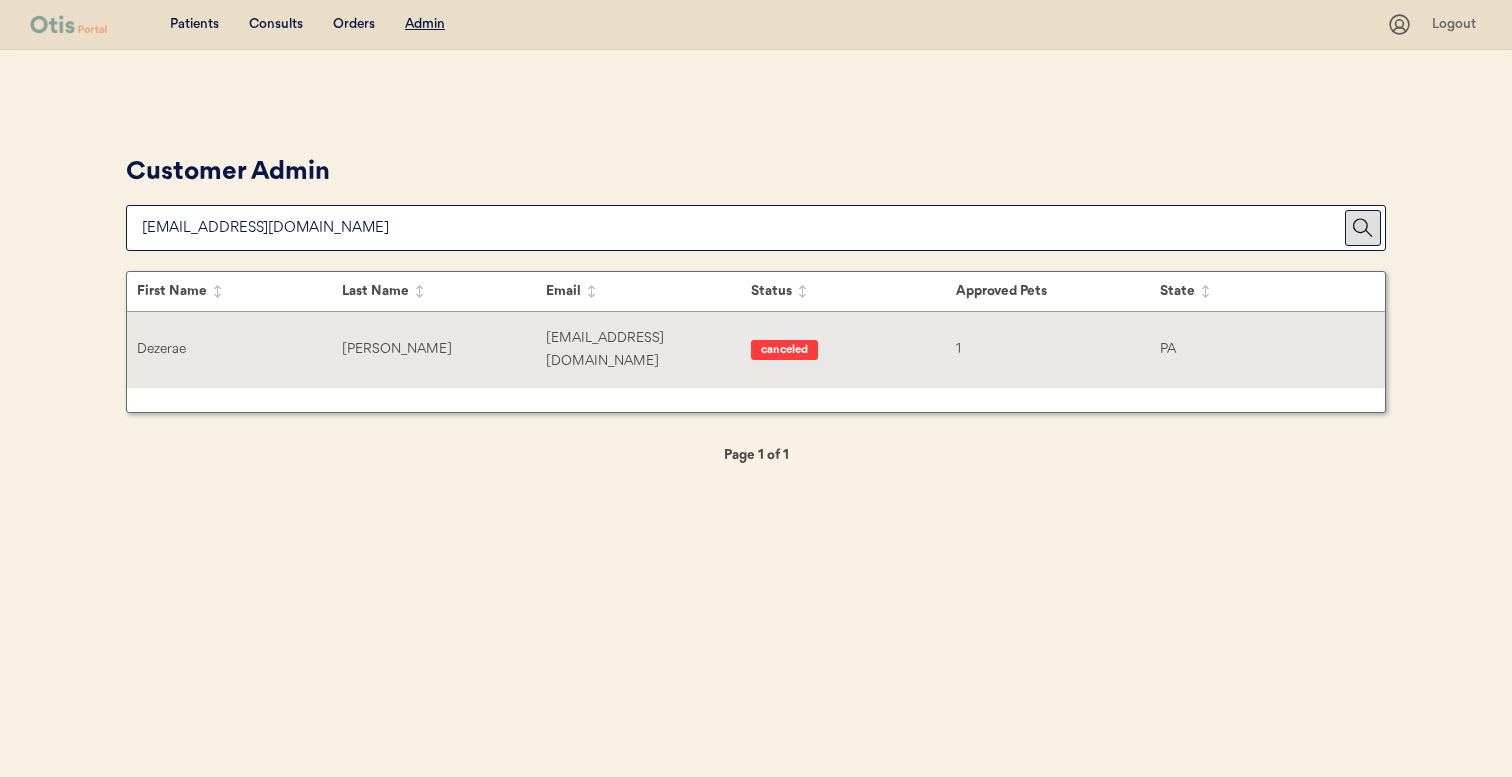 click on "Dezerae Gutierrez dezeraegutierrez94@gmail.com canceled 1 PA" at bounding box center [756, 350] 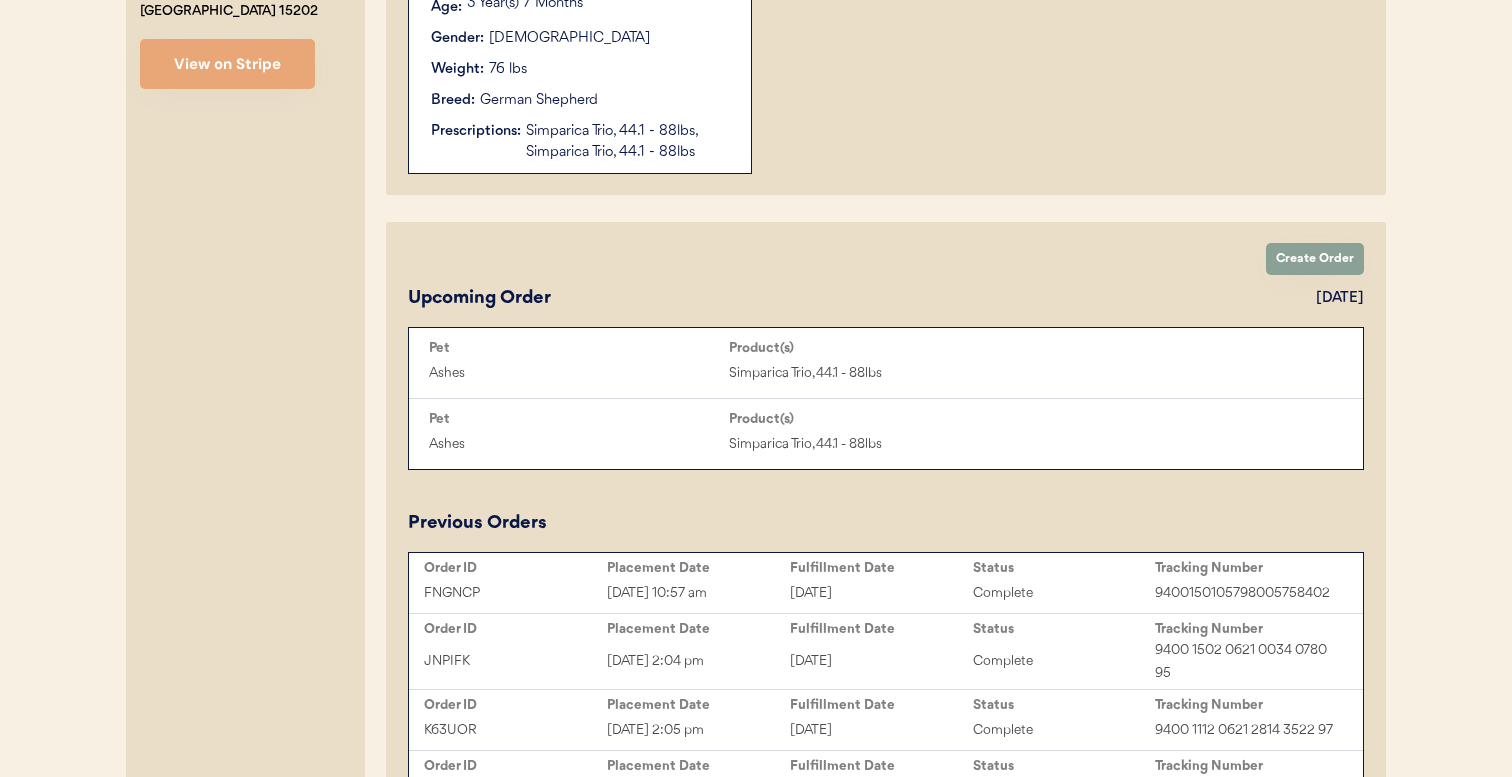 scroll, scrollTop: 583, scrollLeft: 0, axis: vertical 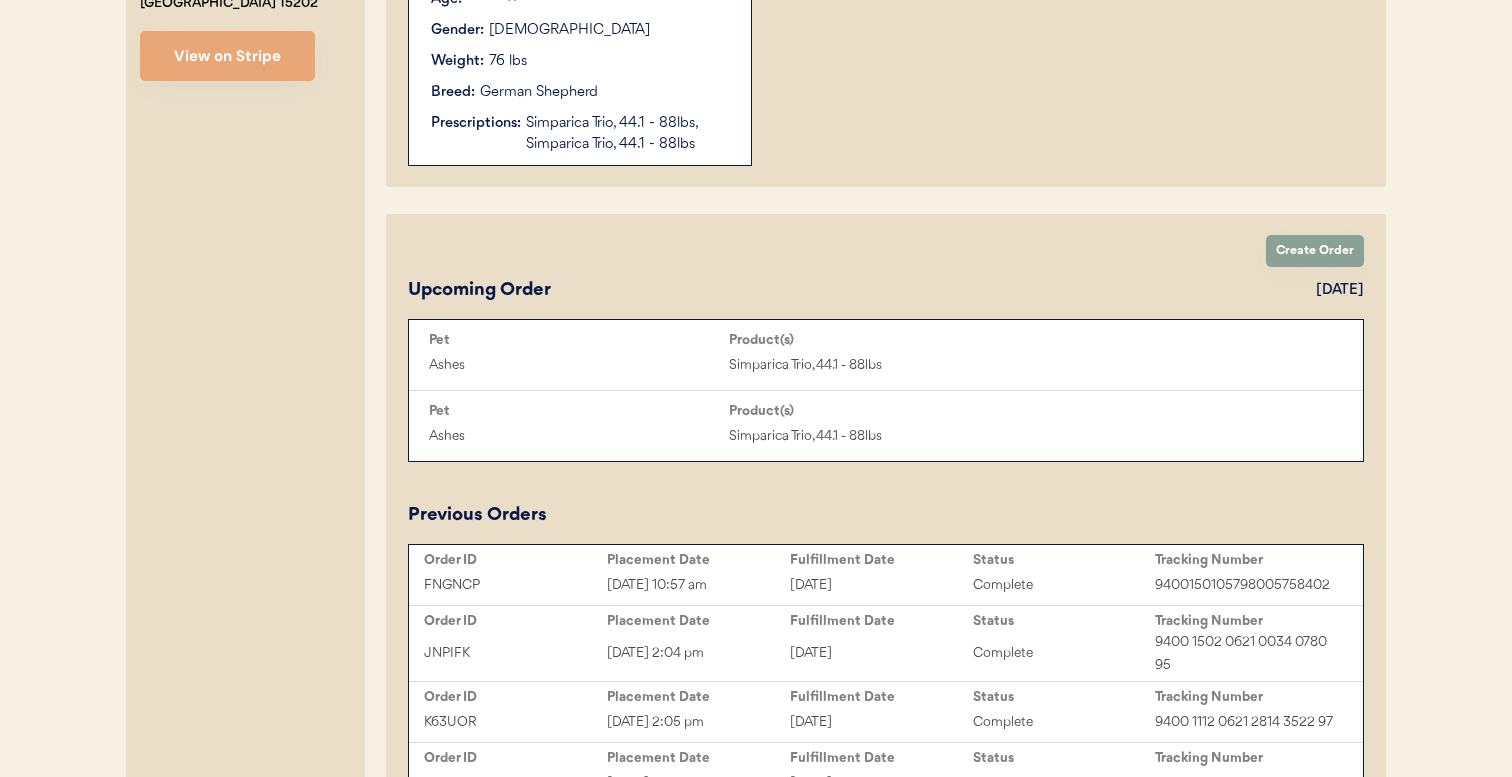 click on "Ashes Age:
3 Year(s) 7 Months
Gender: Female Weight: 76 lbs Breed: German Shepherd Prescriptions: Simparica Trio, 44.1 - 88lbs, Simparica Trio, 44.1 - 88lbs" at bounding box center (580, 53) 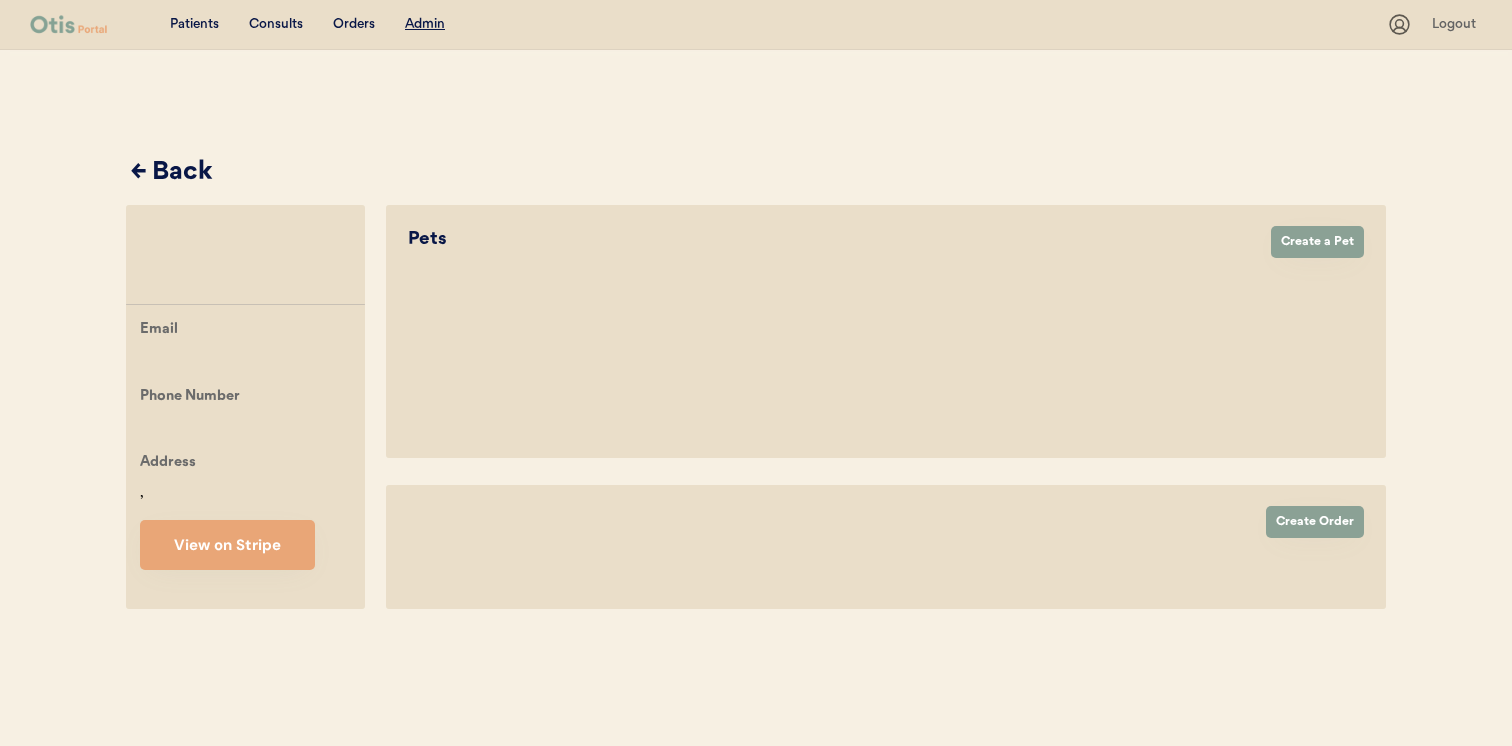 scroll, scrollTop: 0, scrollLeft: 0, axis: both 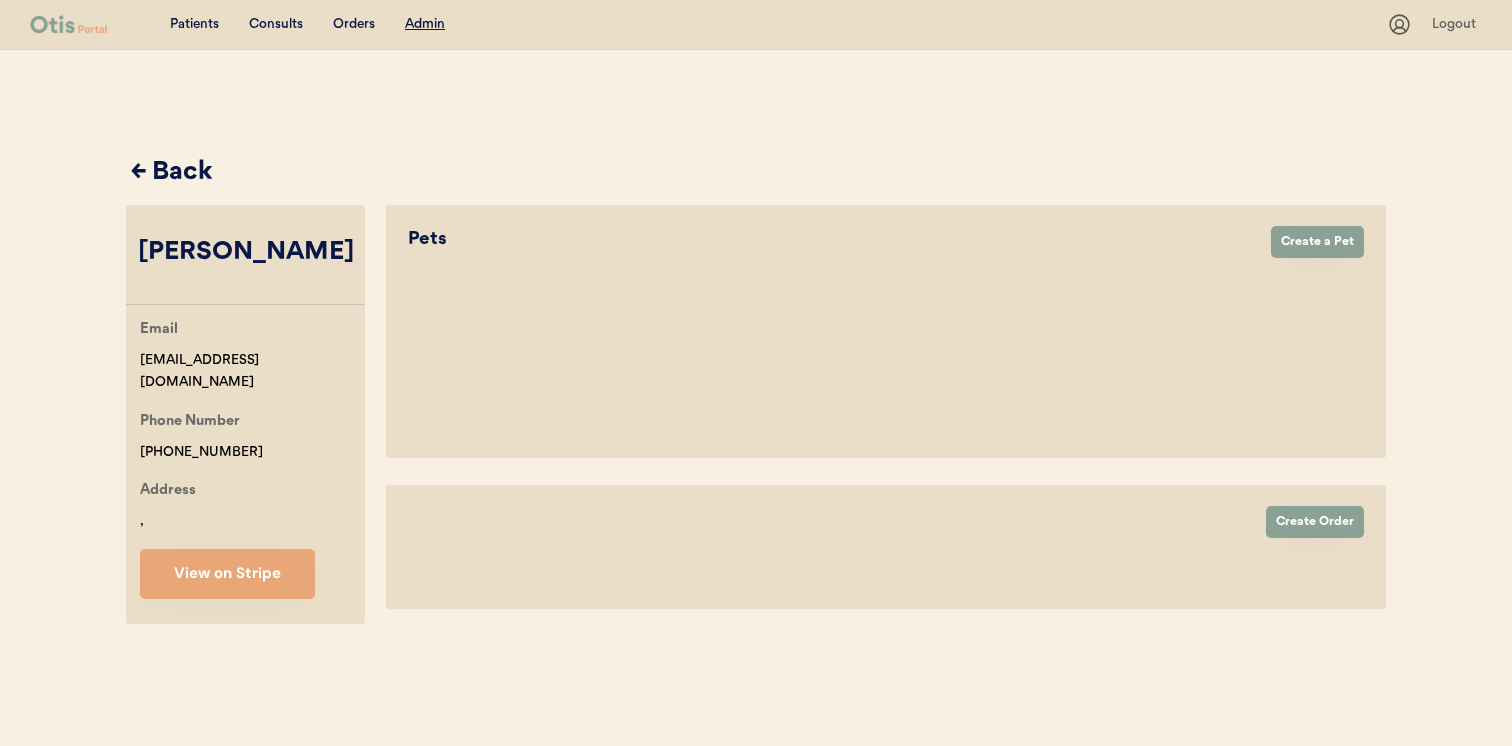select on "true" 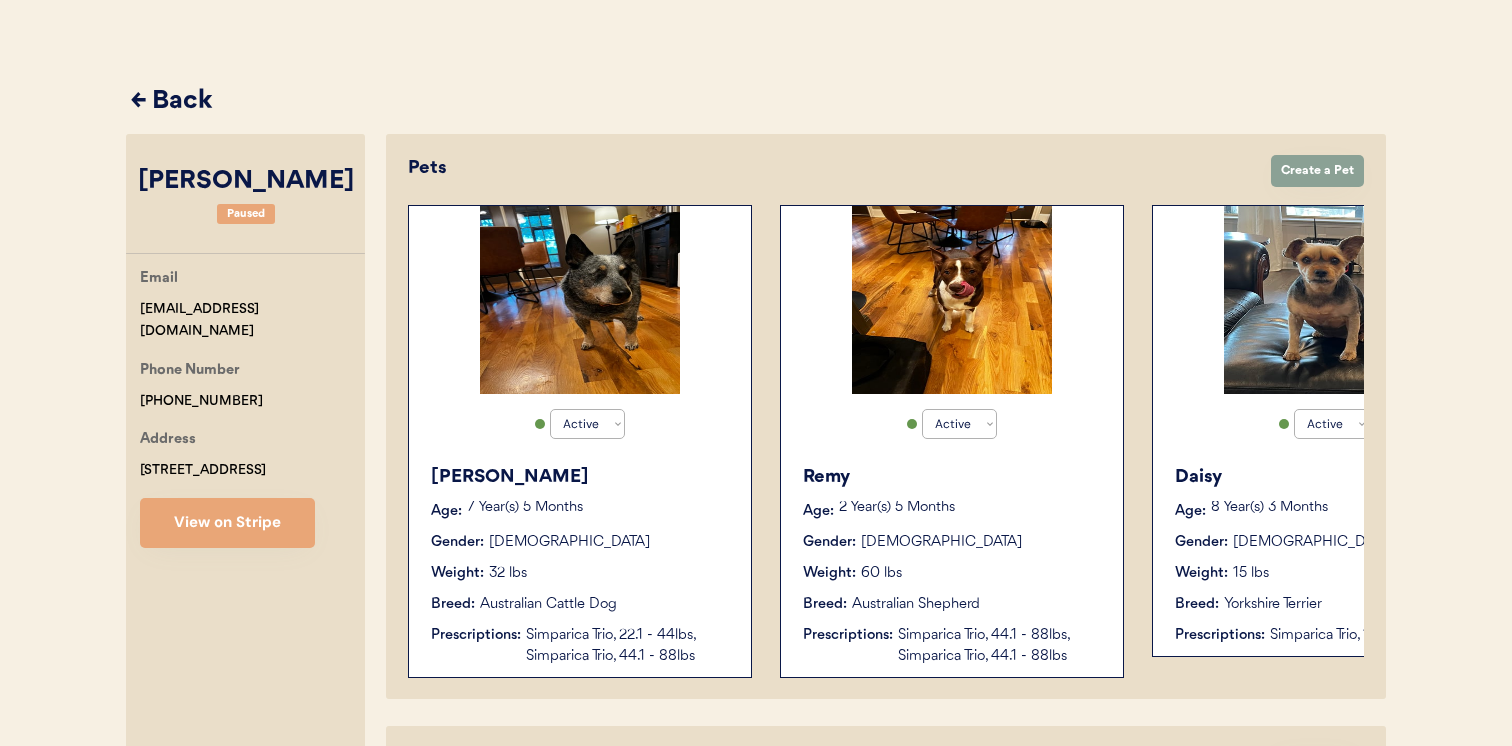 scroll, scrollTop: 229, scrollLeft: 0, axis: vertical 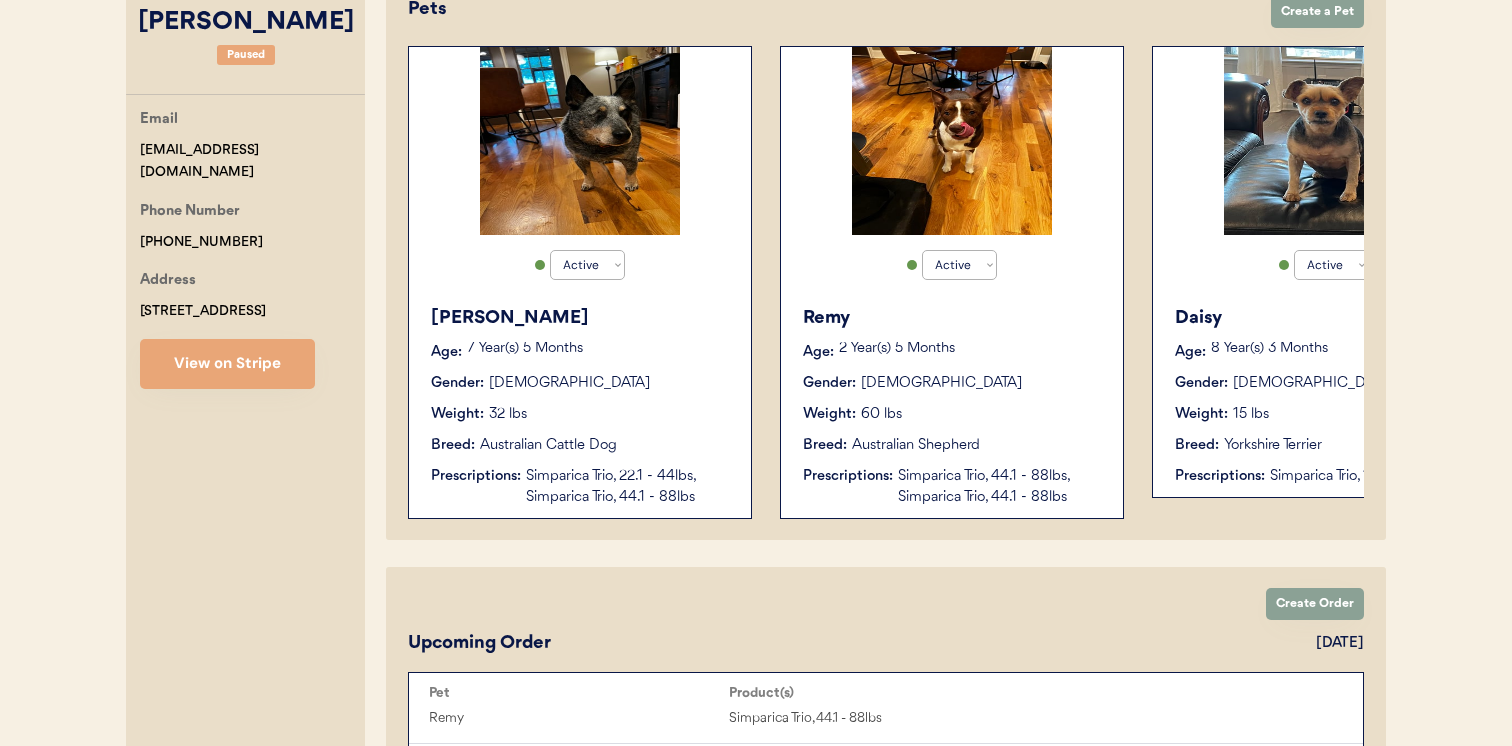 click on "Gender:" at bounding box center [829, 383] 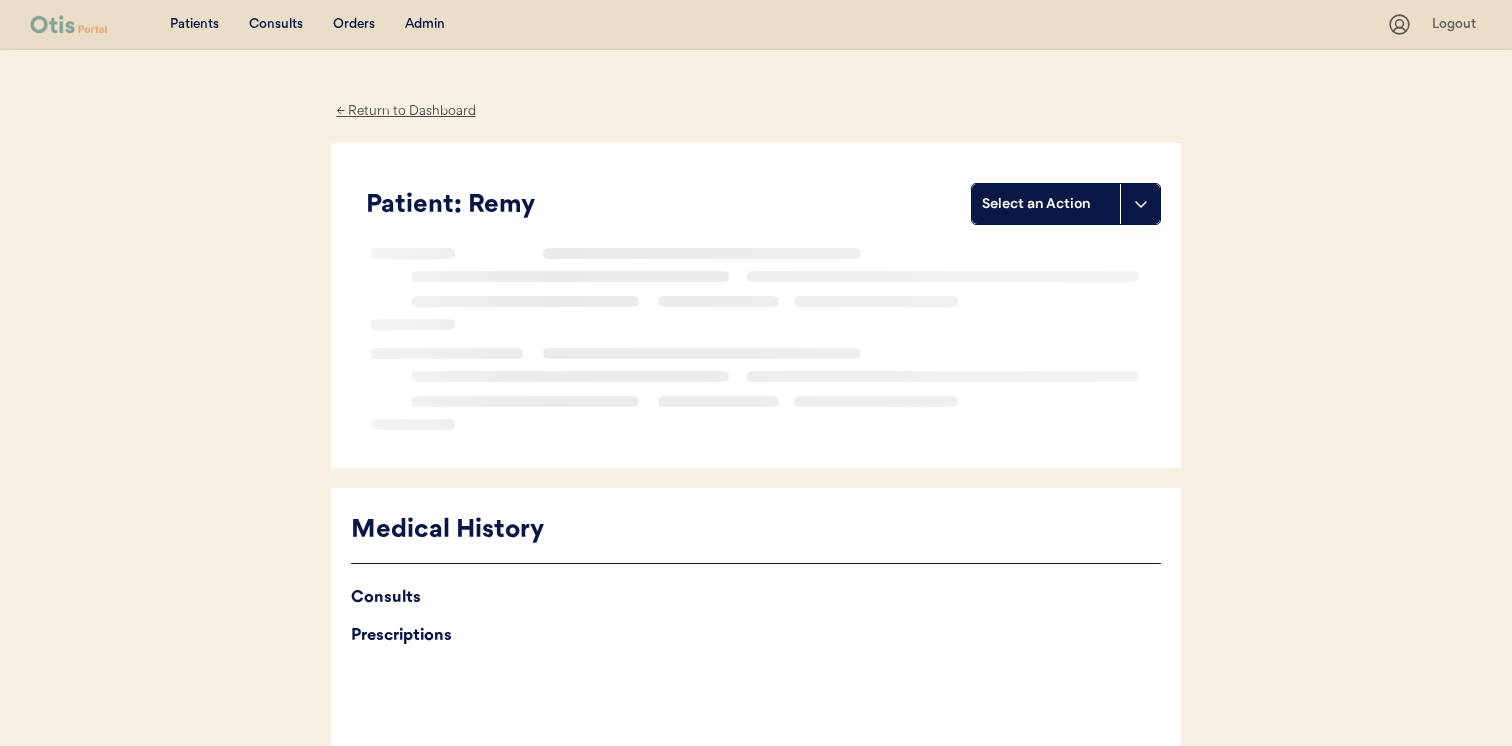 scroll, scrollTop: 0, scrollLeft: 0, axis: both 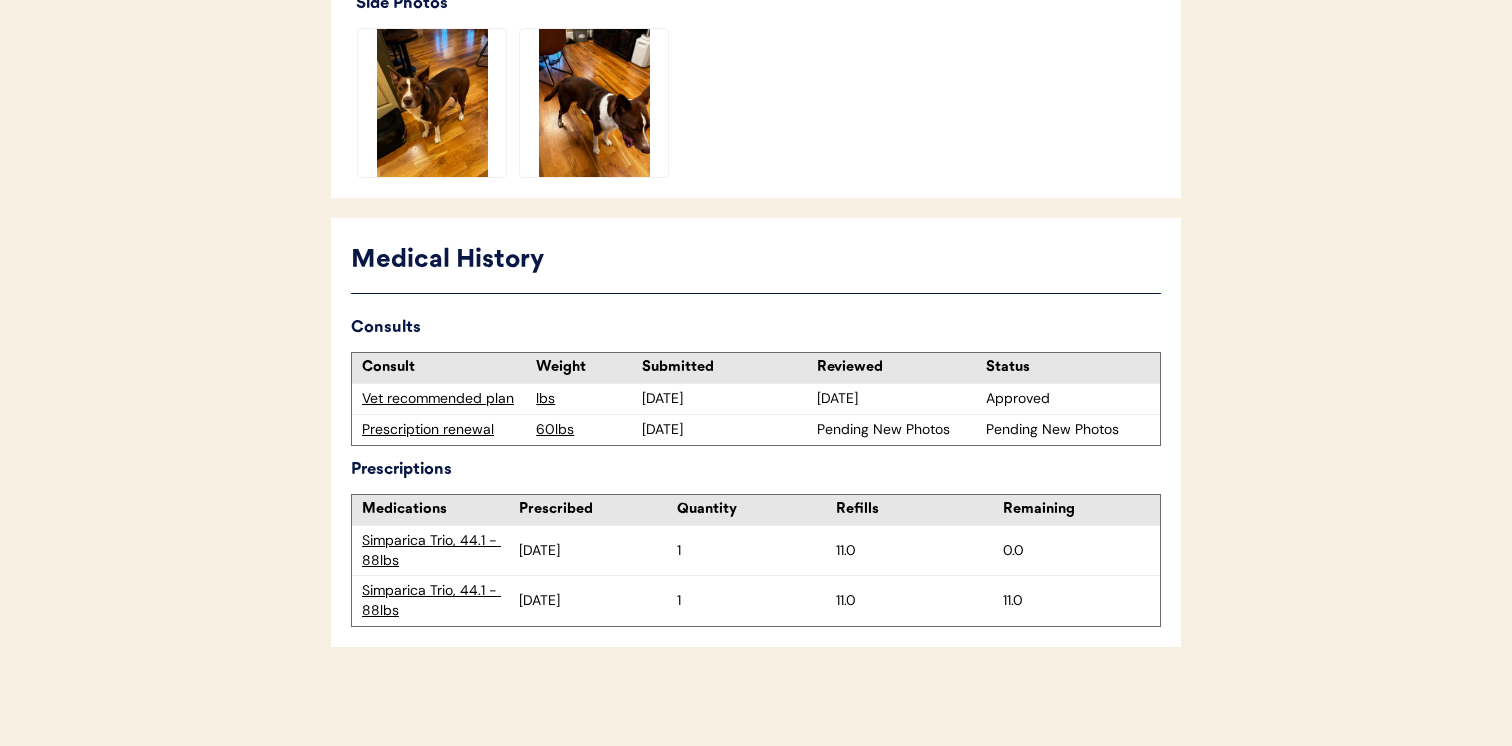 click on "Simparica Trio, 44.1 - 88lbs" at bounding box center [440, 600] 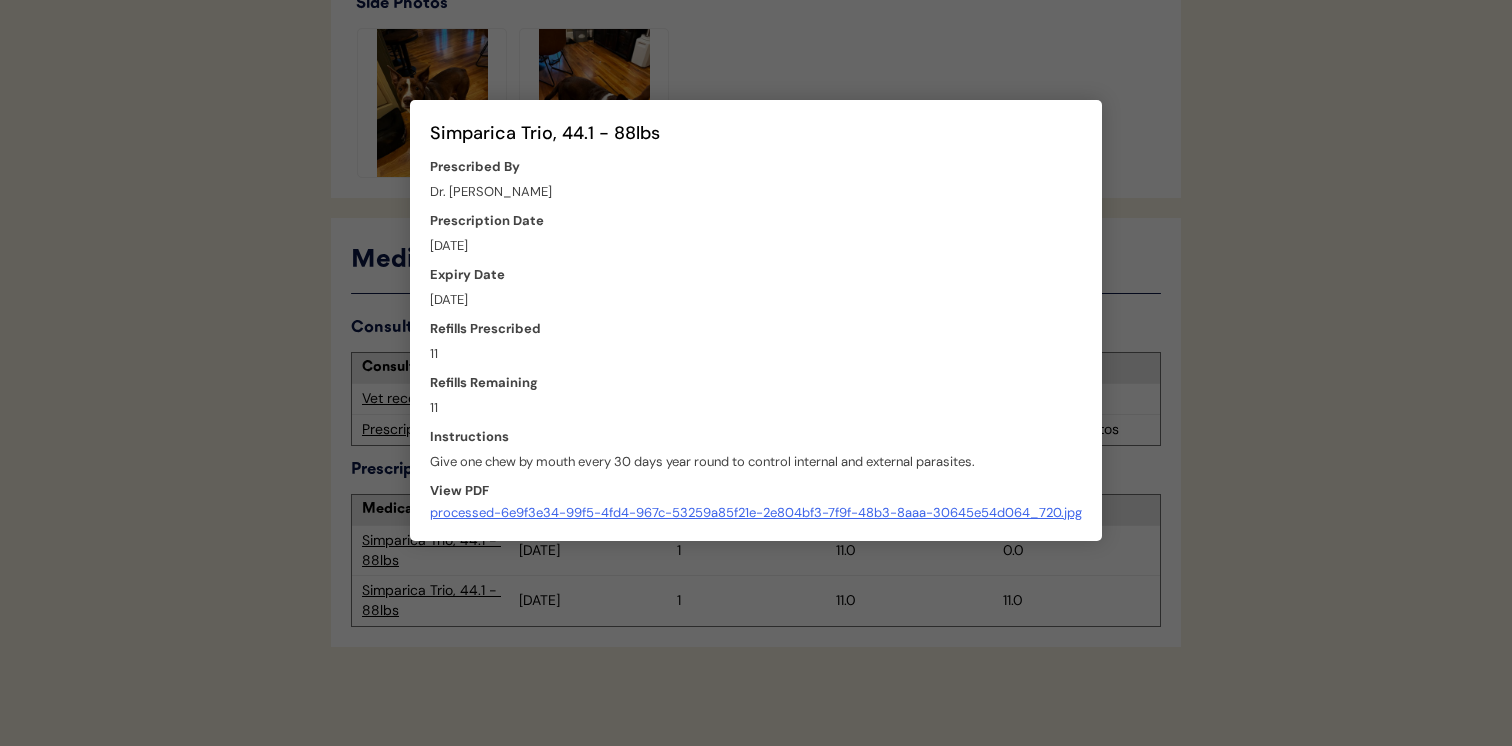 click on "processed-6e9f3e34-99f5-4fd4-967c-53259a85f21e-2e804bf3-7f9f-48b3-8aaa-30645e54d064_720.jpg" at bounding box center (756, 513) 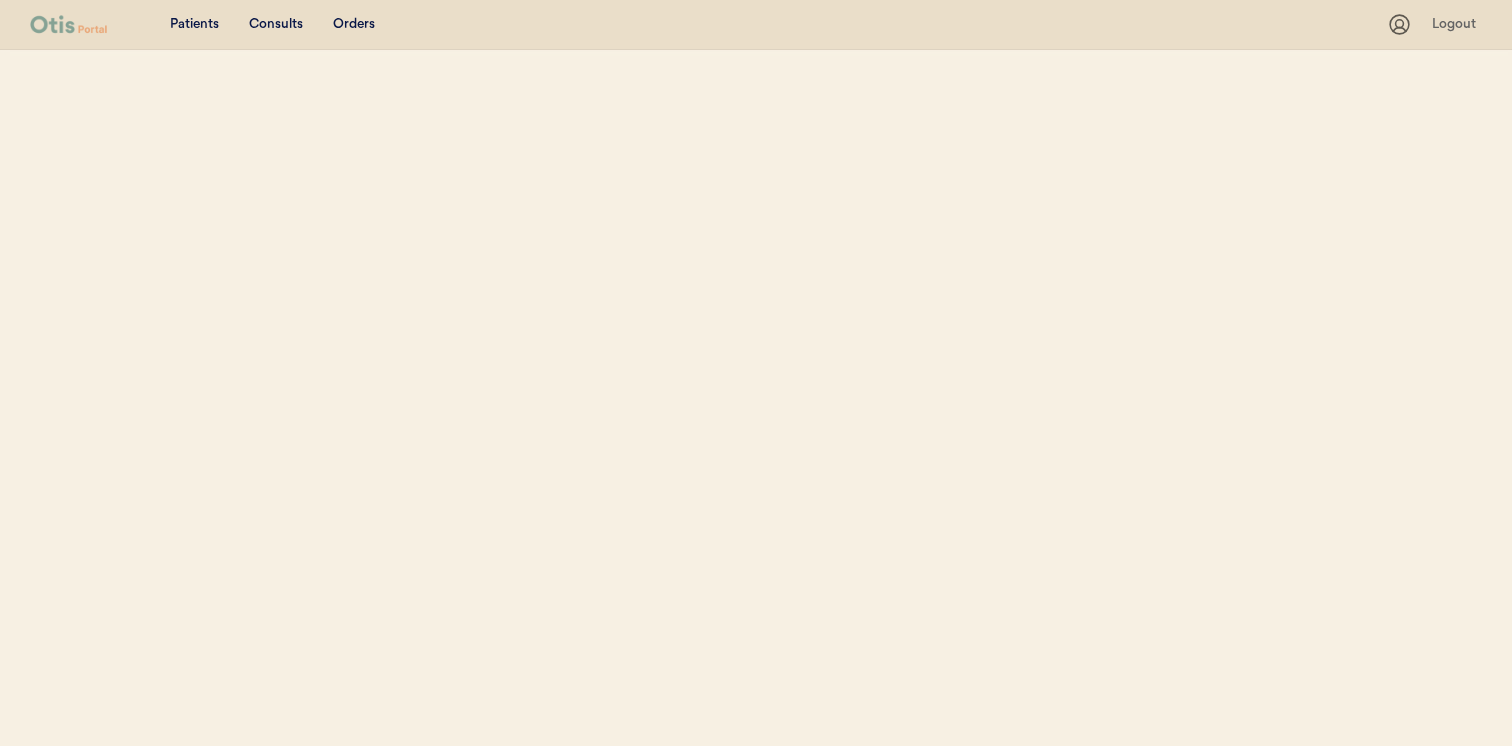 scroll, scrollTop: 0, scrollLeft: 0, axis: both 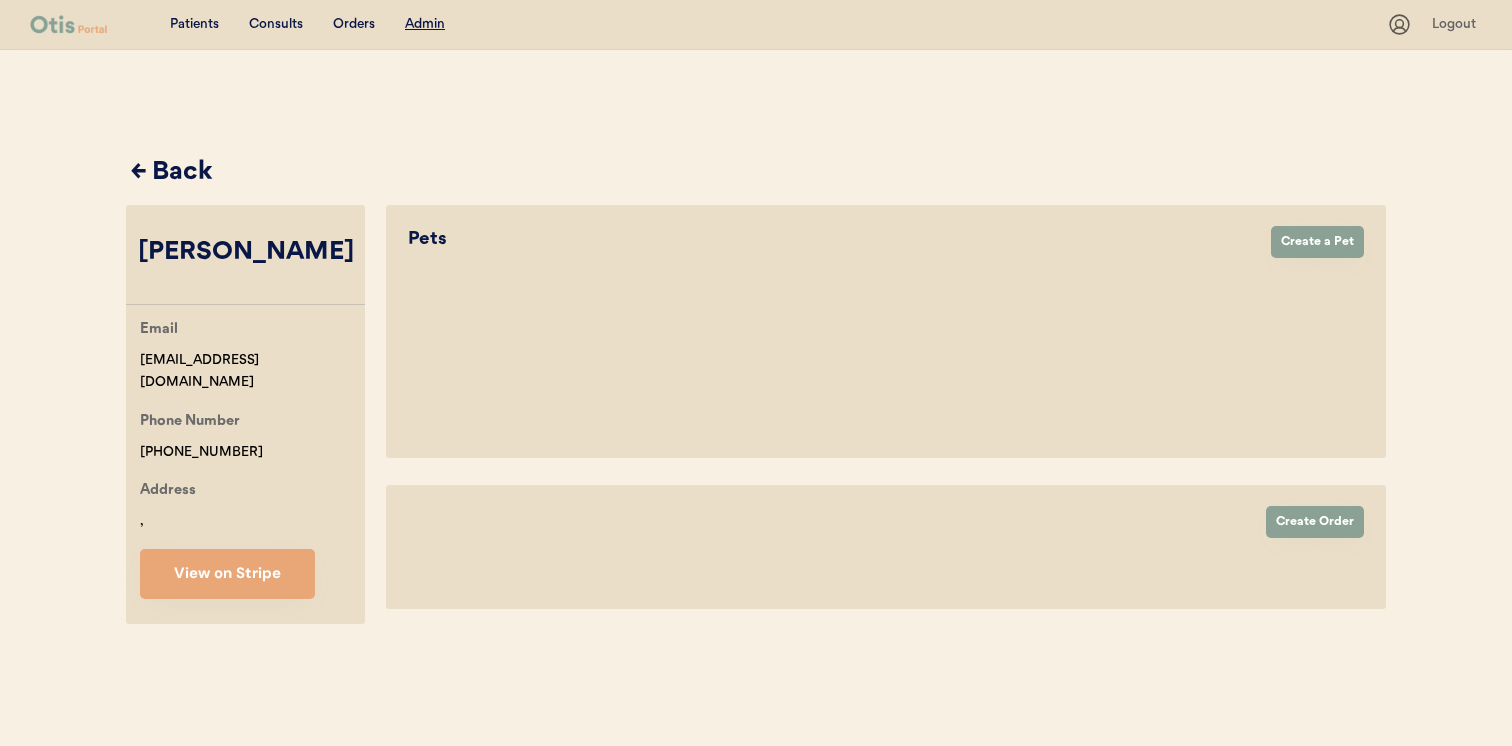 select on "true" 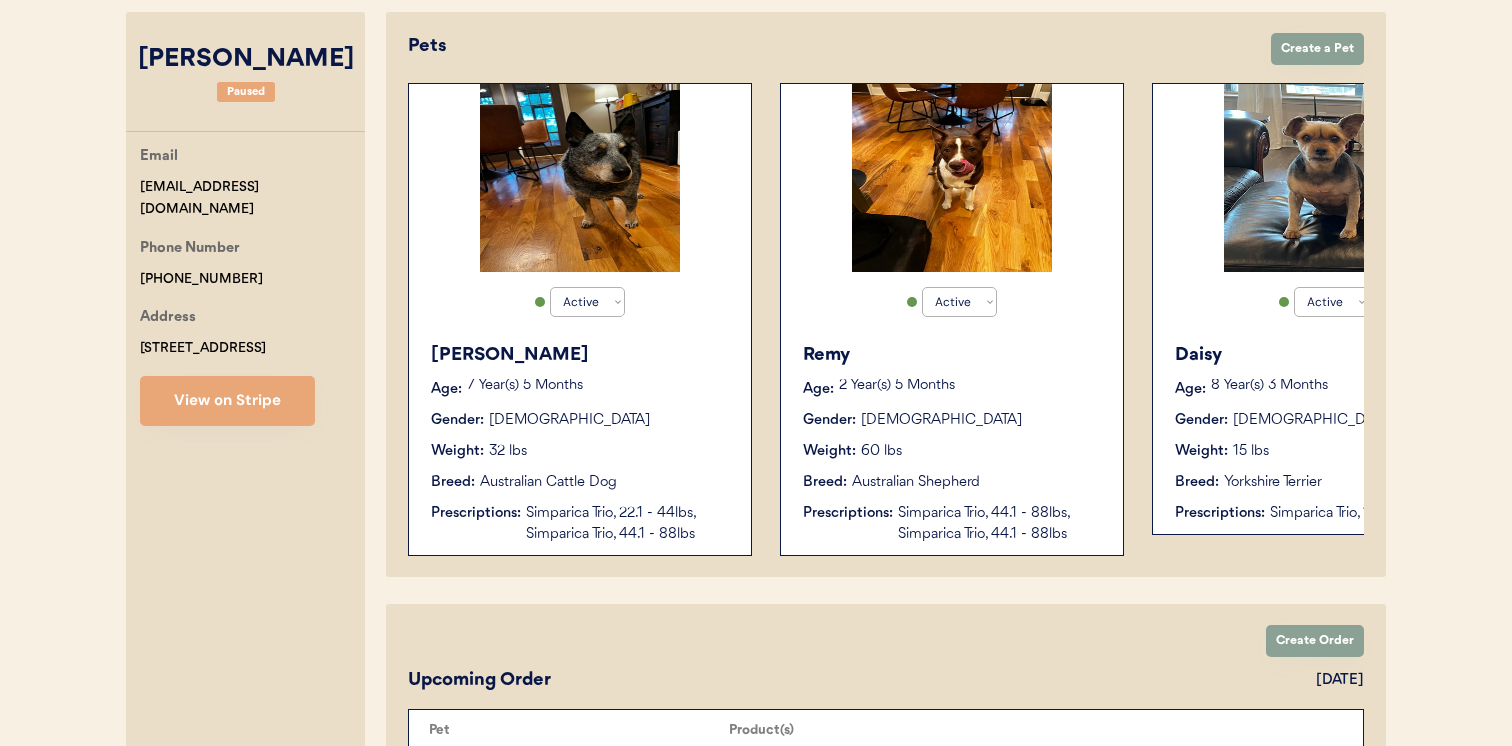 scroll, scrollTop: 201, scrollLeft: 0, axis: vertical 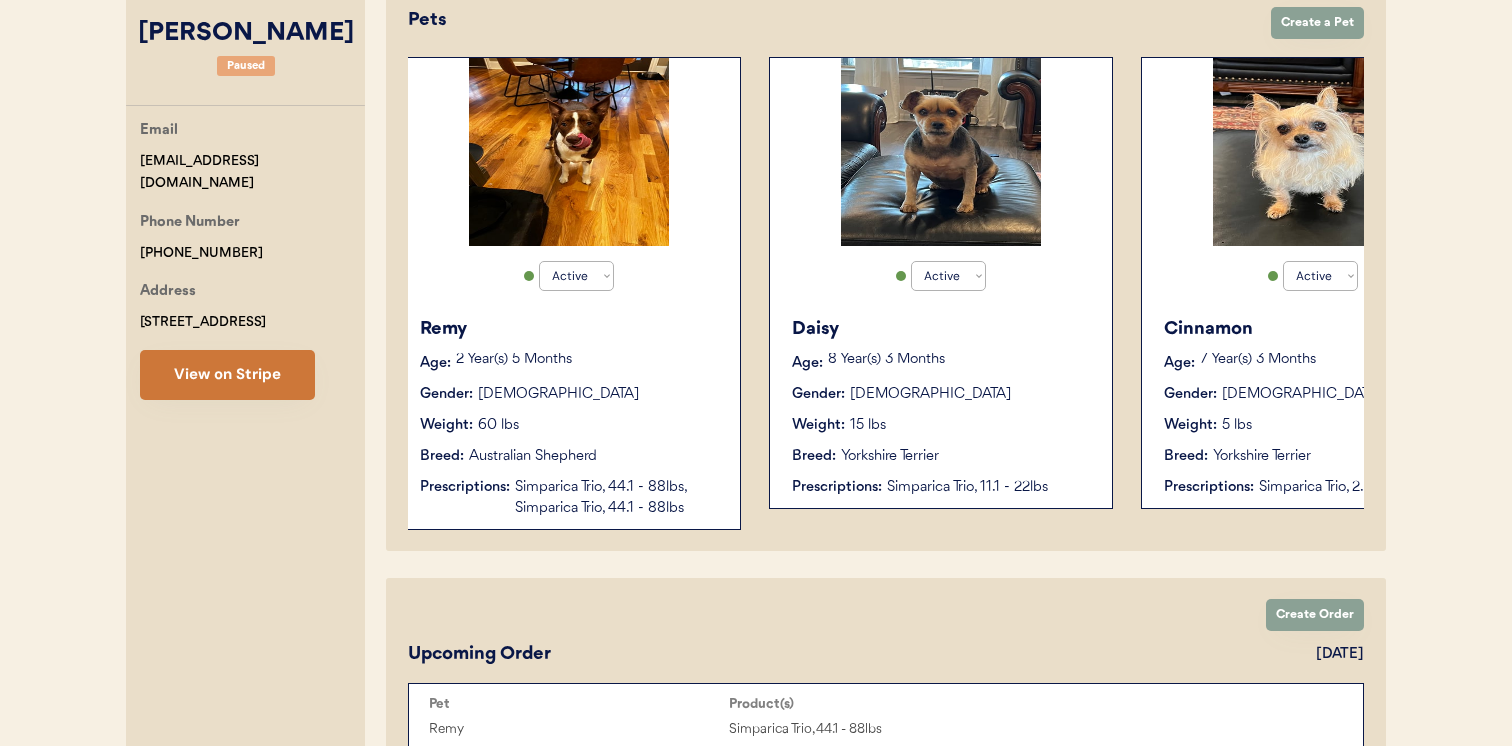 click on "View on Stripe" at bounding box center (227, 375) 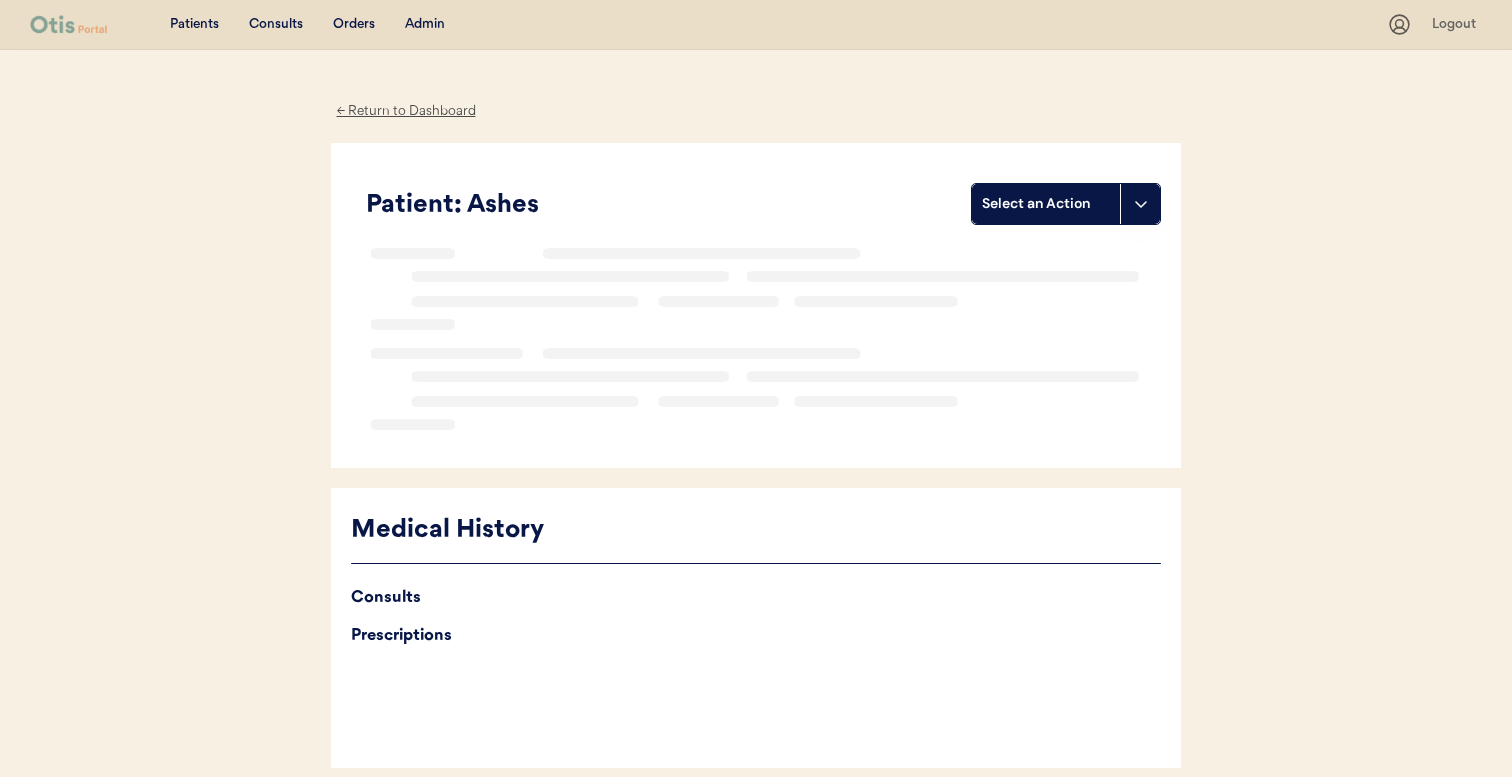 scroll, scrollTop: 0, scrollLeft: 0, axis: both 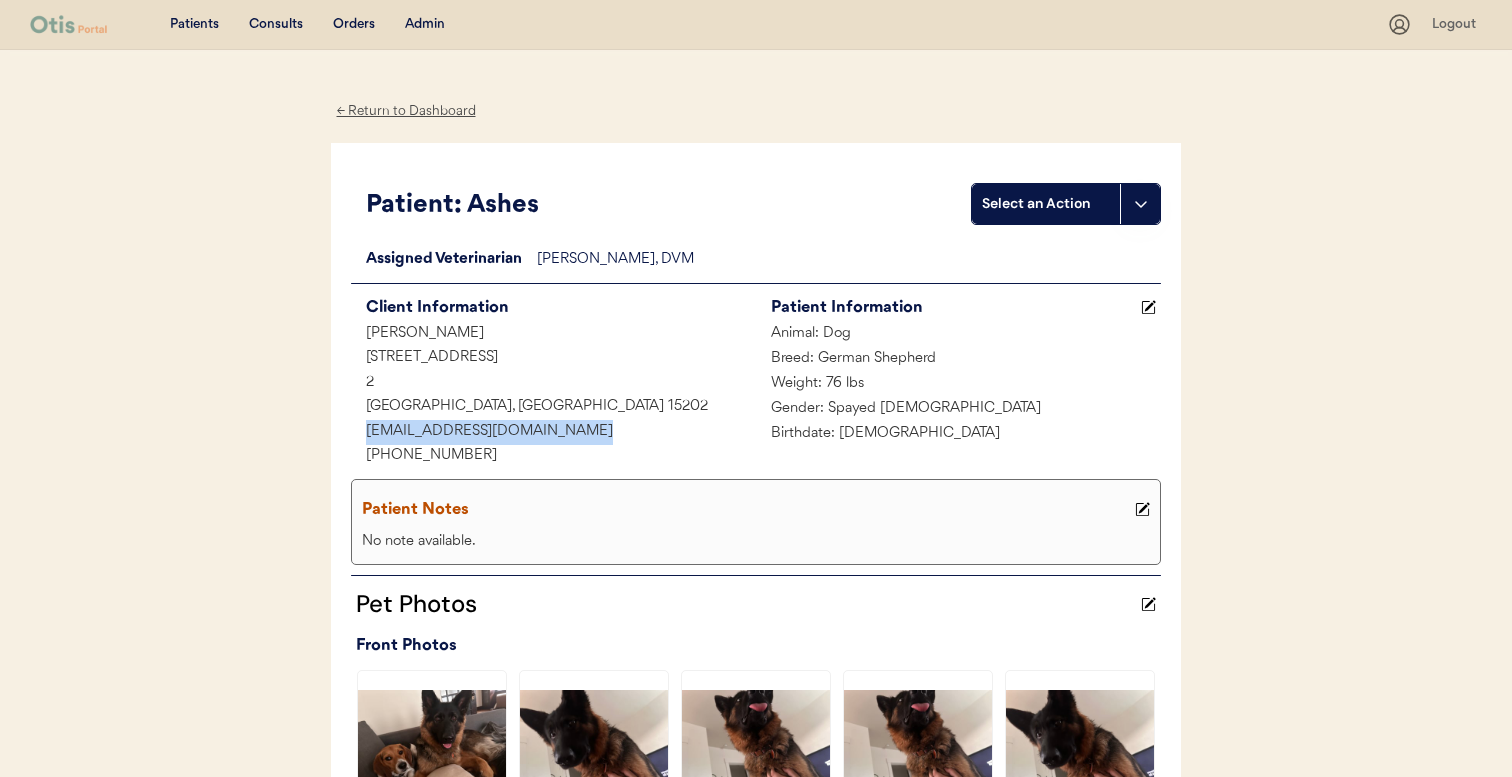 drag, startPoint x: 600, startPoint y: 421, endPoint x: 349, endPoint y: 422, distance: 251.002 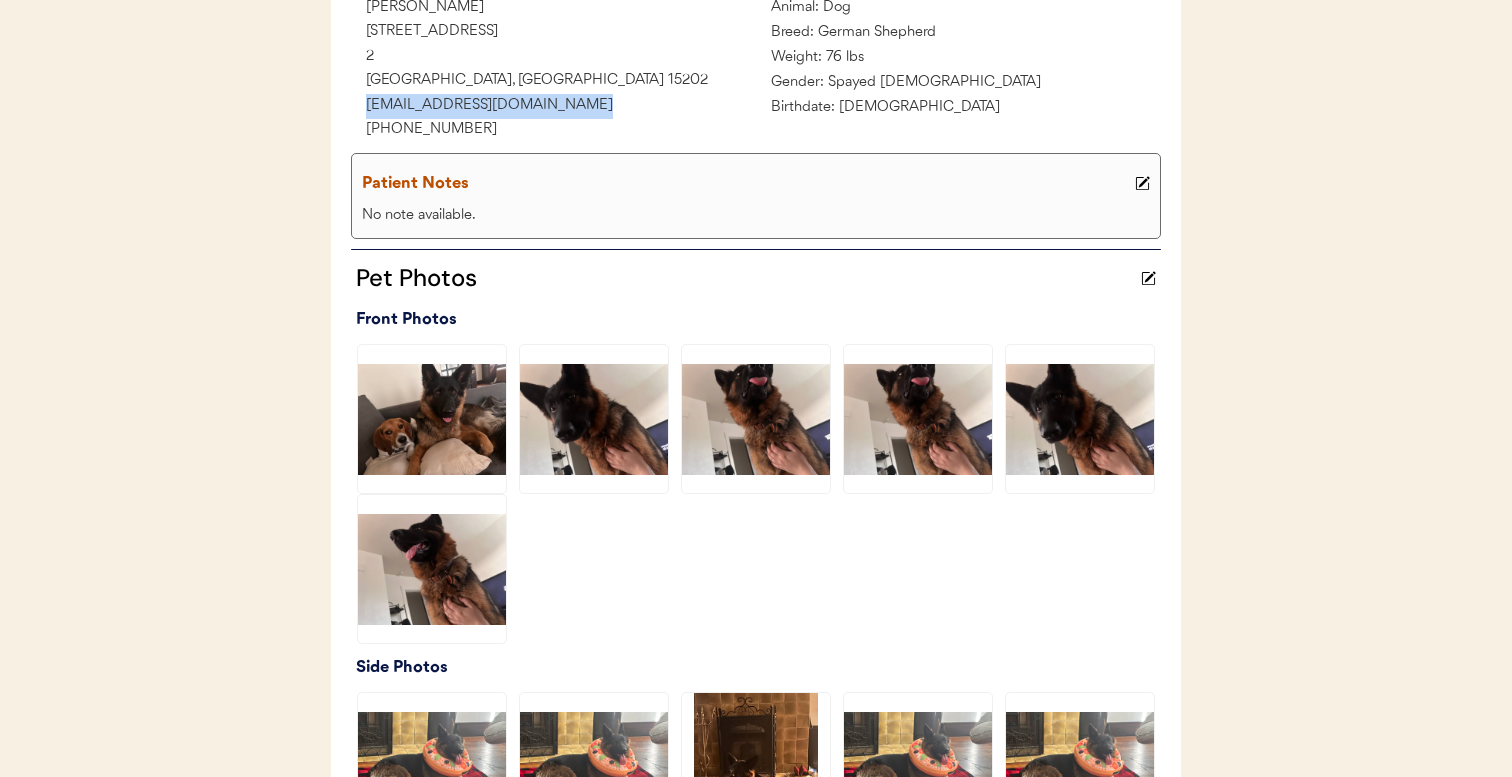 scroll, scrollTop: 336, scrollLeft: 0, axis: vertical 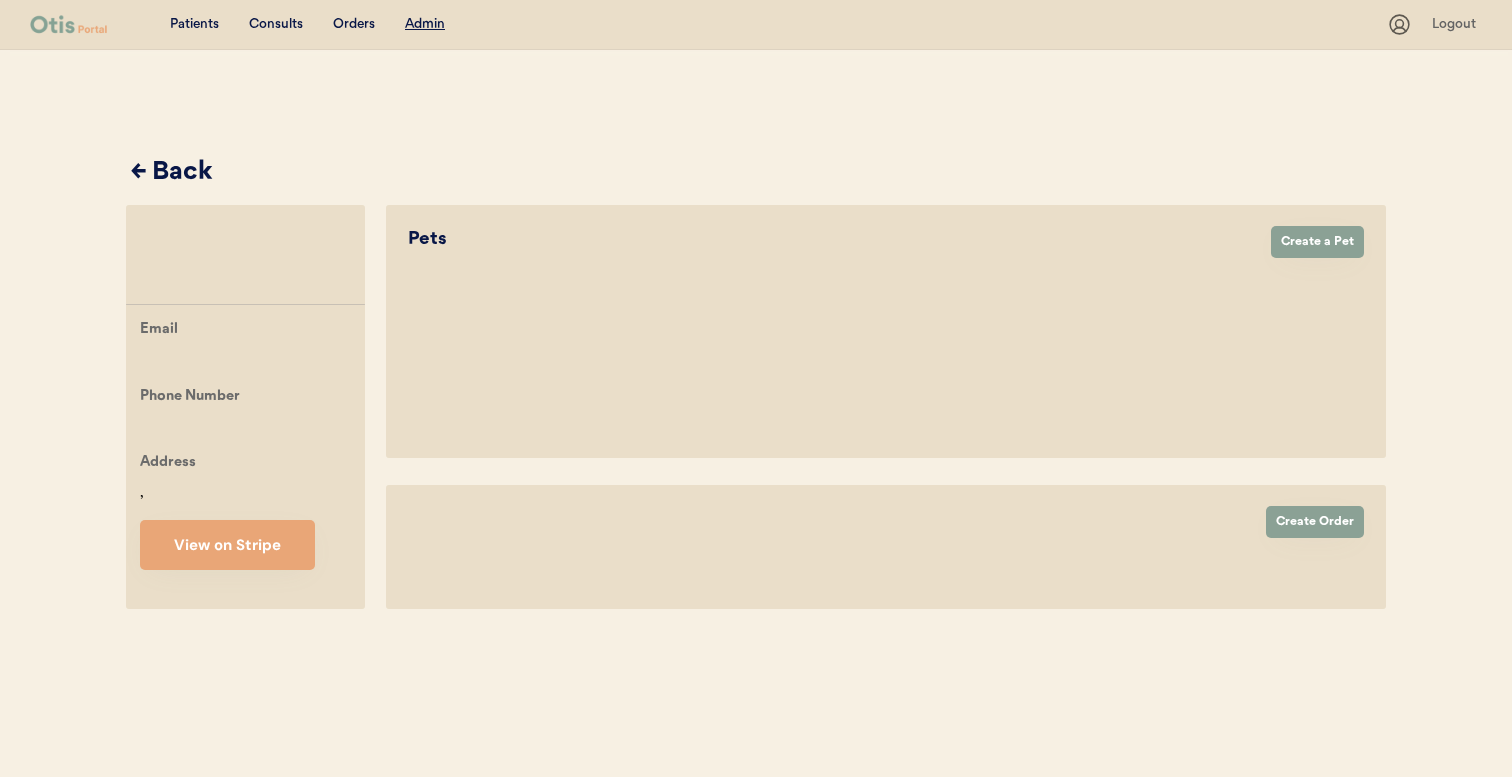 select on "true" 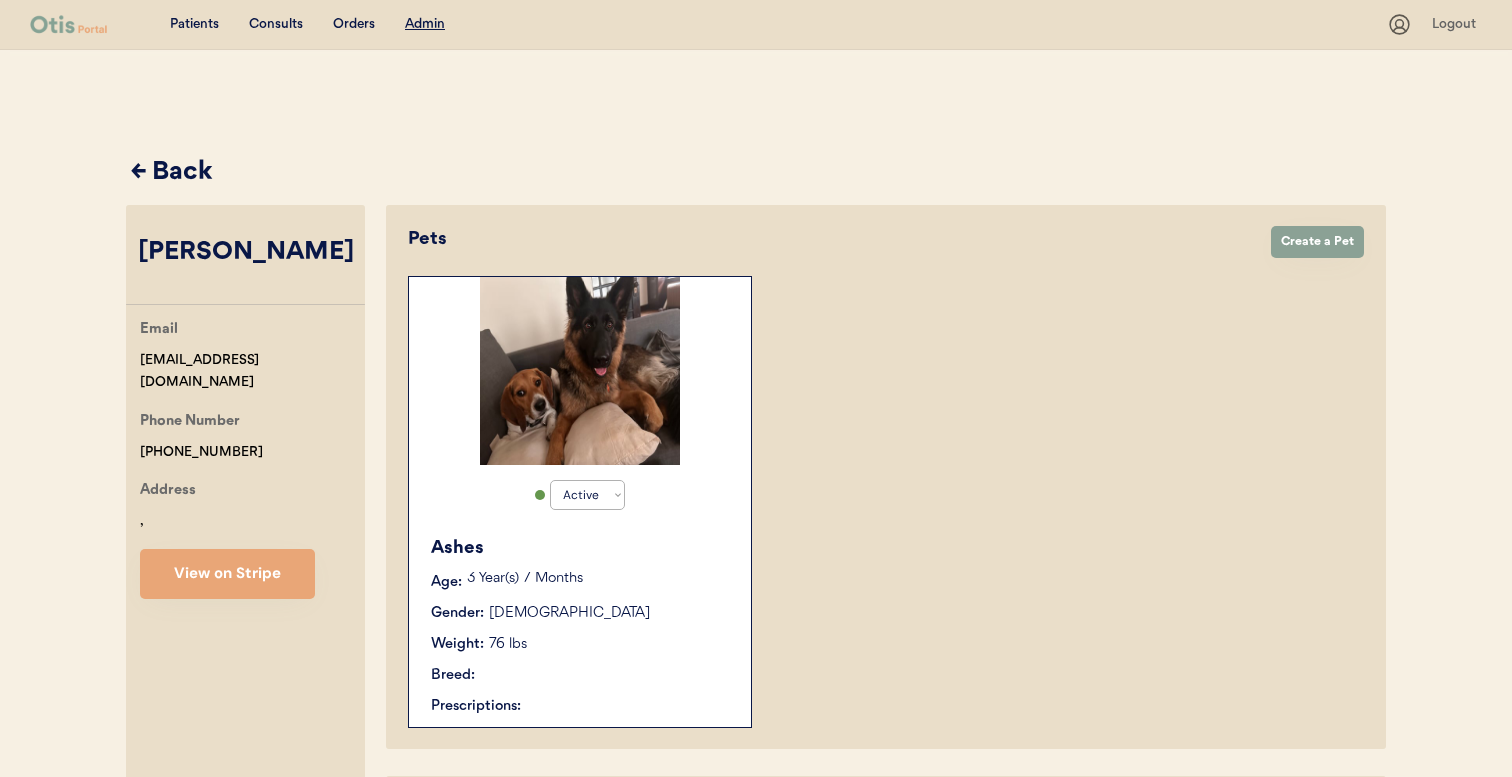 scroll, scrollTop: 219, scrollLeft: 0, axis: vertical 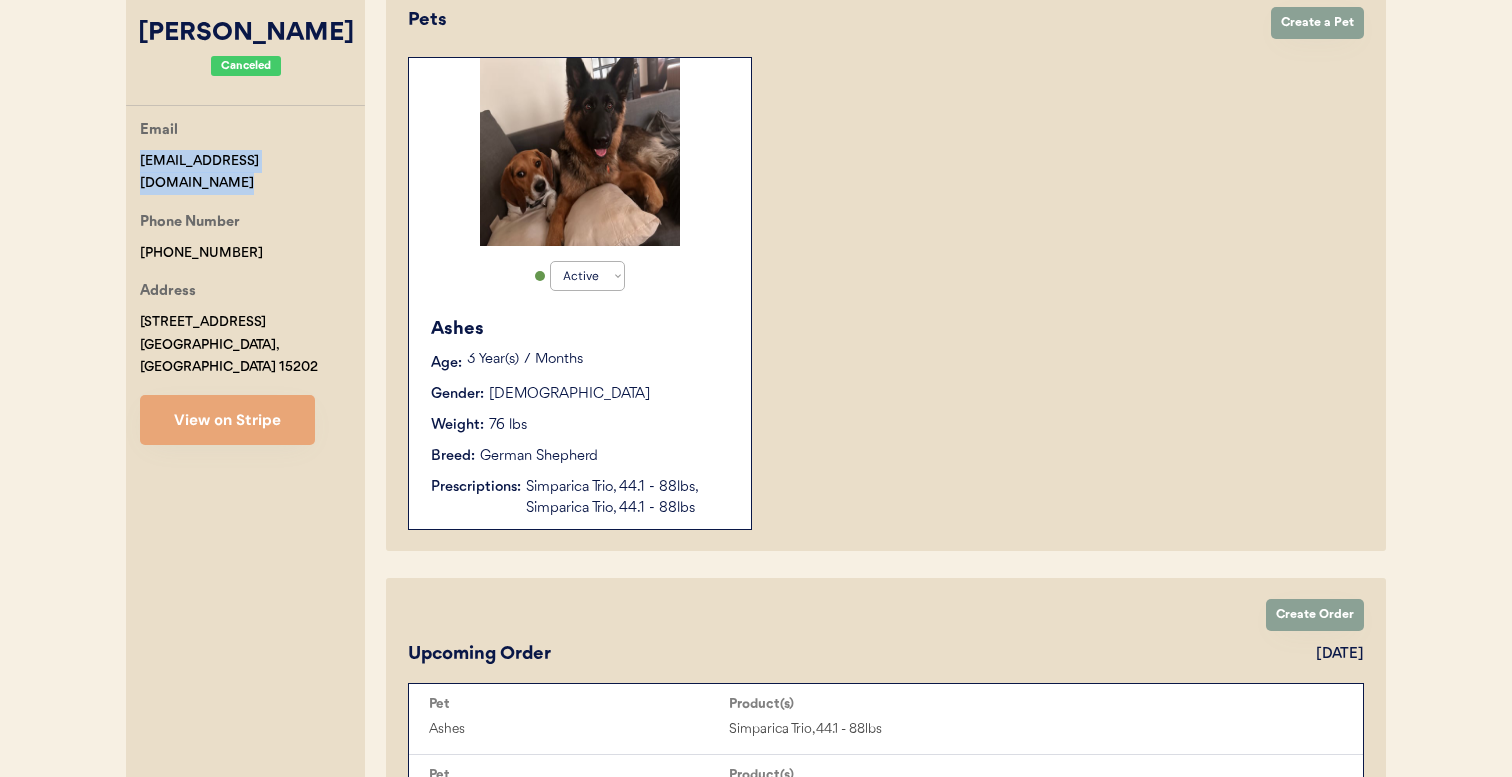 drag, startPoint x: 348, startPoint y: 158, endPoint x: 96, endPoint y: 157, distance: 252.00198 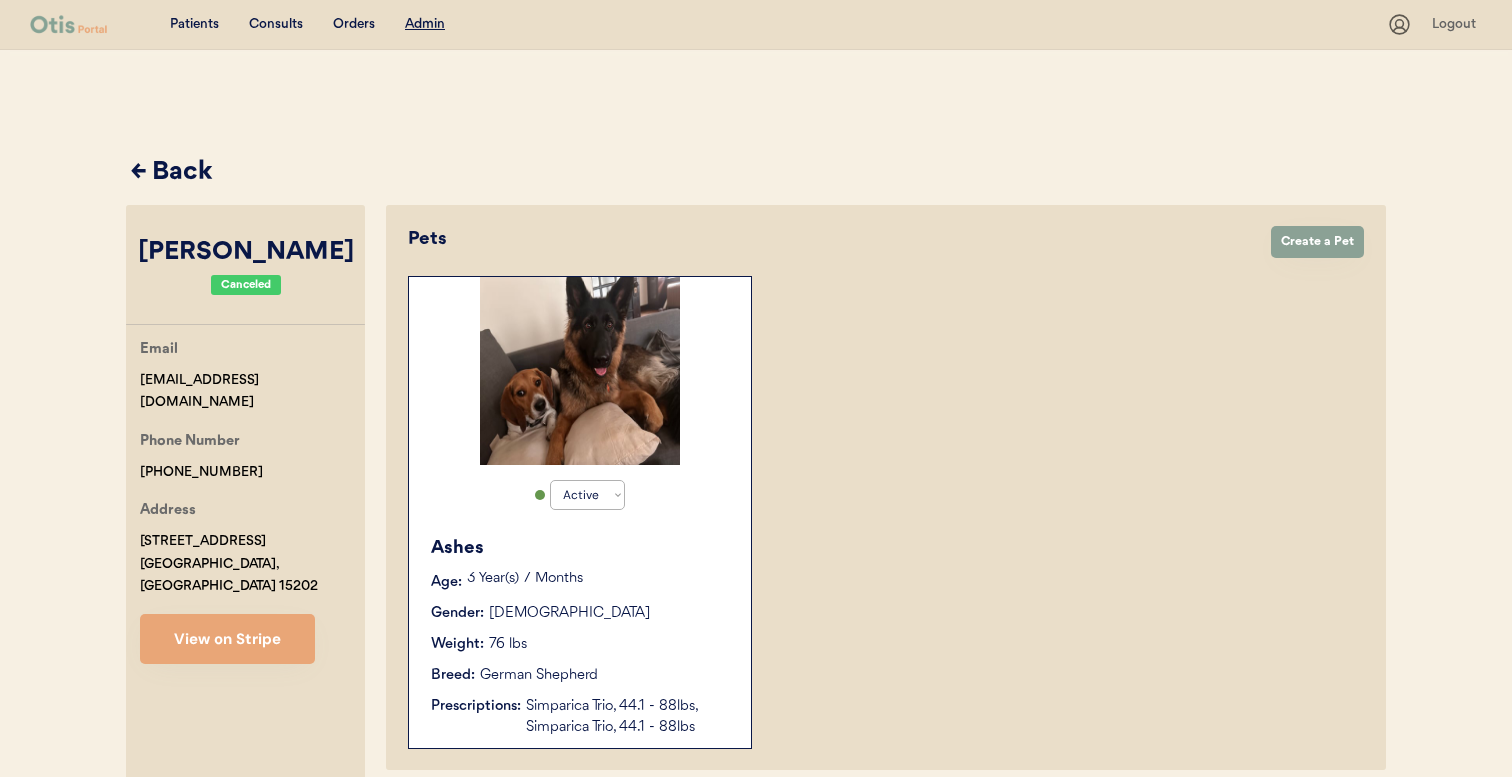 click on "← Back" at bounding box center (758, 173) 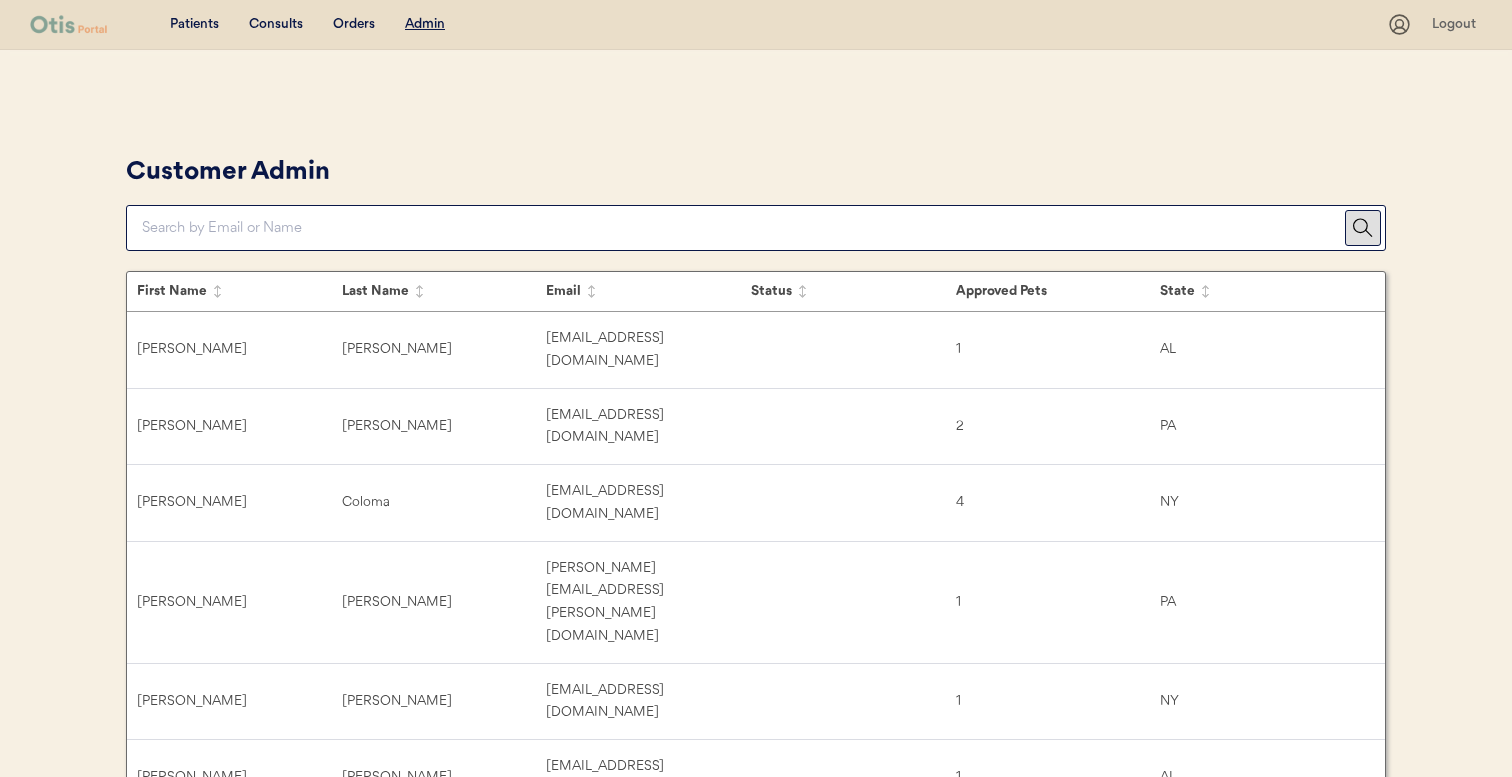 click at bounding box center [743, 228] 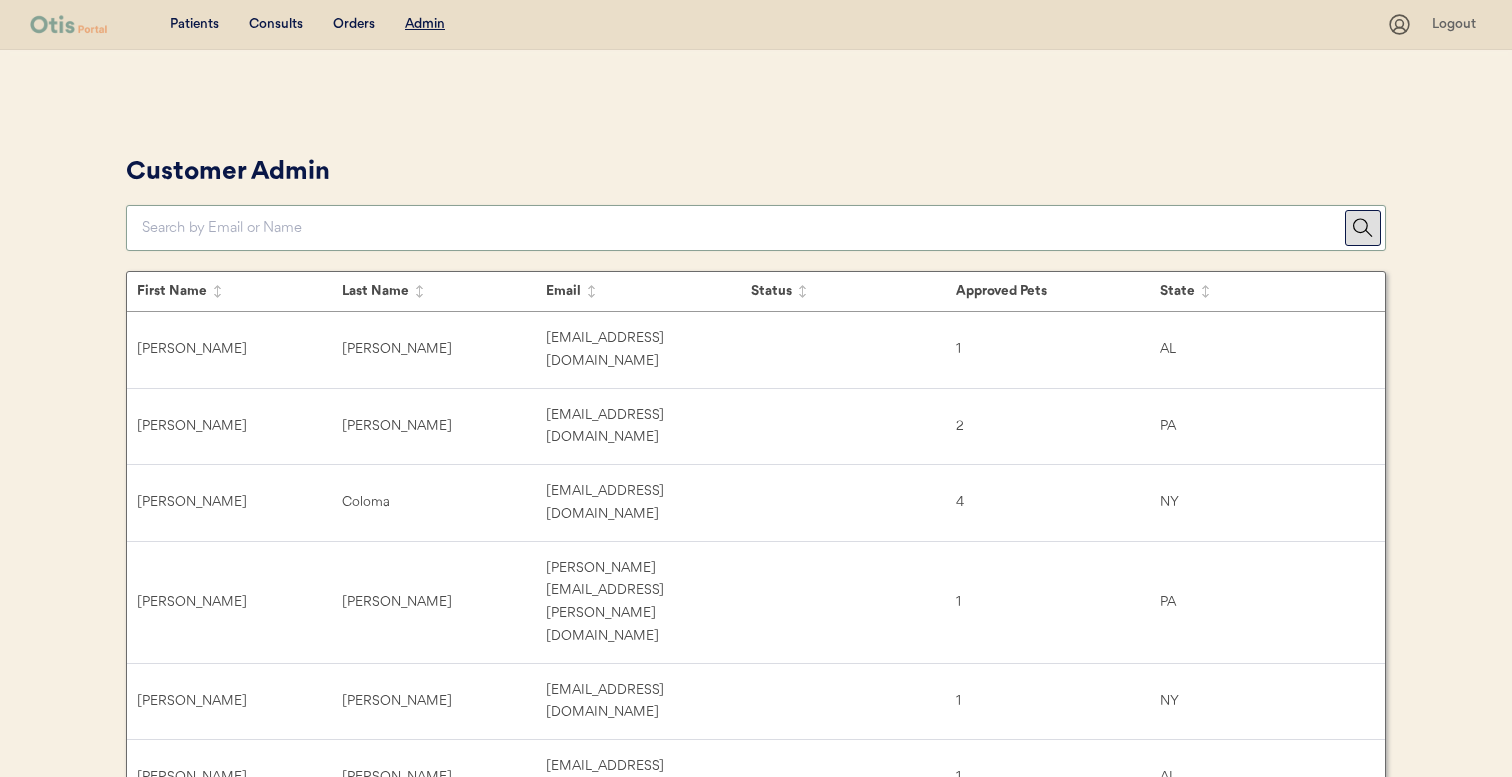 paste on "[PERSON_NAME][EMAIL_ADDRESS][DOMAIN_NAME]" 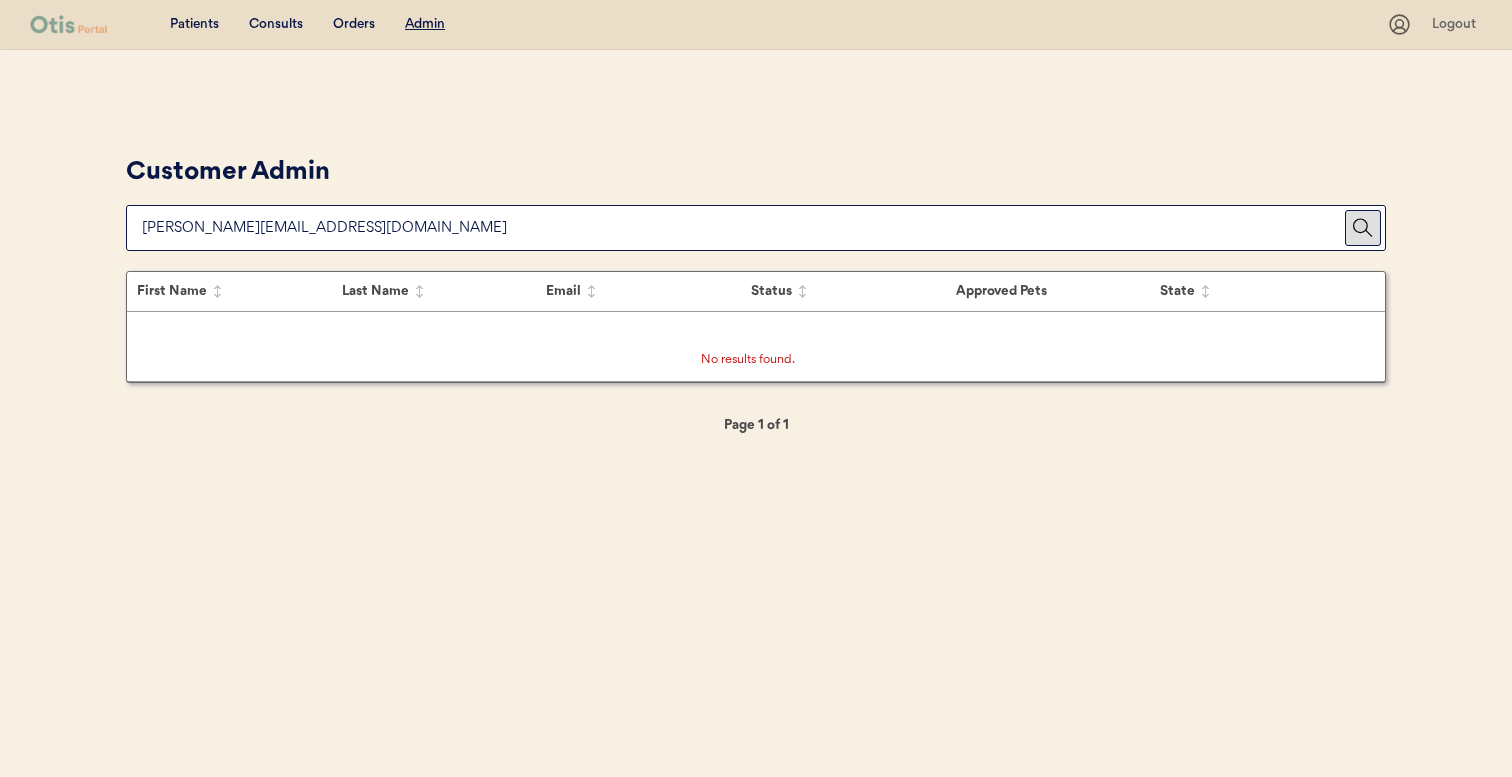 click on "Customer Admin" at bounding box center [756, 200] 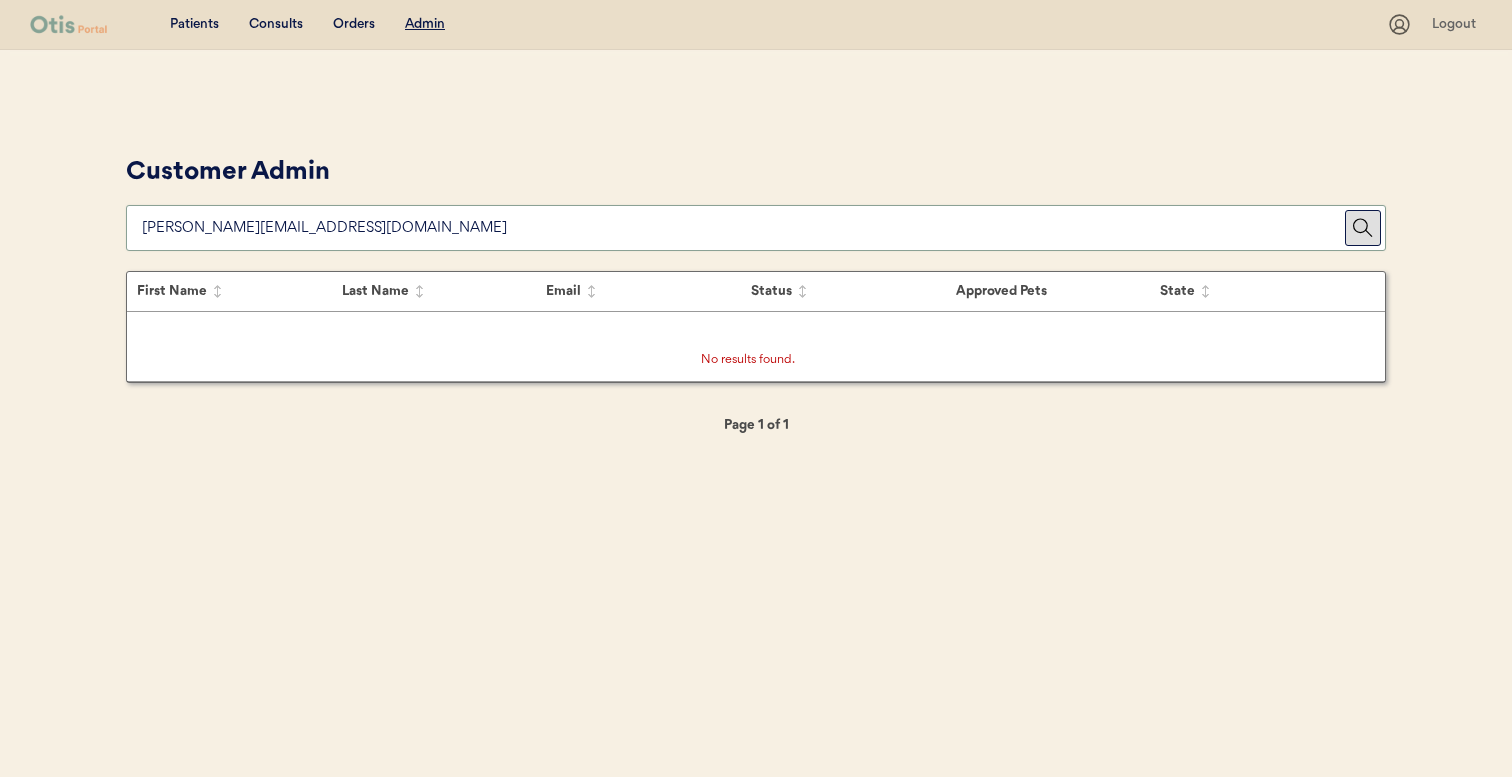 paste on "delio.dana2@gmail.co1722221887980x753284042152920000" 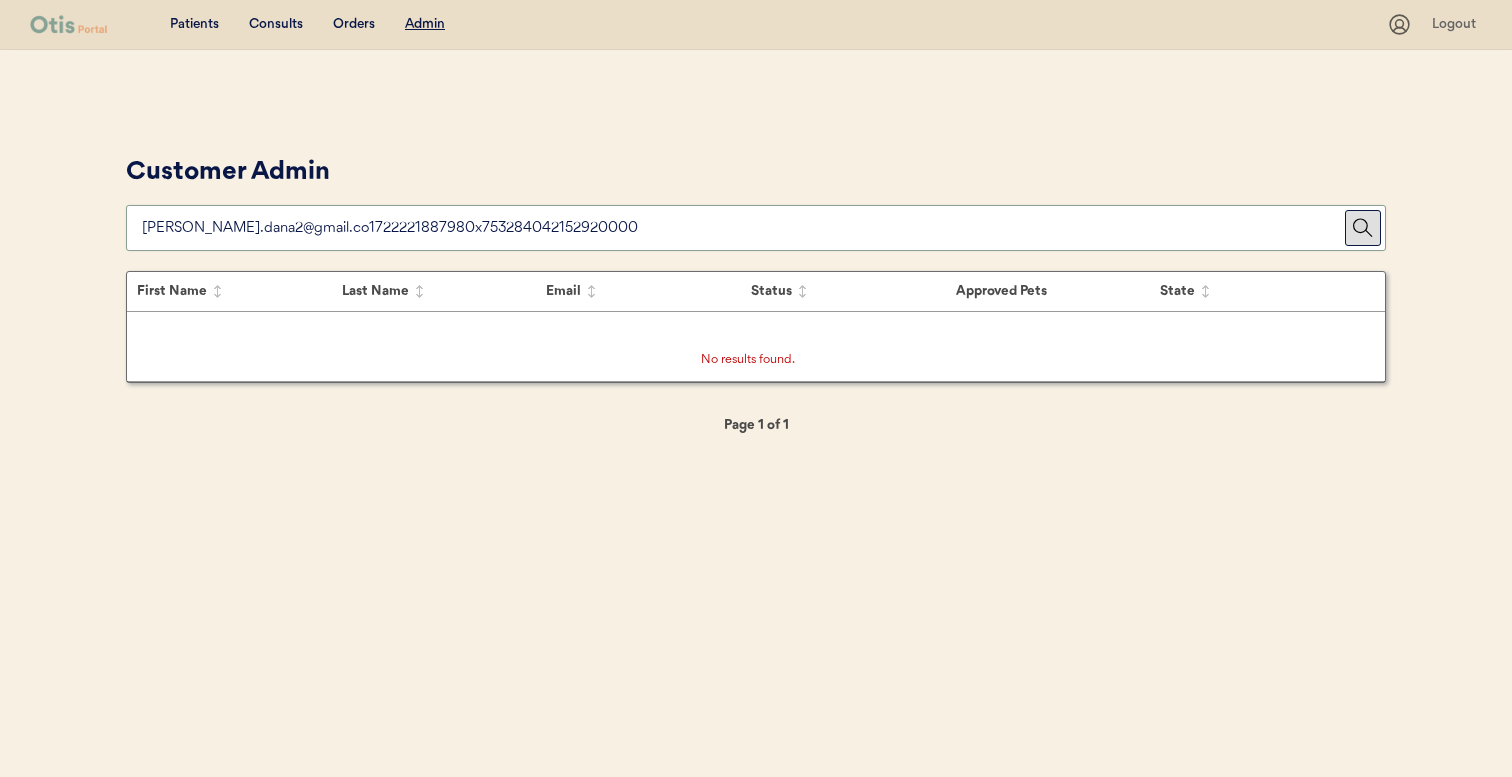 paste 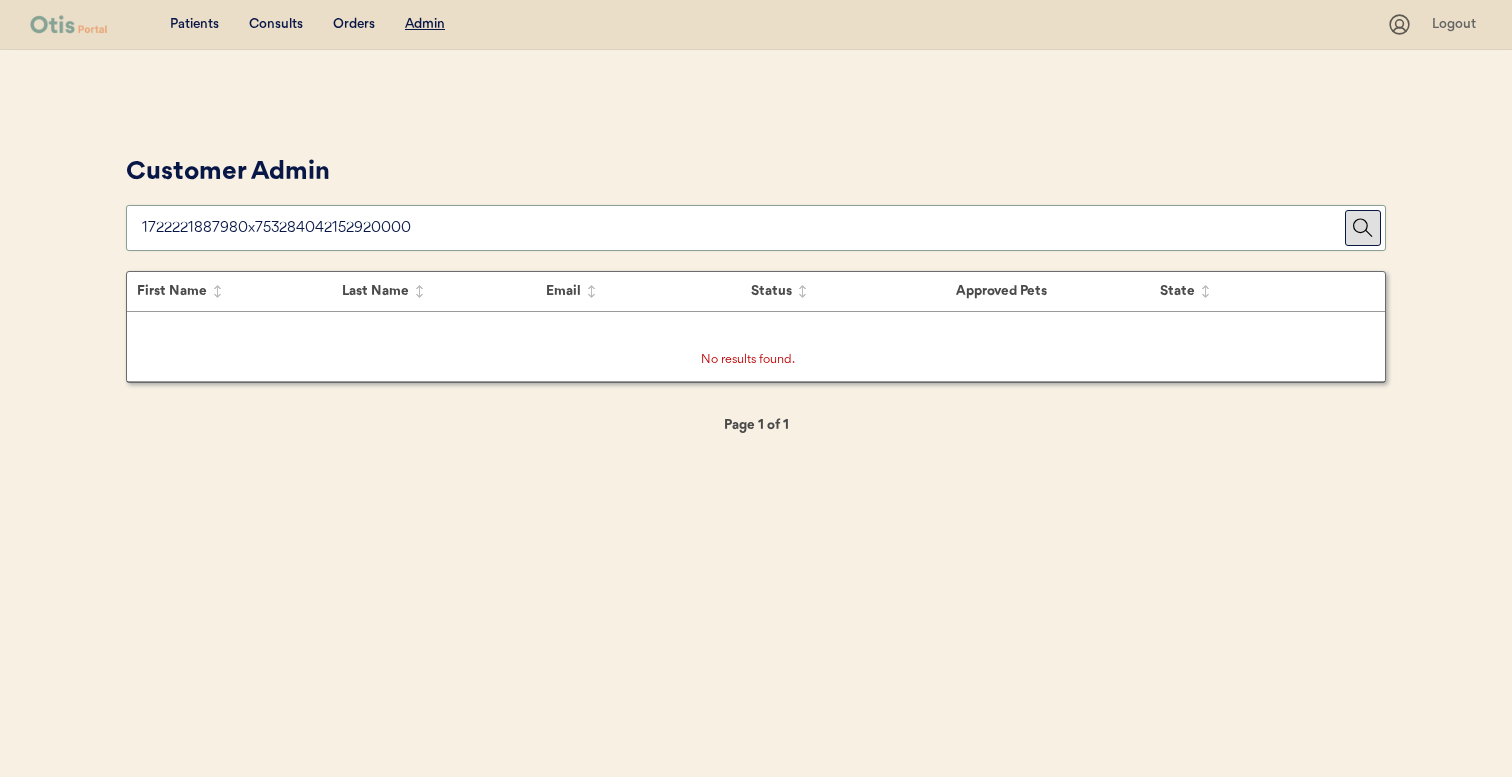 paste on "cuttinhair74@gmail.com" 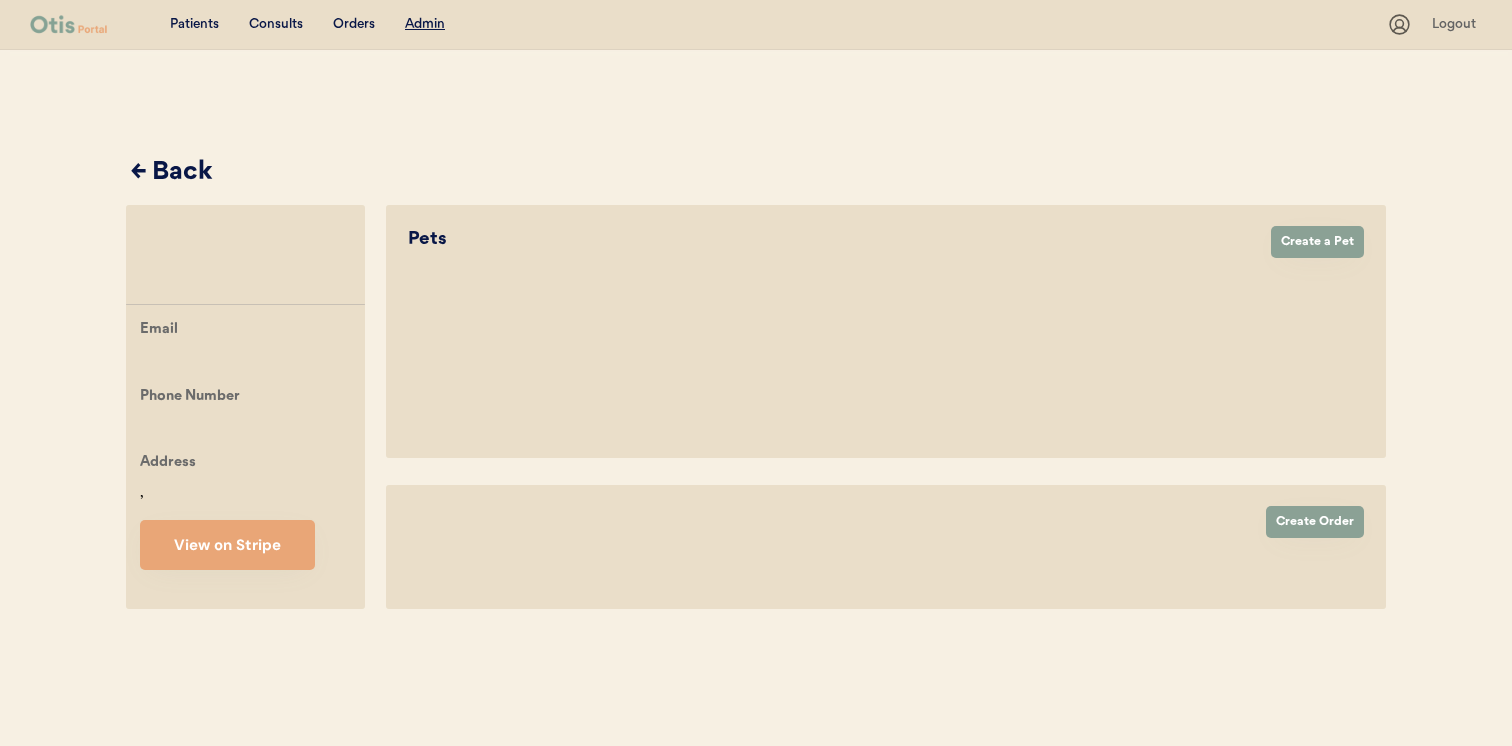 scroll, scrollTop: 0, scrollLeft: 0, axis: both 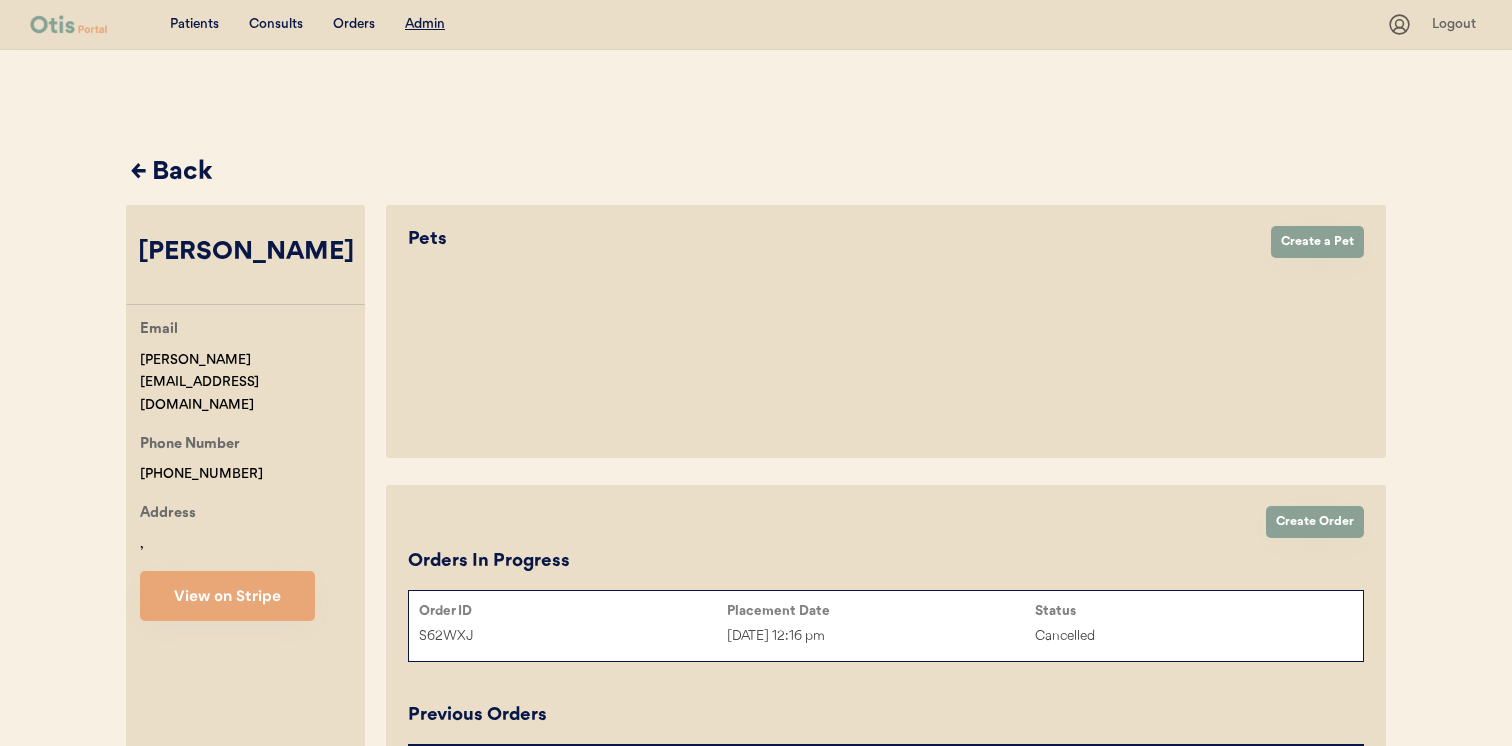 select on "true" 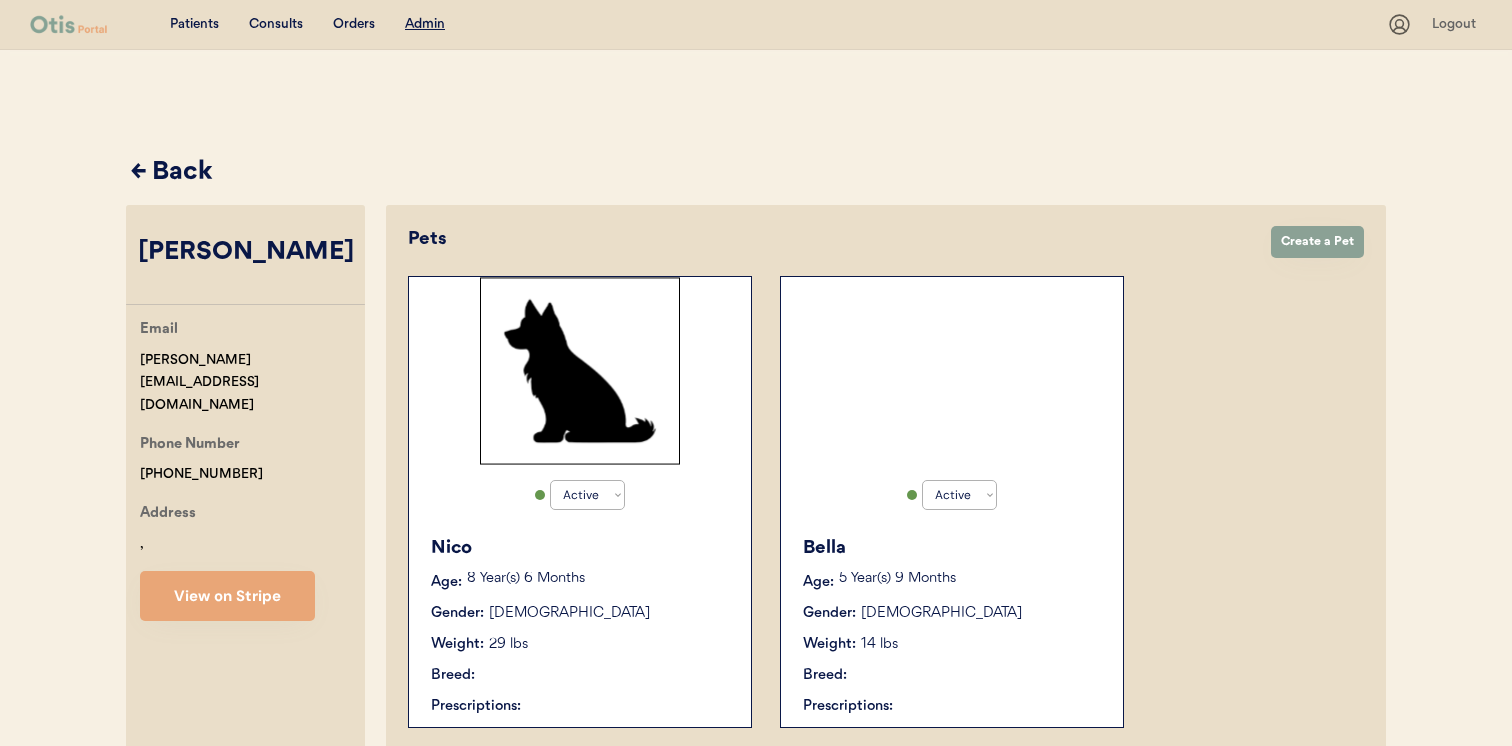 scroll, scrollTop: 0, scrollLeft: 0, axis: both 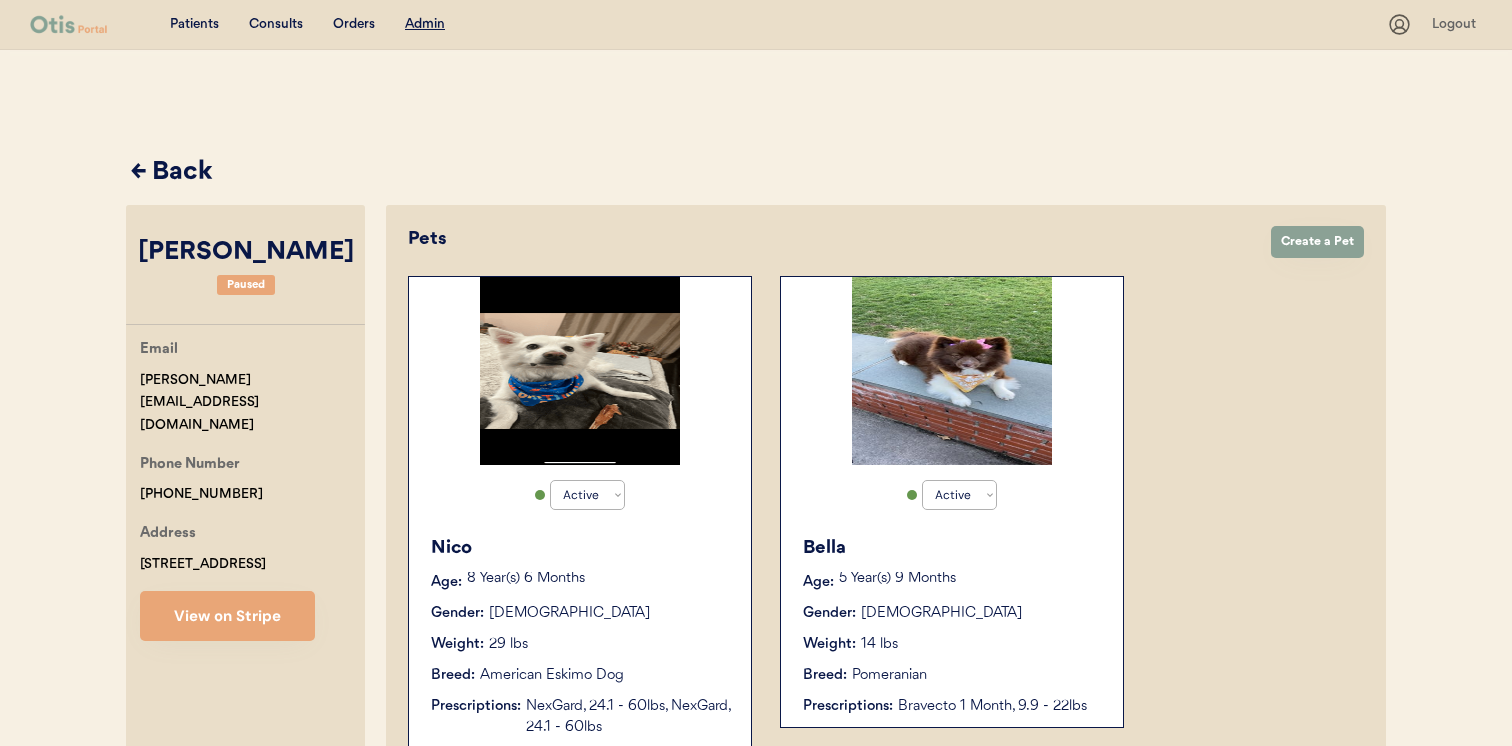 click on "← Back [PERSON_NAME] Paused Email [PERSON_NAME][EMAIL_ADDRESS][DOMAIN_NAME] Phone Number [PHONE_NUMBER] Address [STREET_ADDRESS] View on Stripe Pets Create Order Create a Pet Active Active Inactive [PERSON_NAME] Age:
[DEMOGRAPHIC_DATA] Year(s) 6 Months
Gender: [DEMOGRAPHIC_DATA] Weight: 29 lbs Breed: American Eskimo Dog Prescriptions: NexGard, 24.1 - 60lbs, NexGard, 24.1 - 60lbs Active Active Inactive [PERSON_NAME] Age:
[DEMOGRAPHIC_DATA] Year(s) 9 Months
Gender: [DEMOGRAPHIC_DATA] Weight: 14 lbs Breed: Pomeranian Prescriptions: Bravecto 1 Month, 9.9 - 22lbs Create Order Upcoming Order [DATE] Pet Product(s) [PERSON_NAME], 24.1 - 60lbs Pet Product(s) [PERSON_NAME], 24.1 - 60lbs Orders In Progress Order ID Placement Date Status S62WXJ [DATE] 12:16 pm Cancelled Previous Orders Order ID Placement Date Fulfillment Date Status Tracking Number 7KNTWE [DATE] 7, 2025 5:58 pm [DATE] Complete 9400150105496010703874 Order ID Placement Date Fulfillment Date Status Tracking Number JASTTB Jun 7, 2025 5:58 pm [DATE] Complete Order ID" 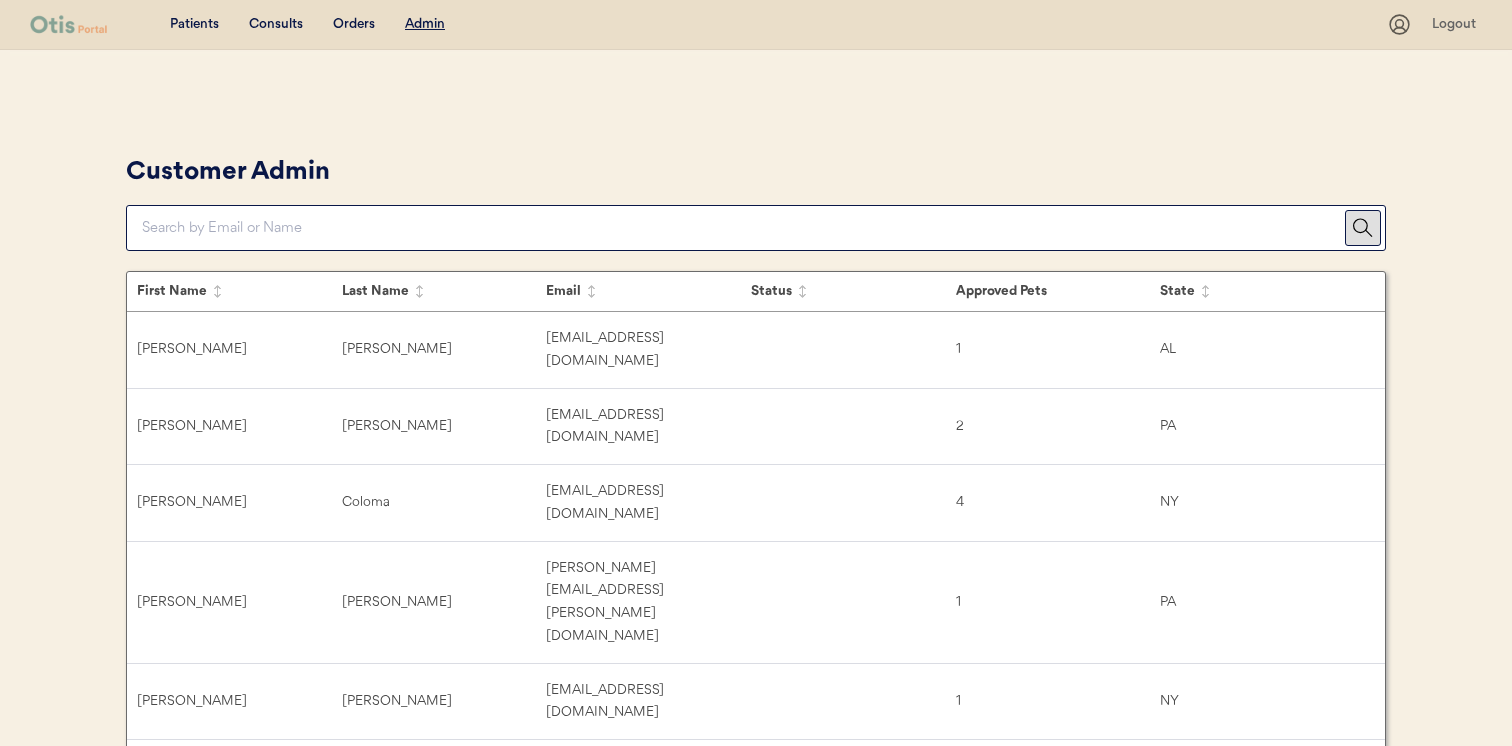 click at bounding box center [743, 228] 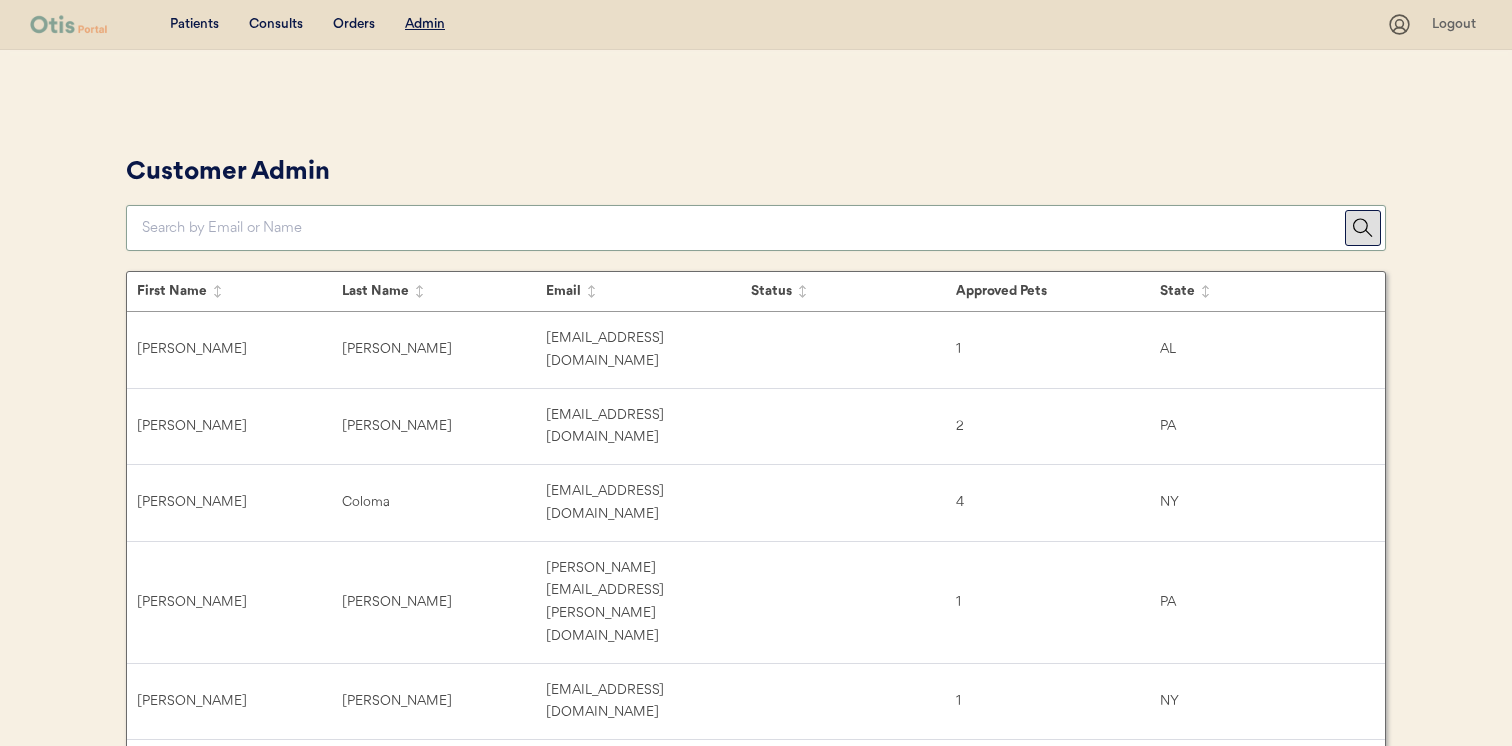 paste on "[PERSON_NAME][EMAIL_ADDRESS][PERSON_NAME][DOMAIN_NAME]" 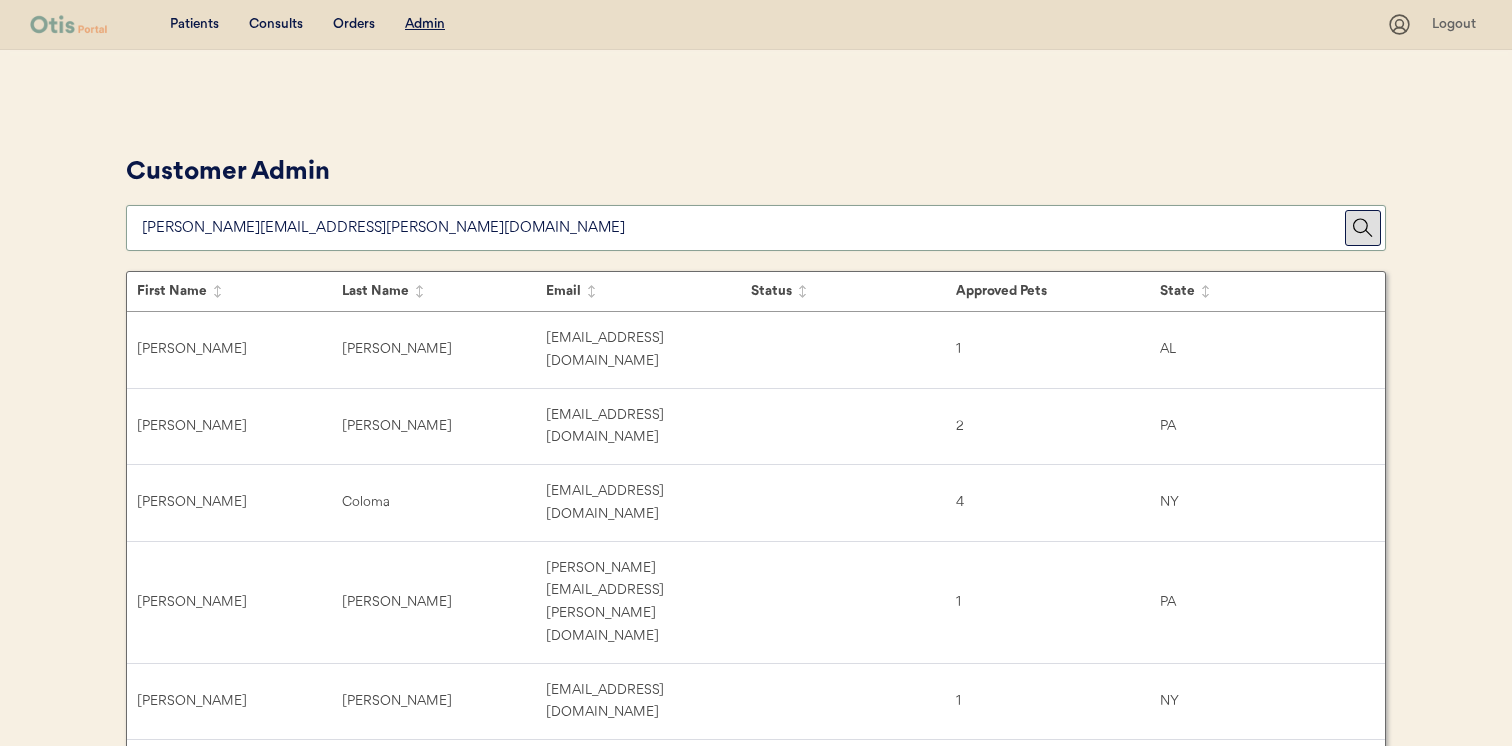click on "Customer Admin" at bounding box center [756, 200] 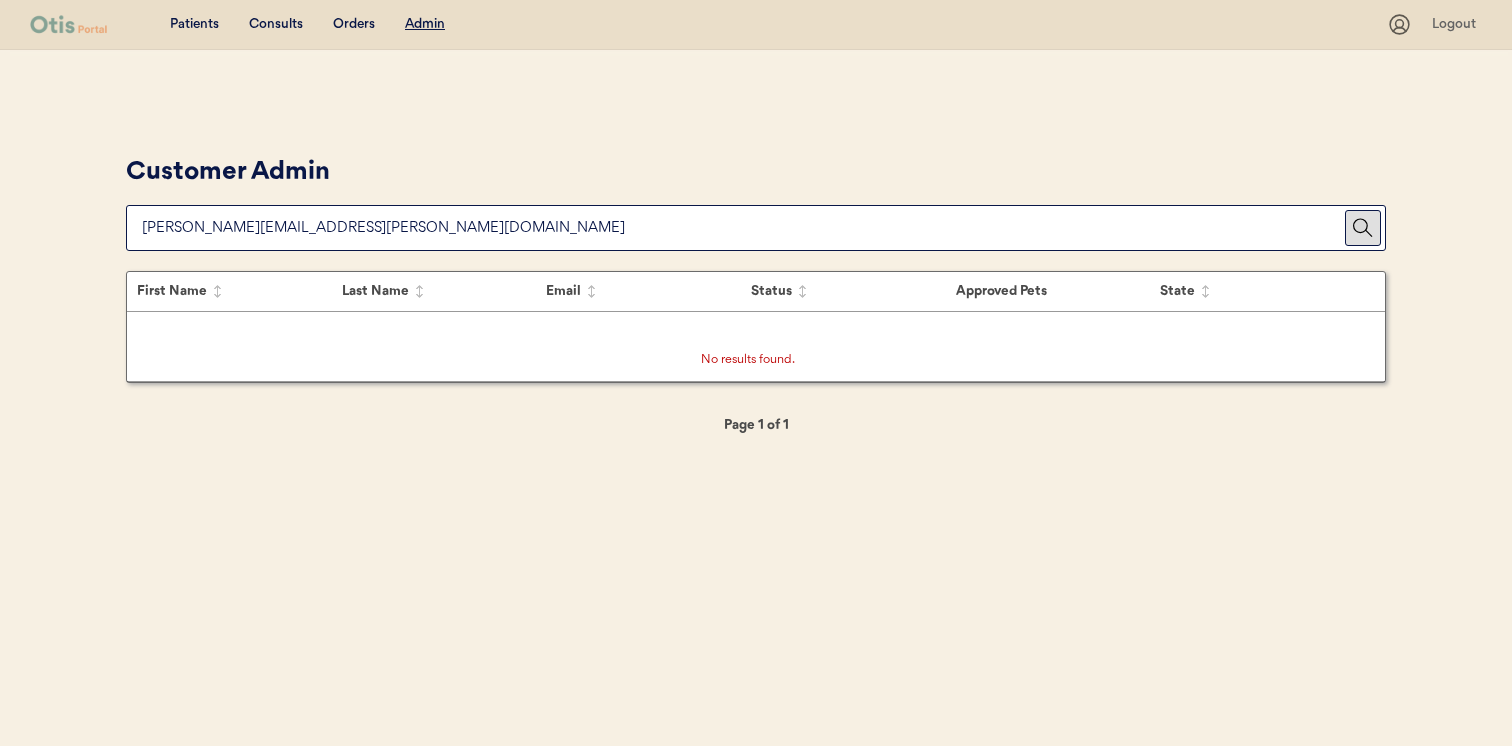 click at bounding box center (743, 228) 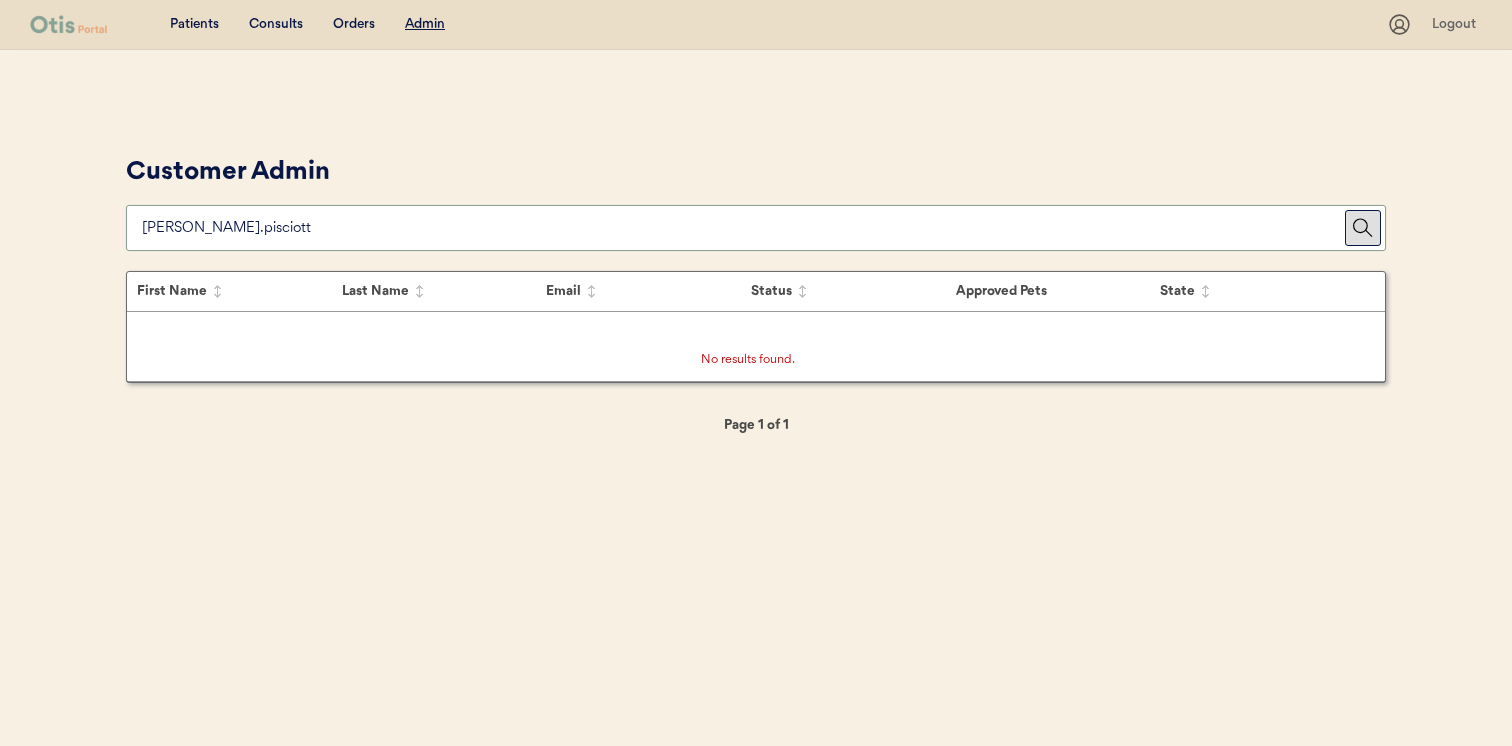 type on "leanne.pisciot" 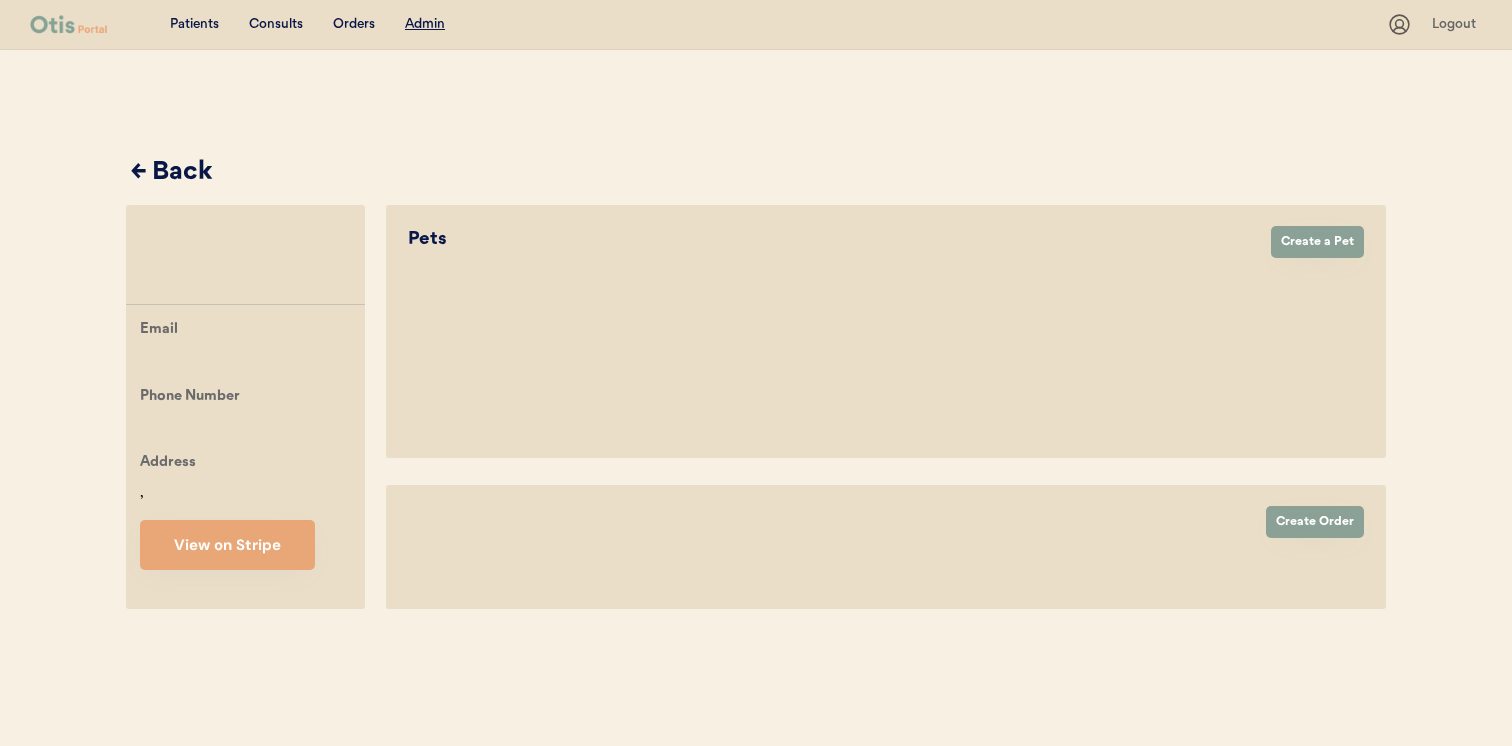 scroll, scrollTop: 0, scrollLeft: 0, axis: both 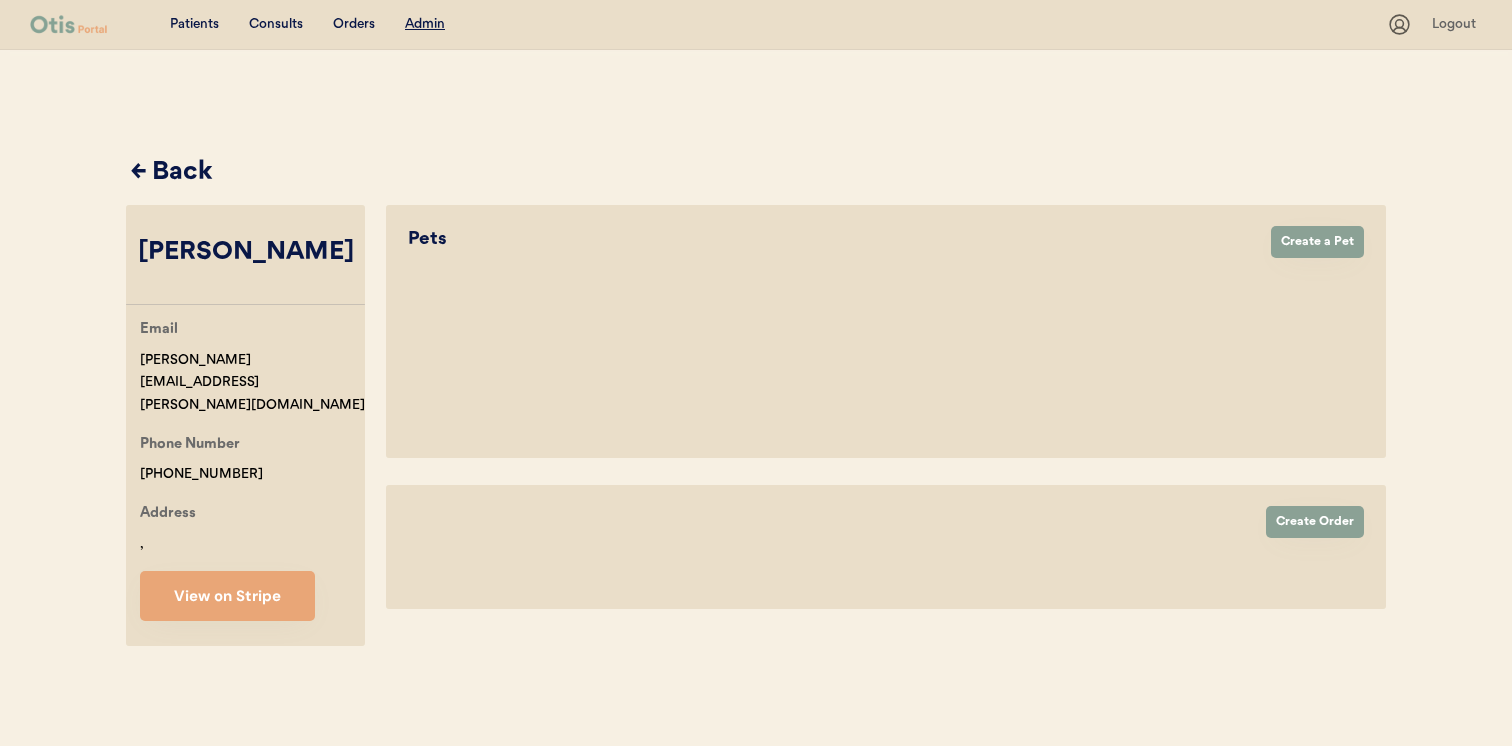 select on "true" 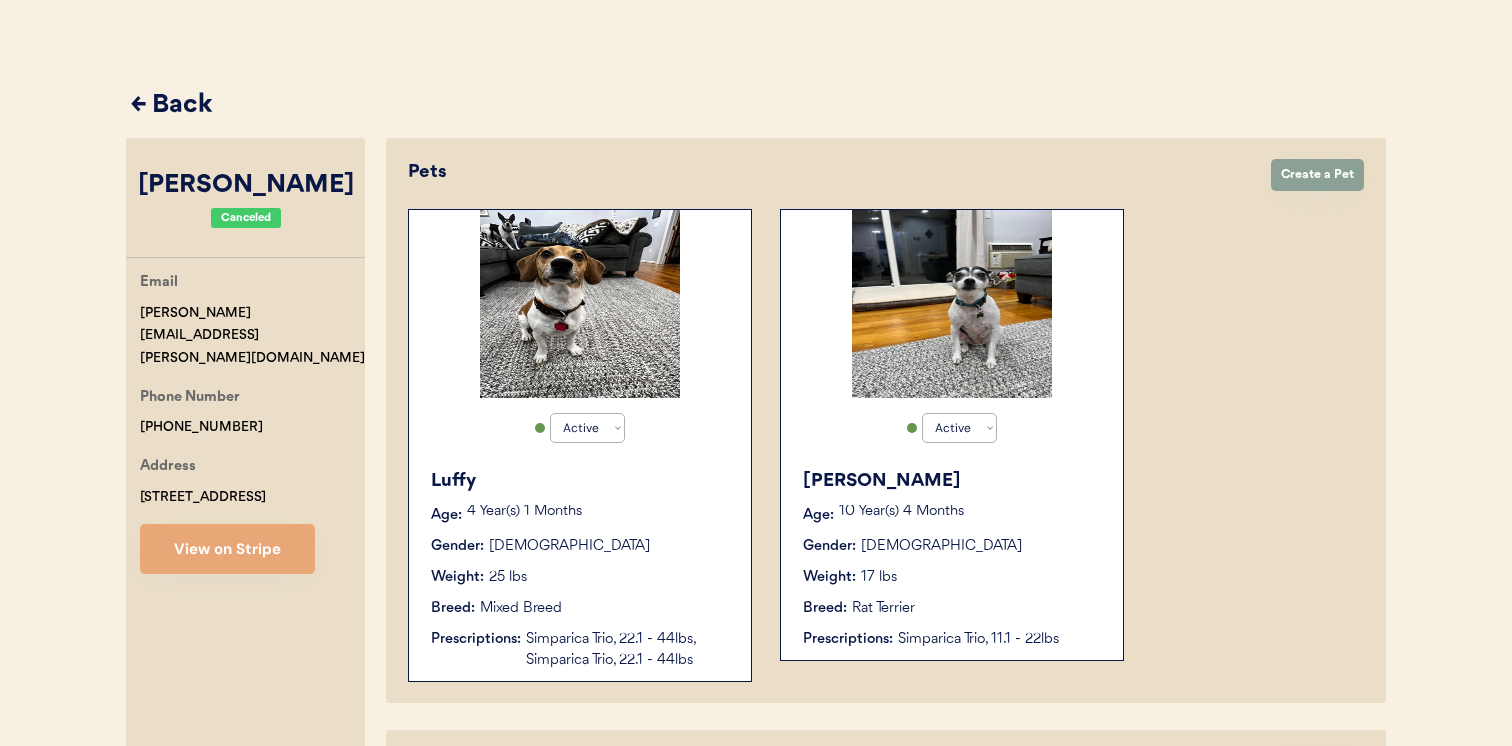 scroll, scrollTop: 65, scrollLeft: 0, axis: vertical 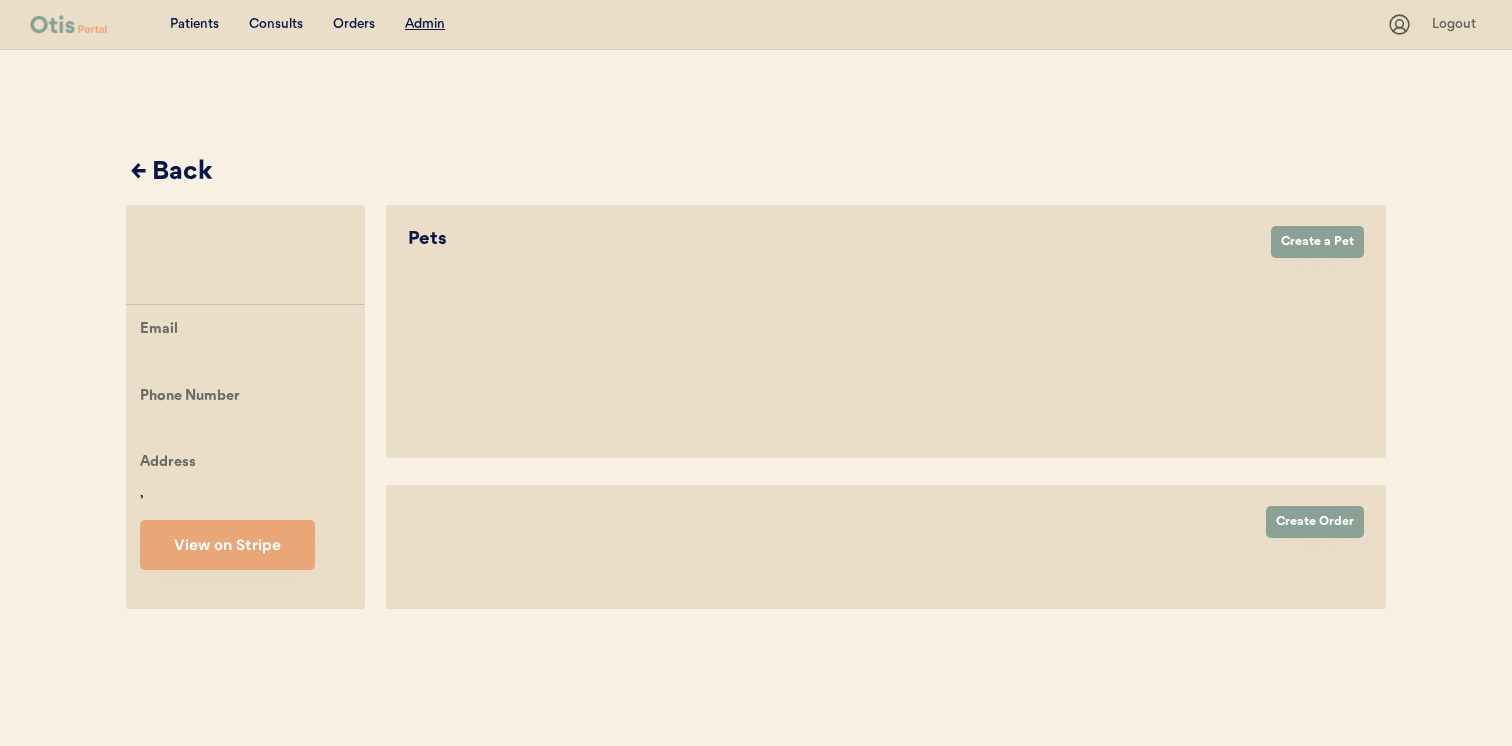 select on "true" 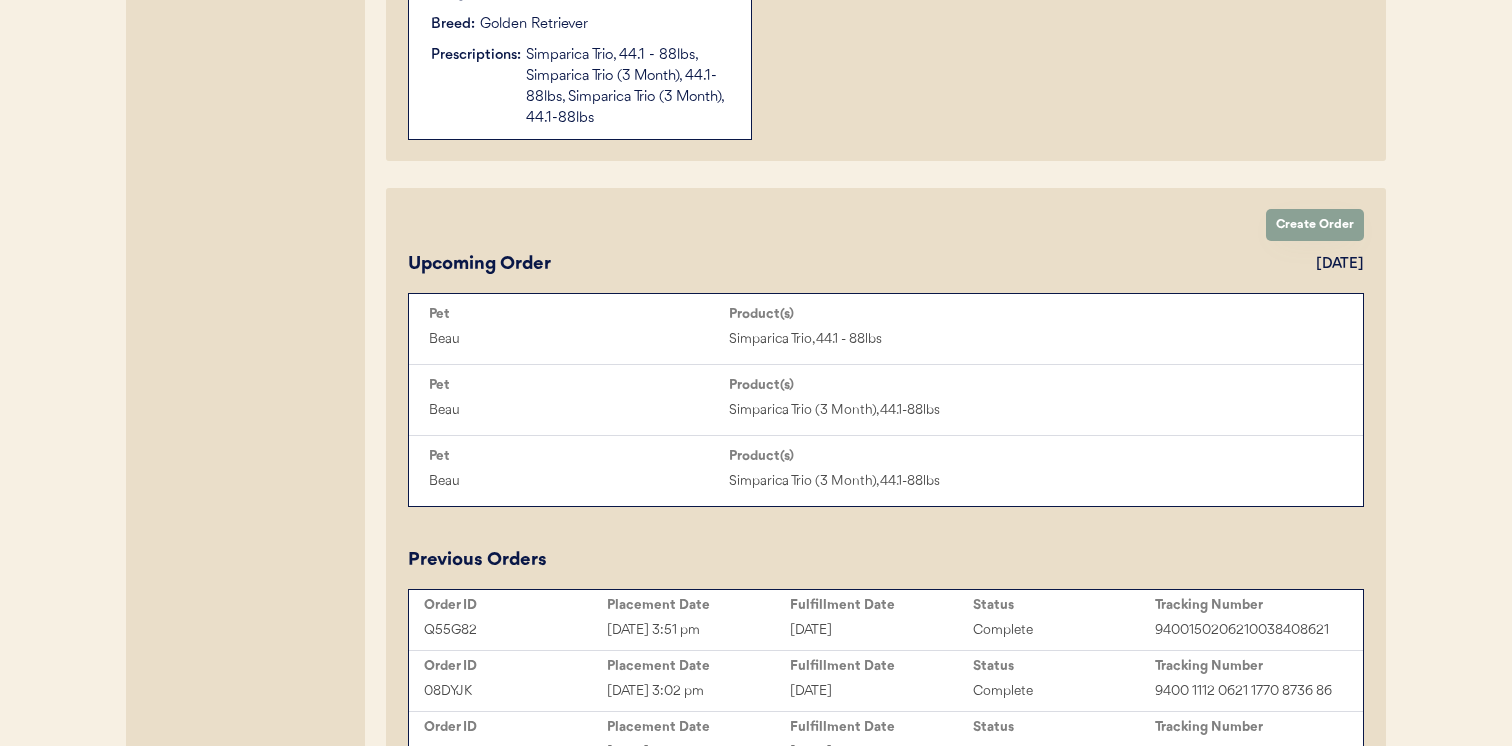 scroll, scrollTop: 650, scrollLeft: 0, axis: vertical 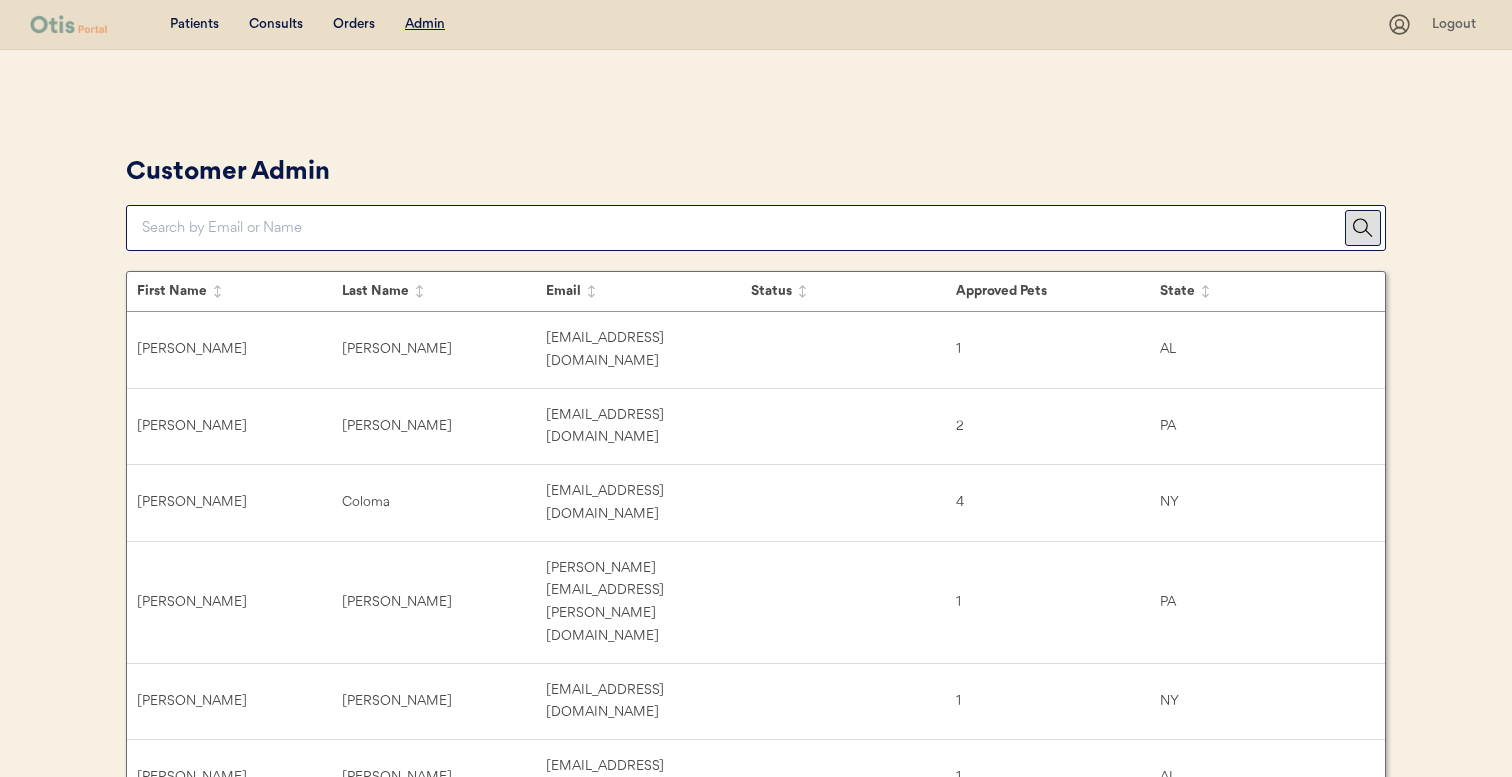 click at bounding box center [743, 228] 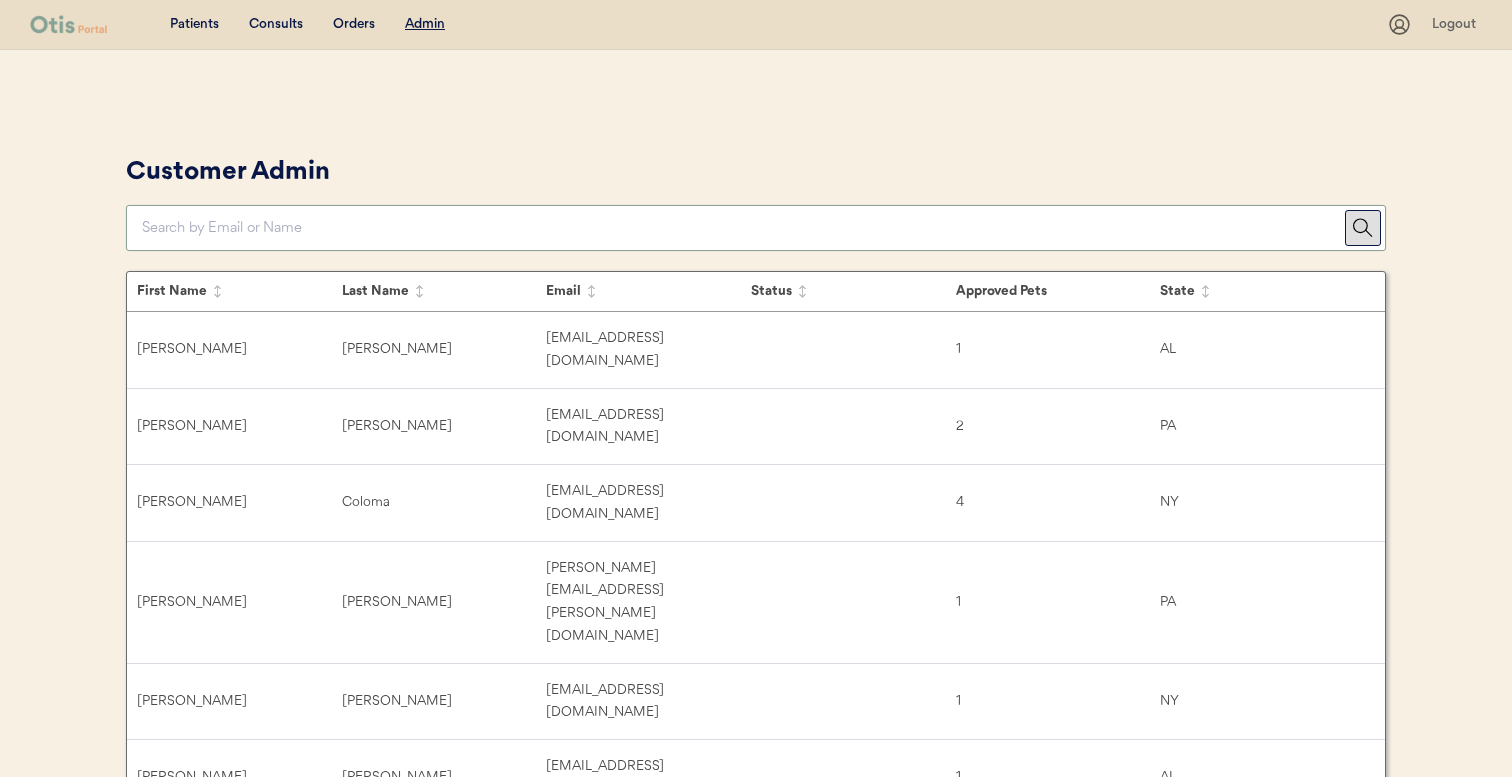 paste on "cuttinhair74@gmail.com" 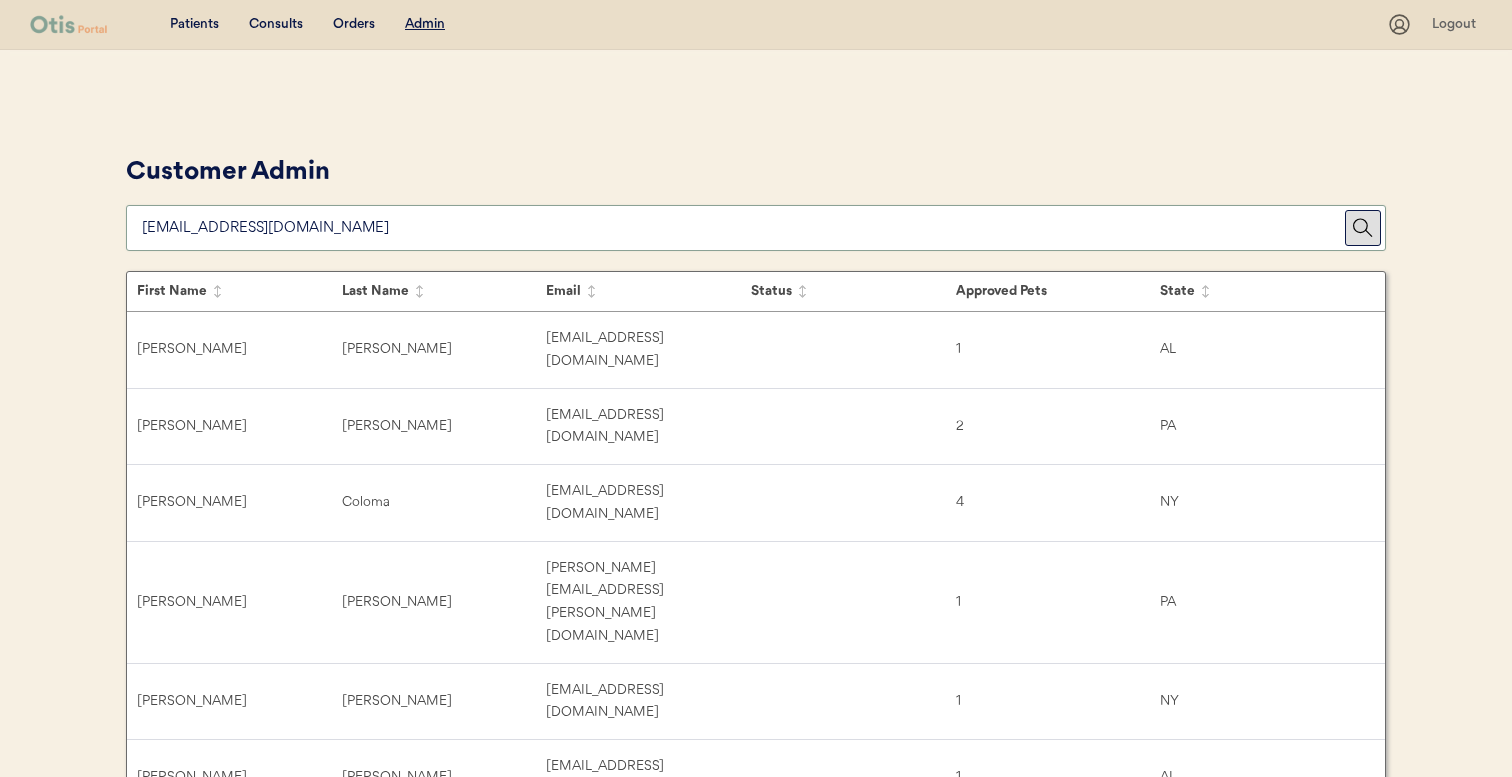 click on "Customer Admin" at bounding box center [756, 200] 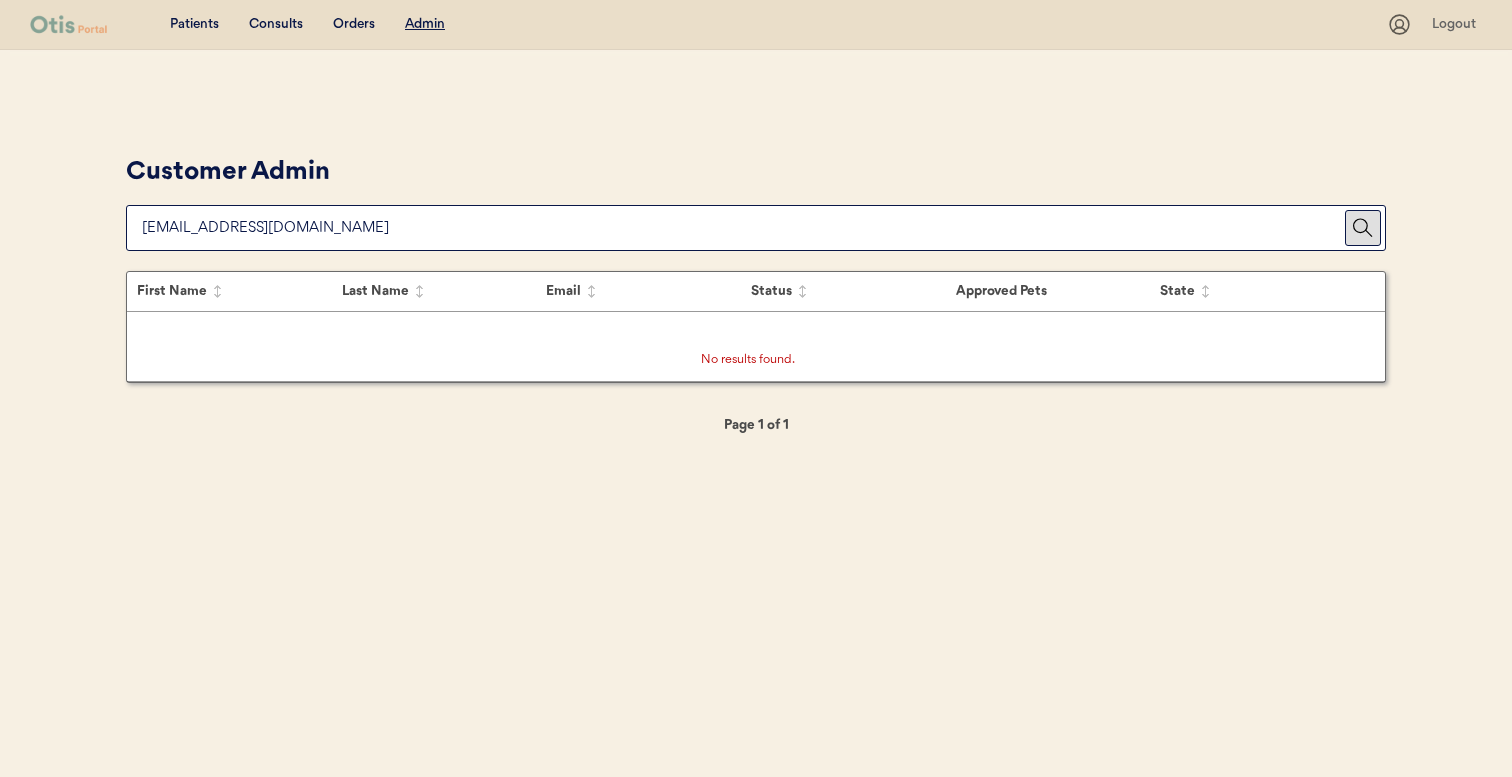 click at bounding box center (743, 228) 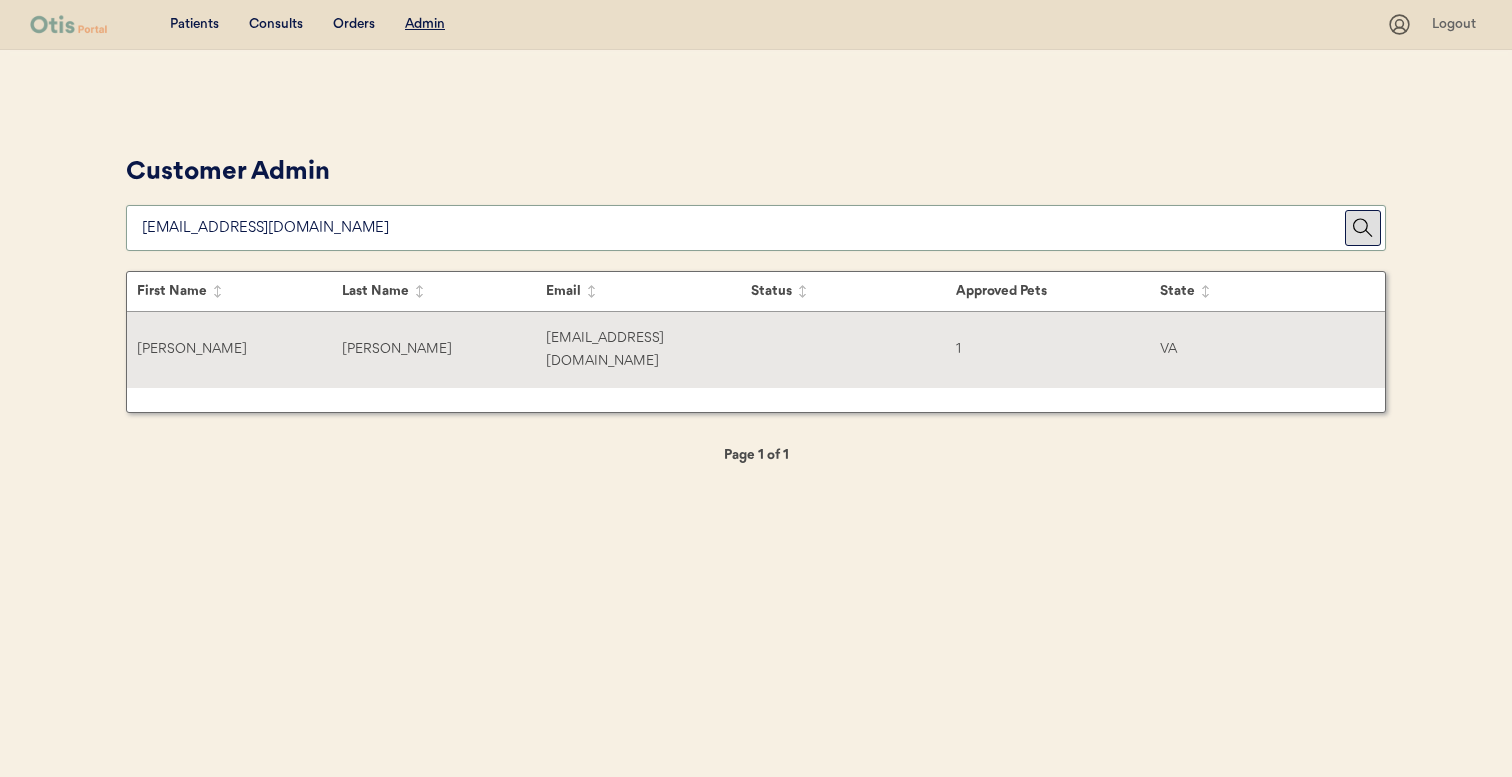 type on "cuttinhair74@gmail.co" 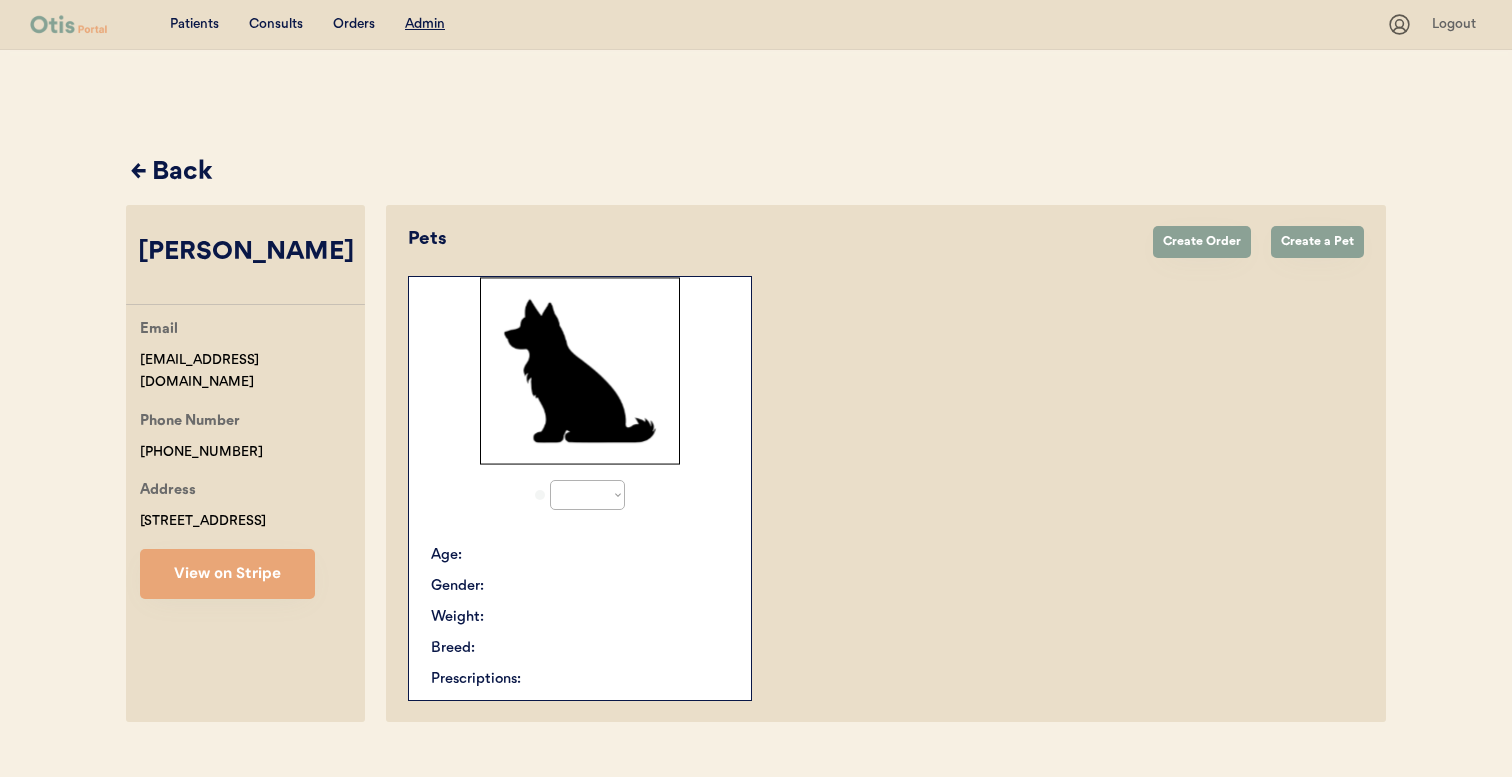 select on "true" 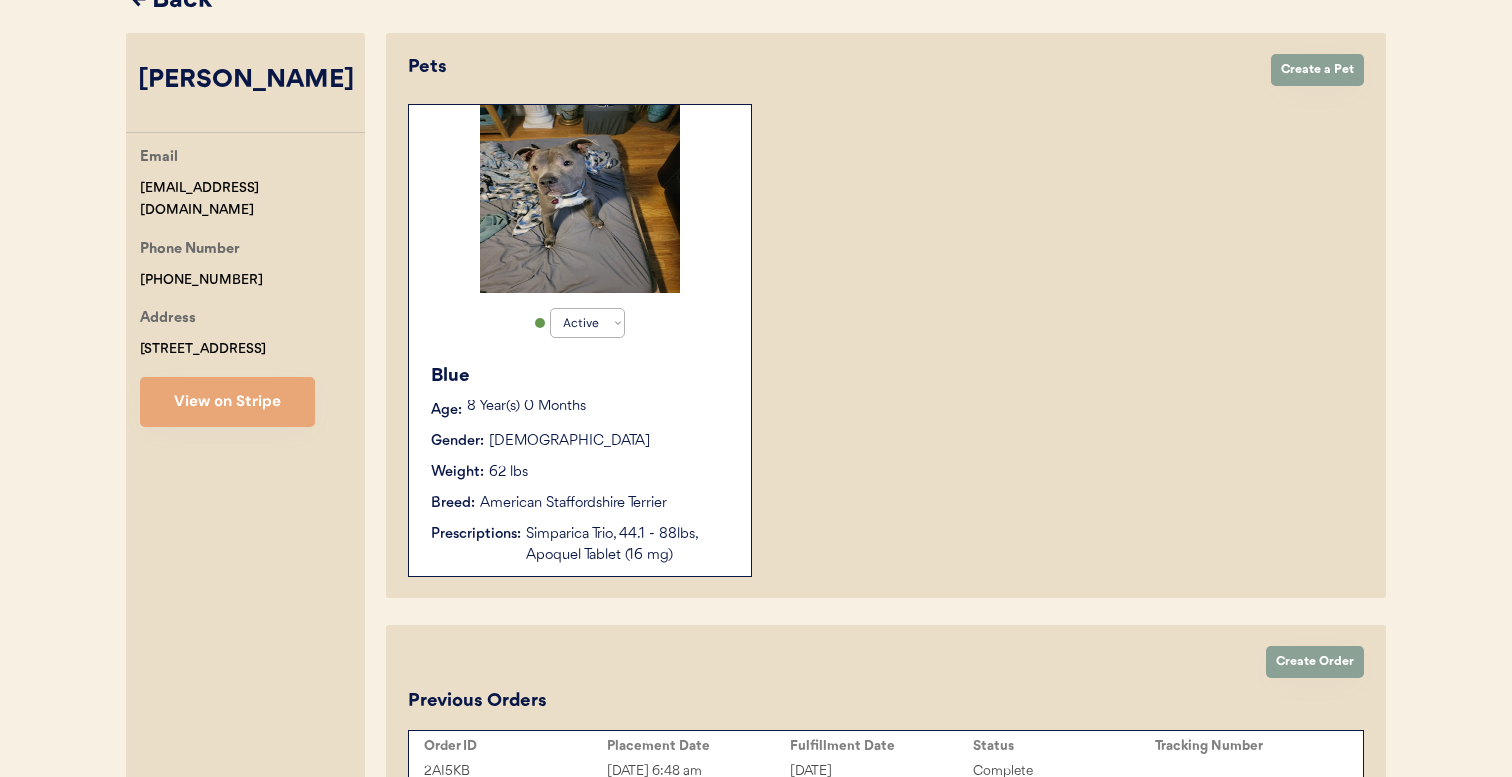 scroll, scrollTop: 361, scrollLeft: 0, axis: vertical 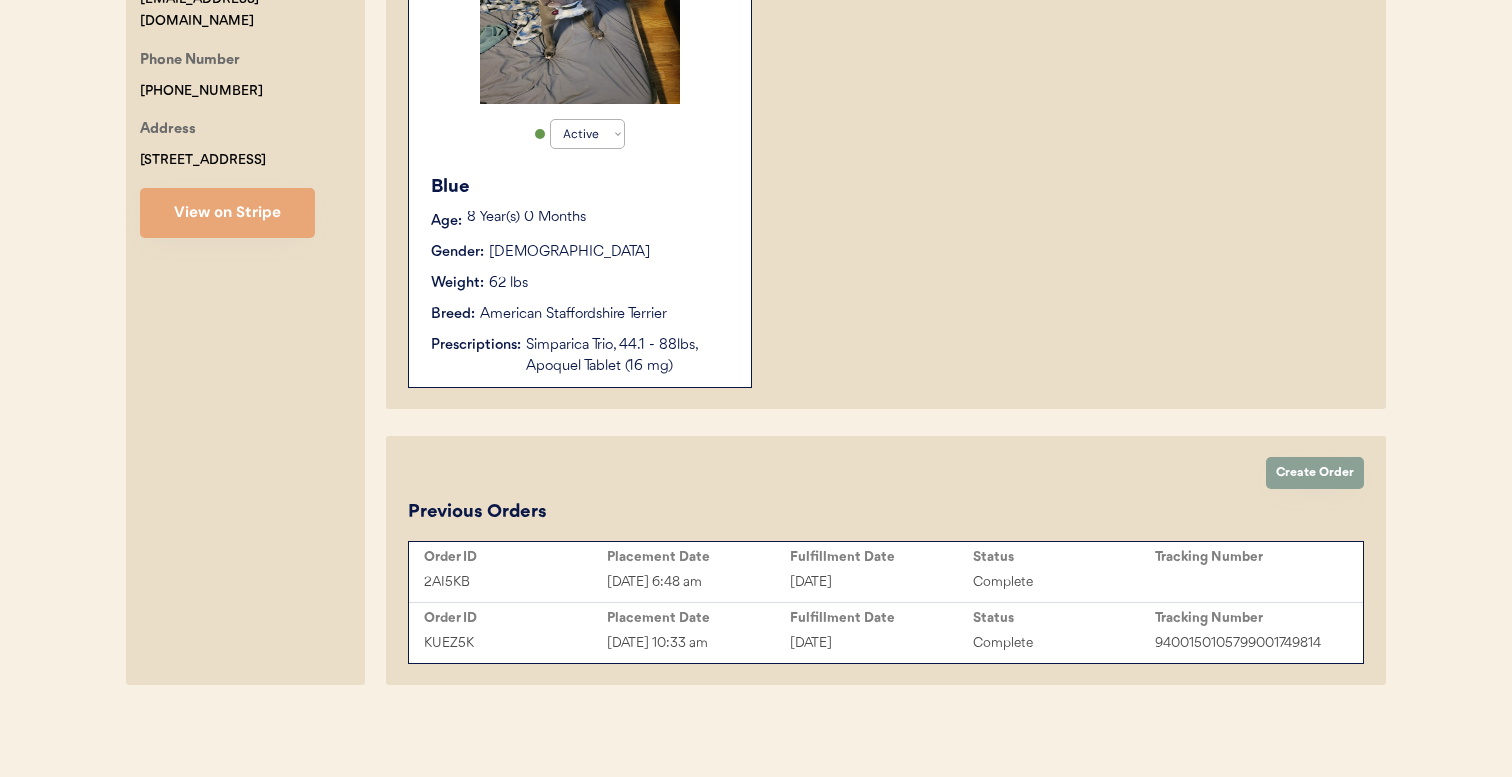 click on "Simparica Trio, 44.1 - 88lbs, Apoquel Tablet (16 mg)" at bounding box center (628, 356) 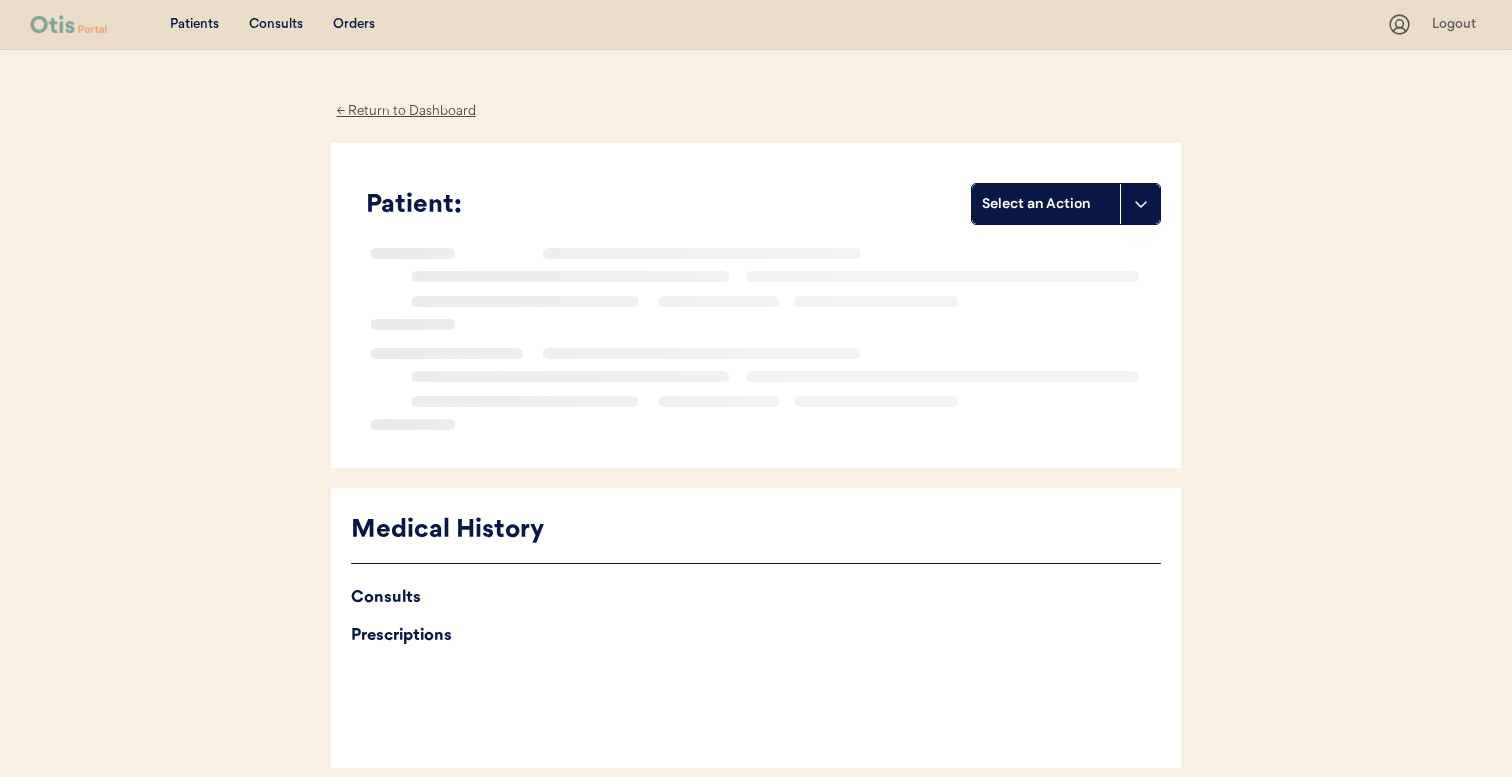 scroll, scrollTop: 0, scrollLeft: 0, axis: both 